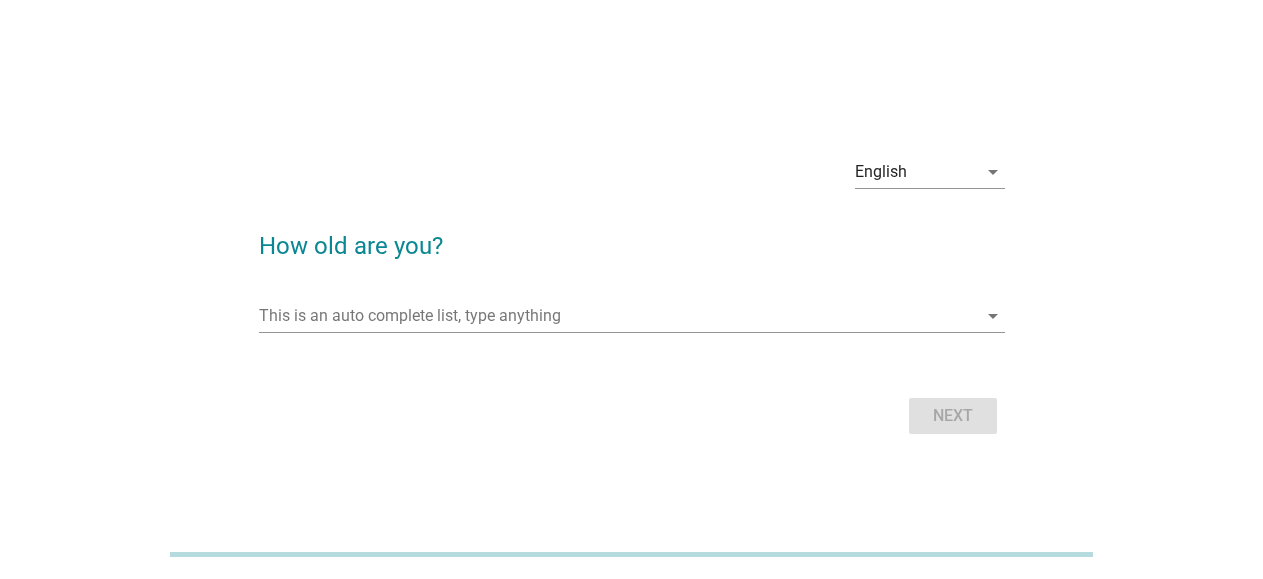 scroll, scrollTop: 0, scrollLeft: 0, axis: both 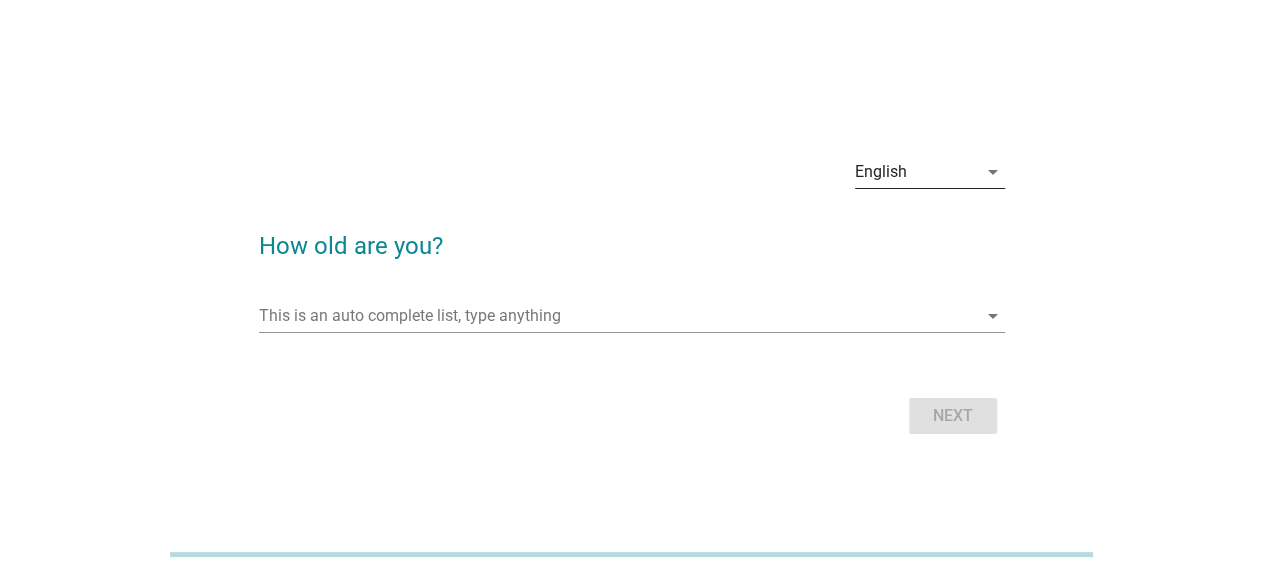 click on "English" at bounding box center (916, 172) 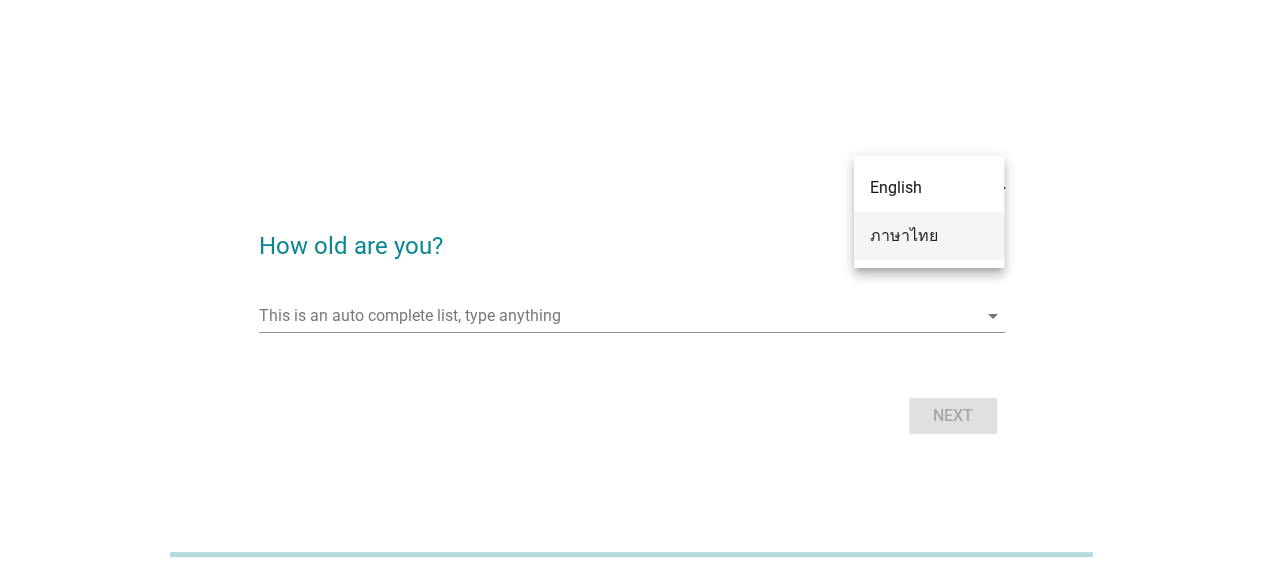 click on "ภาษาไทย" at bounding box center [929, 236] 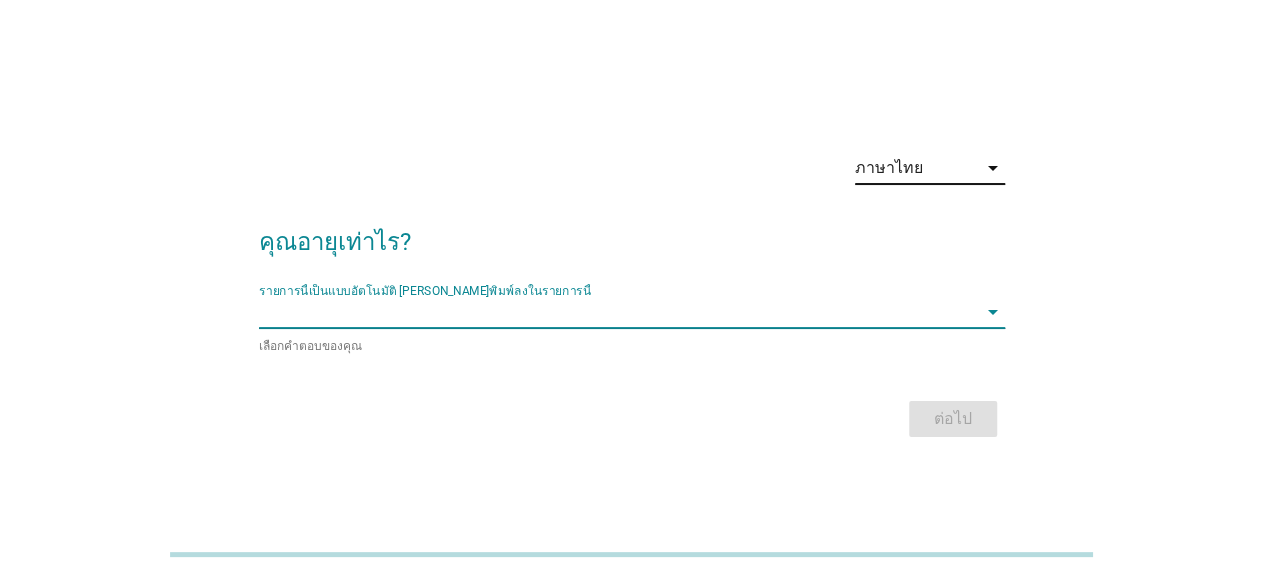 click at bounding box center (618, 312) 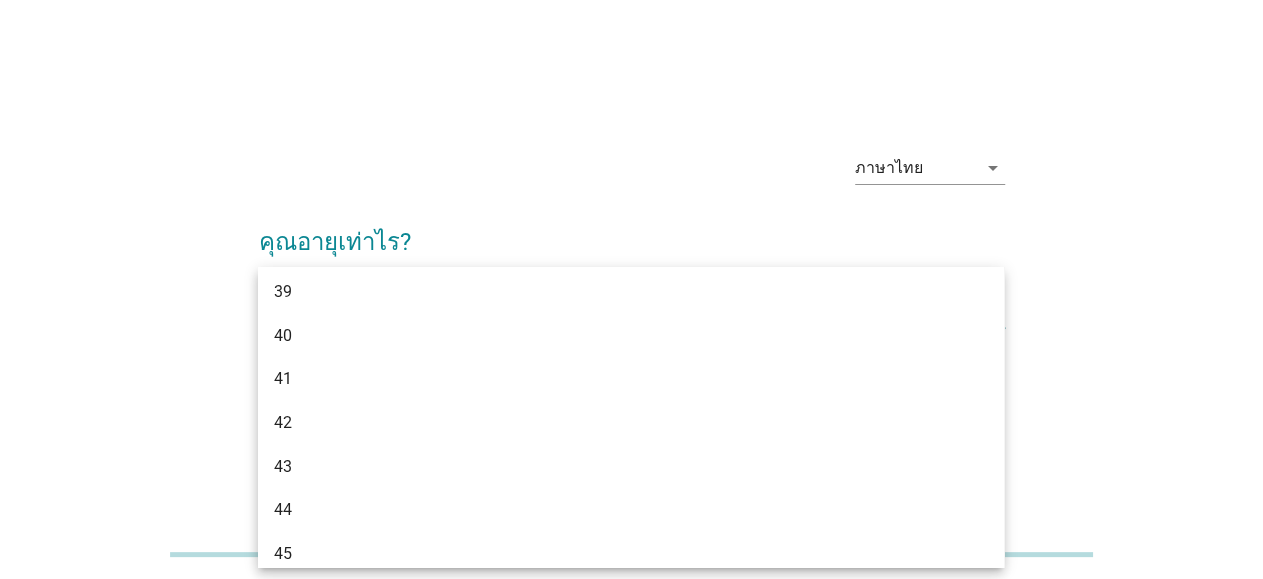 scroll, scrollTop: 860, scrollLeft: 0, axis: vertical 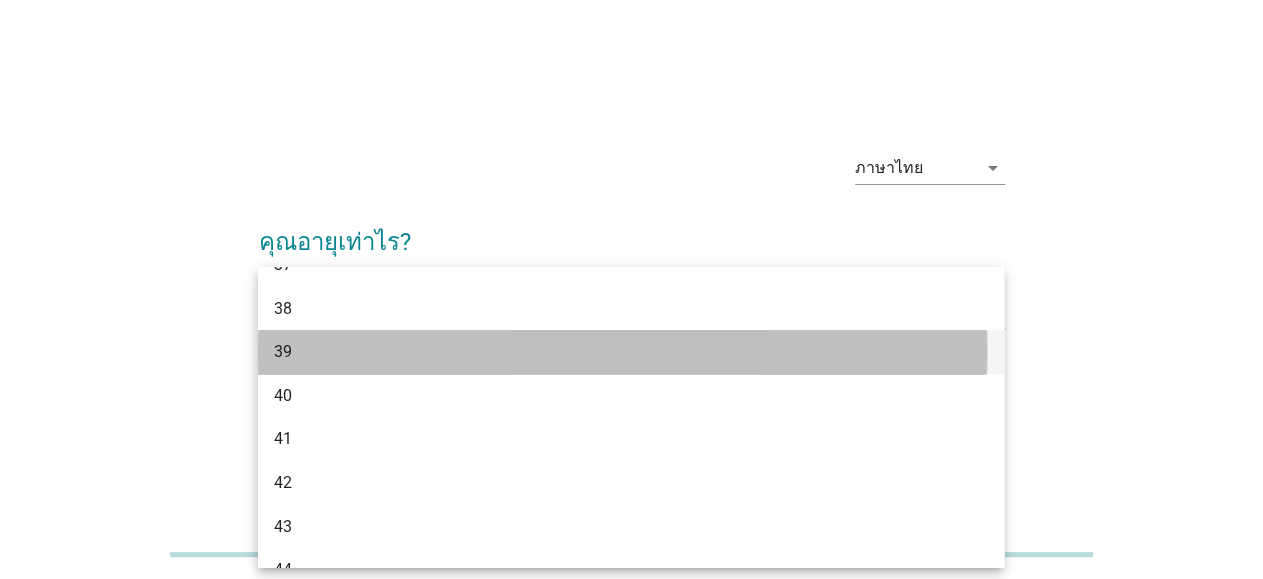 click on "39" at bounding box center (601, 352) 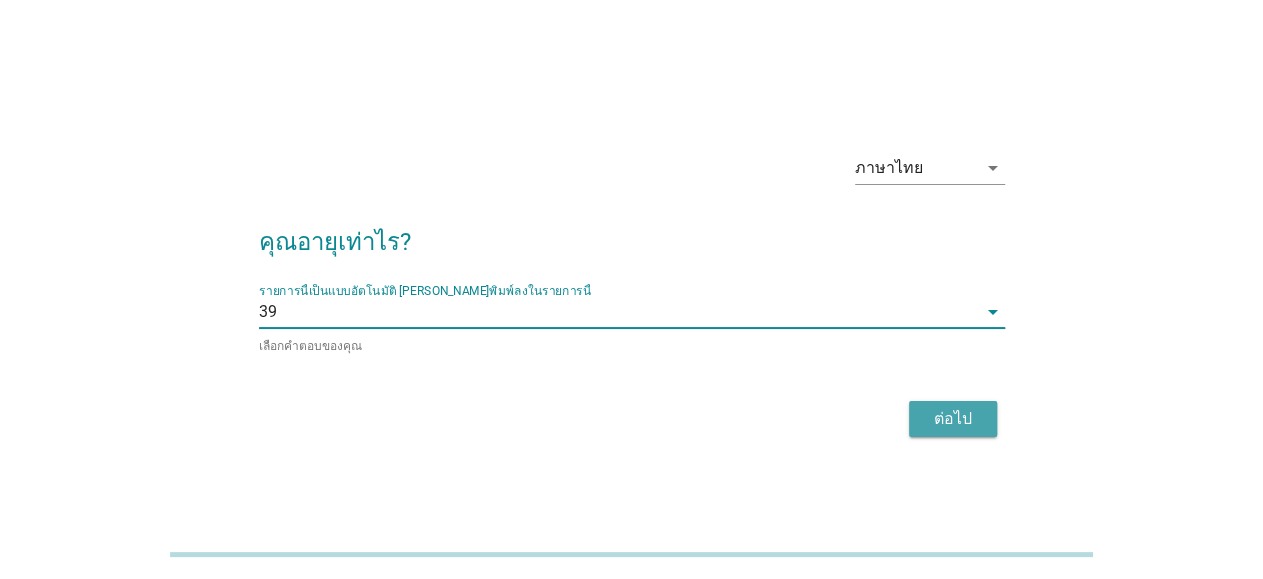 click on "ต่อไป" at bounding box center (953, 419) 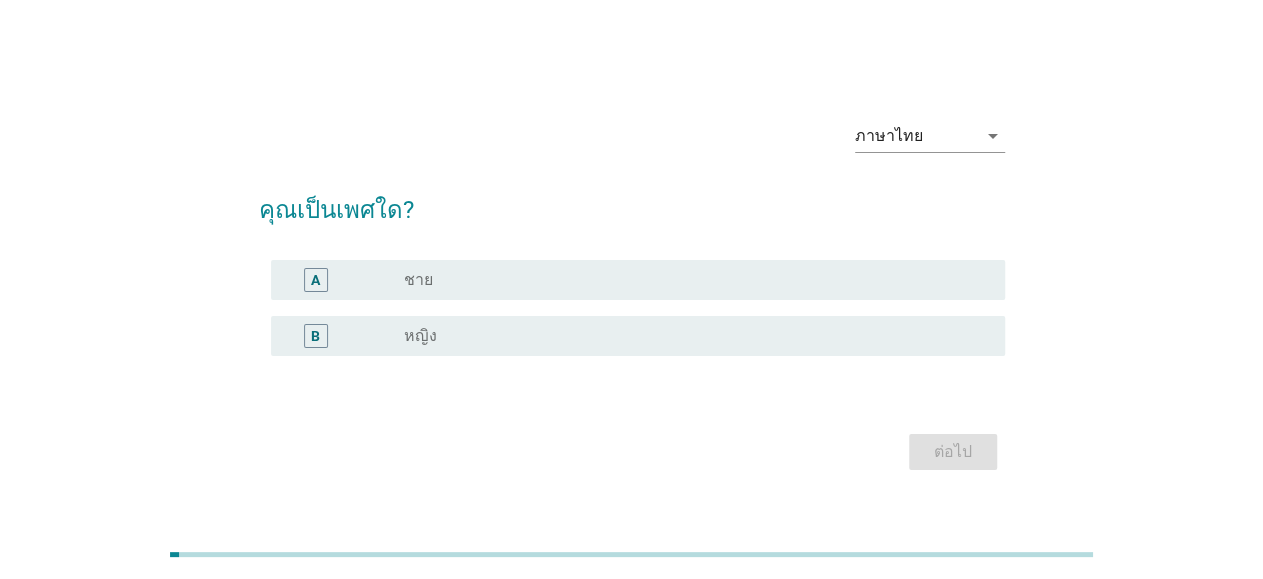 click on "radio_button_unchecked หญิง" at bounding box center [688, 336] 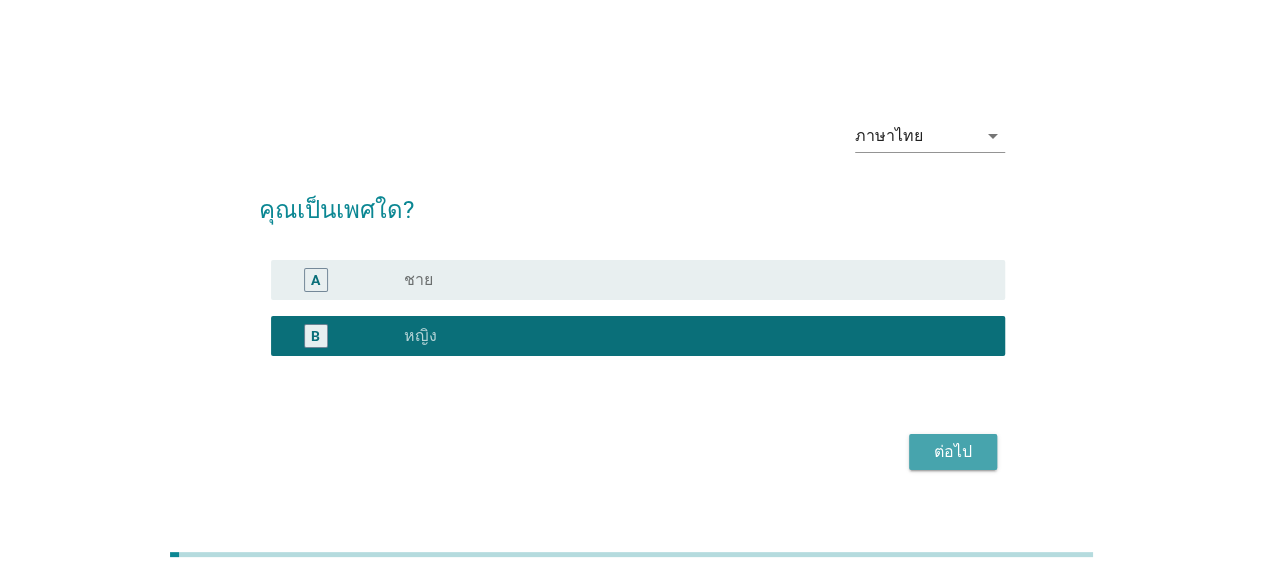 click on "ต่อไป" at bounding box center [953, 452] 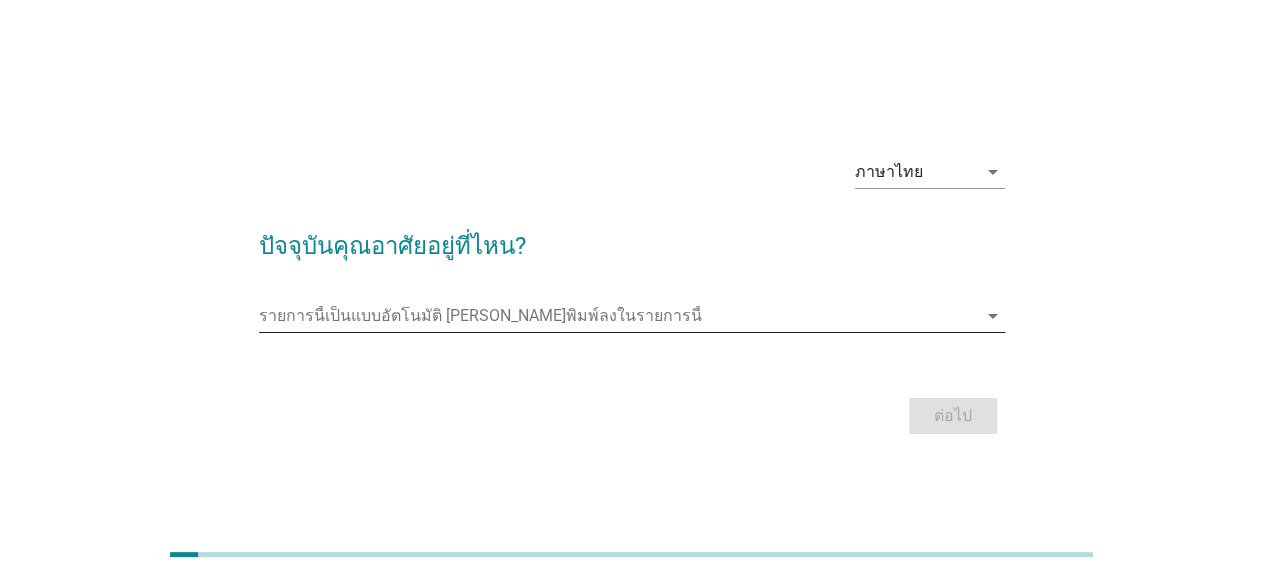 click at bounding box center (618, 316) 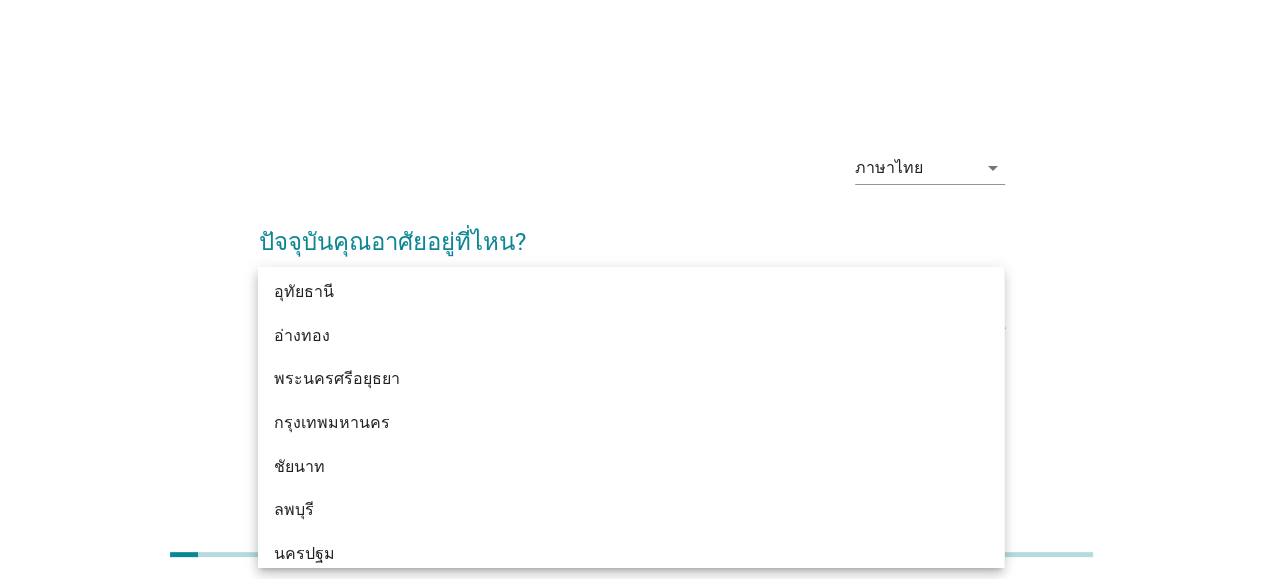 scroll, scrollTop: 1588, scrollLeft: 0, axis: vertical 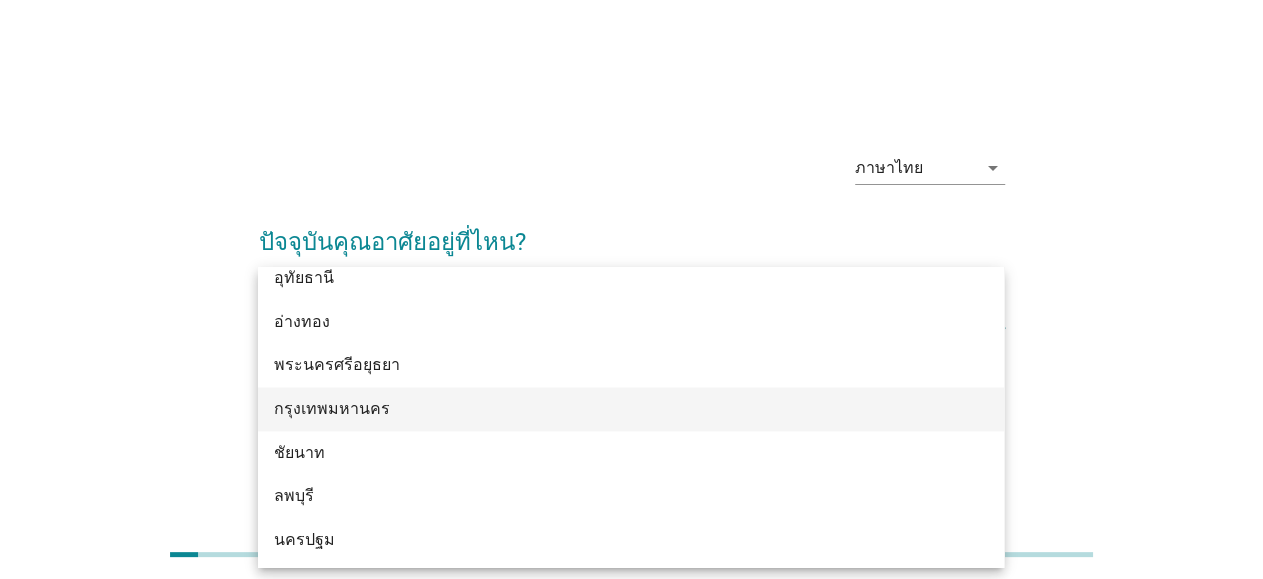 click on "กรุงเทพมหานคร" at bounding box center (601, 409) 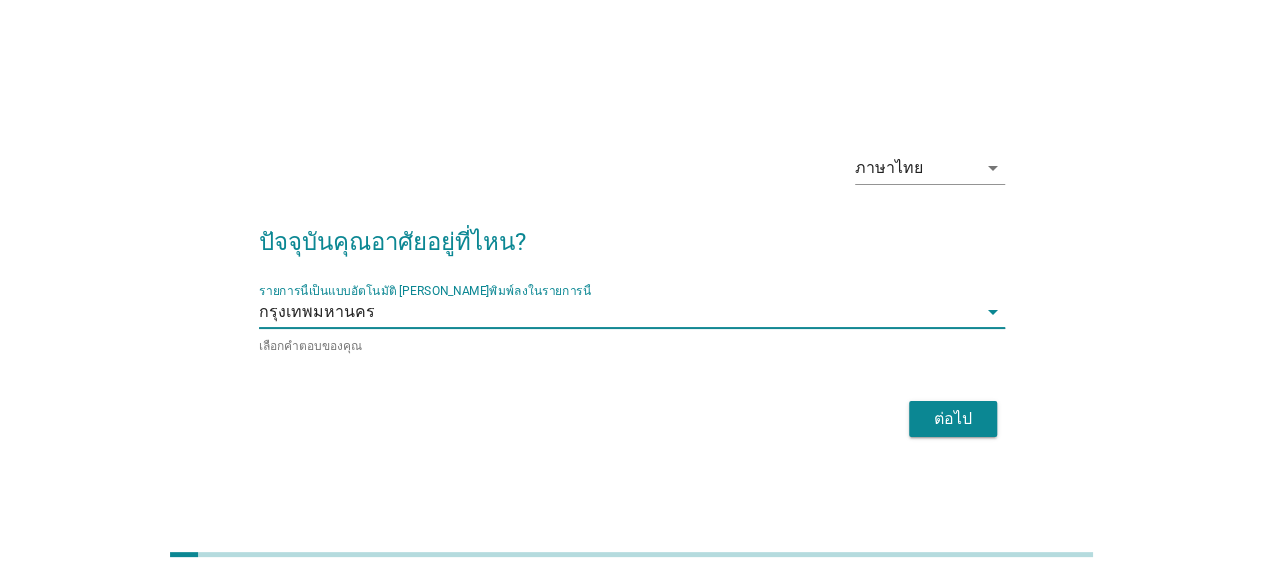 click on "ต่อไป" at bounding box center (953, 419) 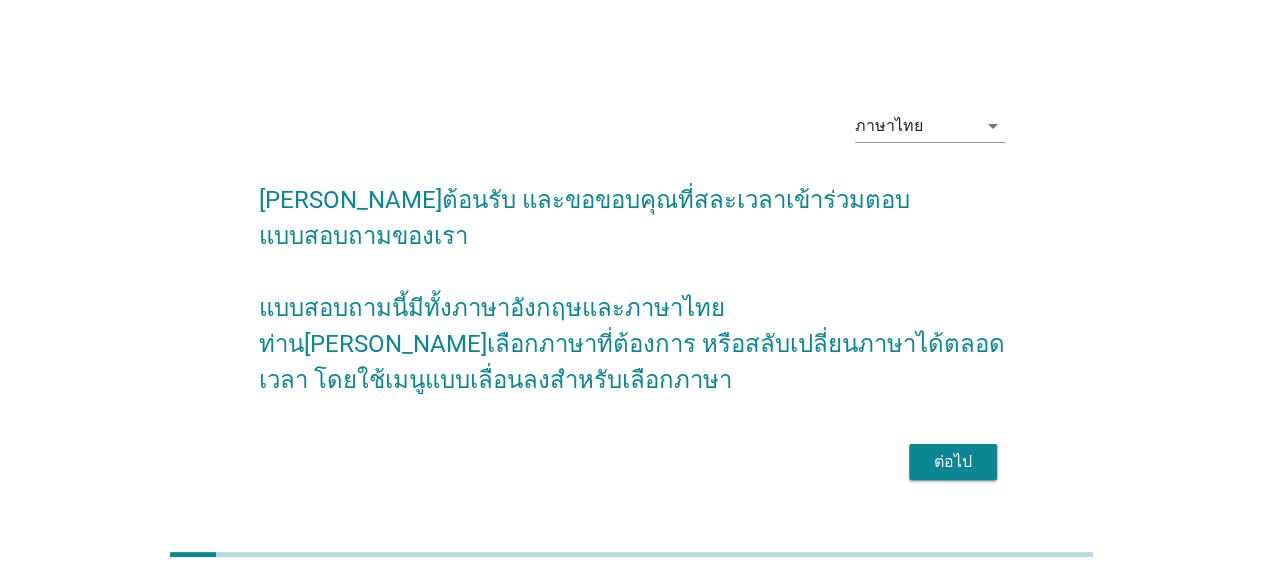 click on "ต่อไป" at bounding box center (953, 462) 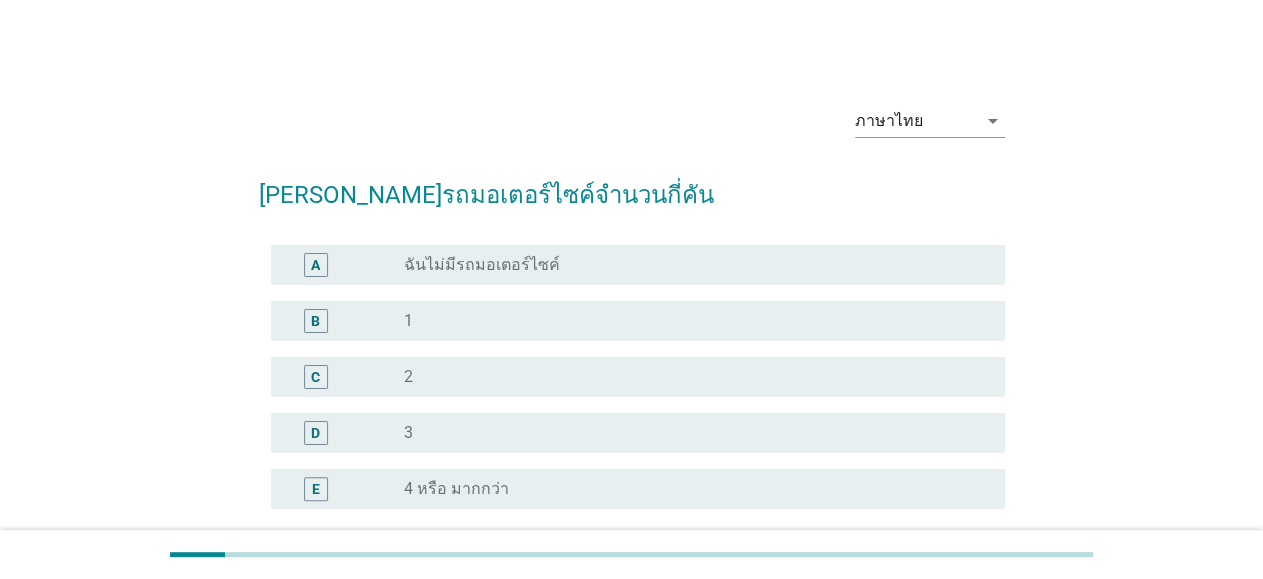 click on "radio_button_unchecked 1" at bounding box center [688, 321] 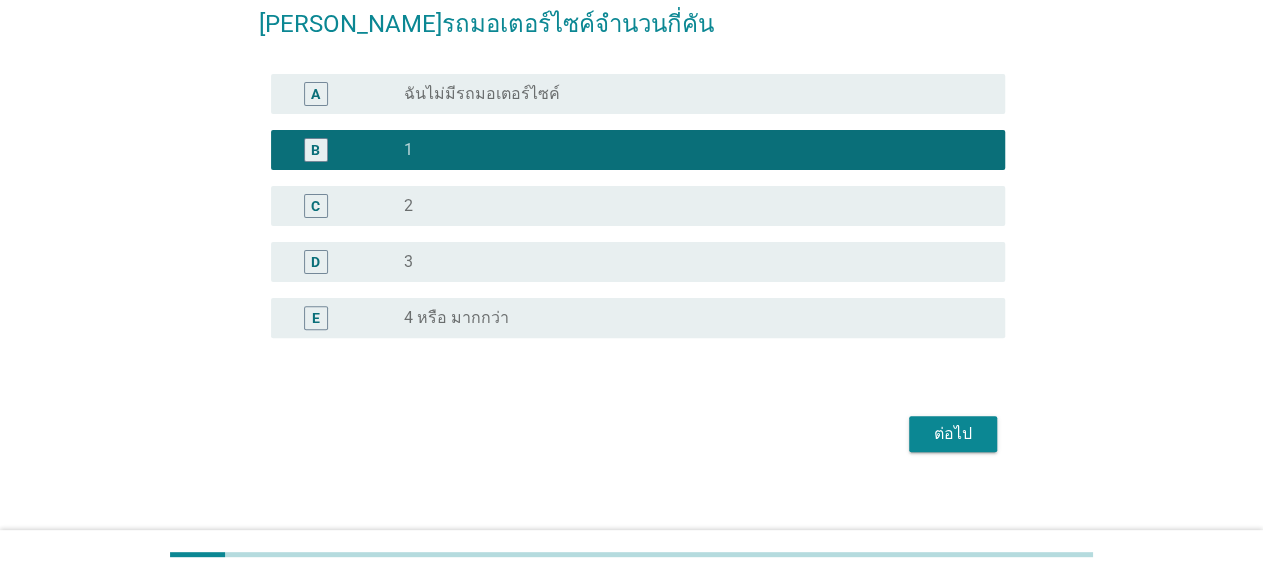 scroll, scrollTop: 186, scrollLeft: 0, axis: vertical 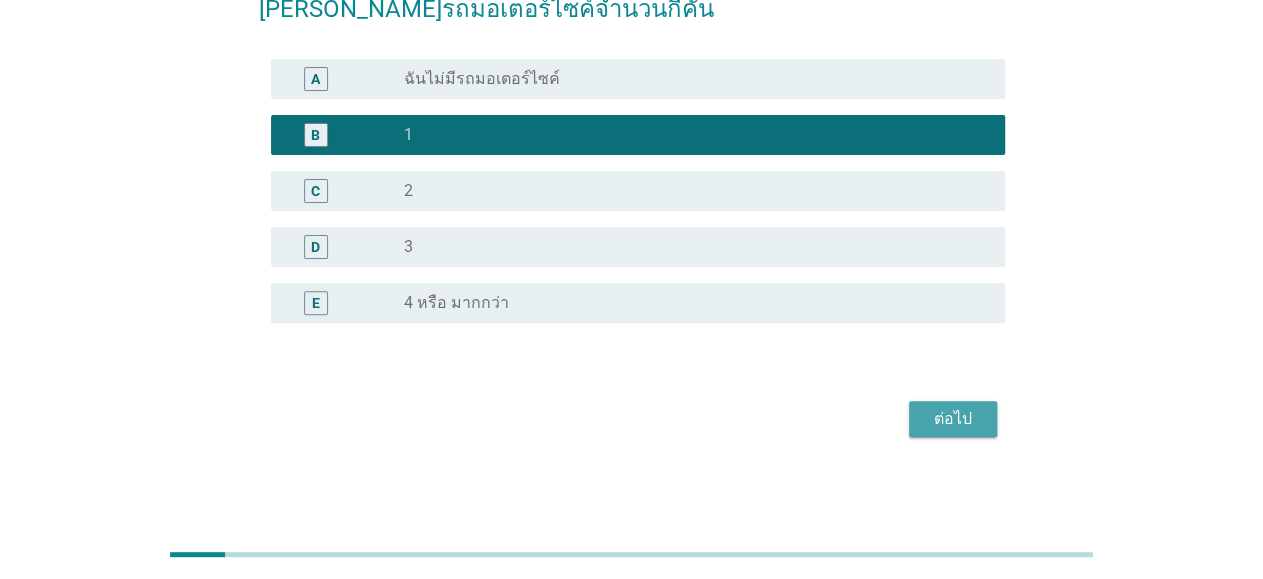 click on "ต่อไป" at bounding box center [953, 419] 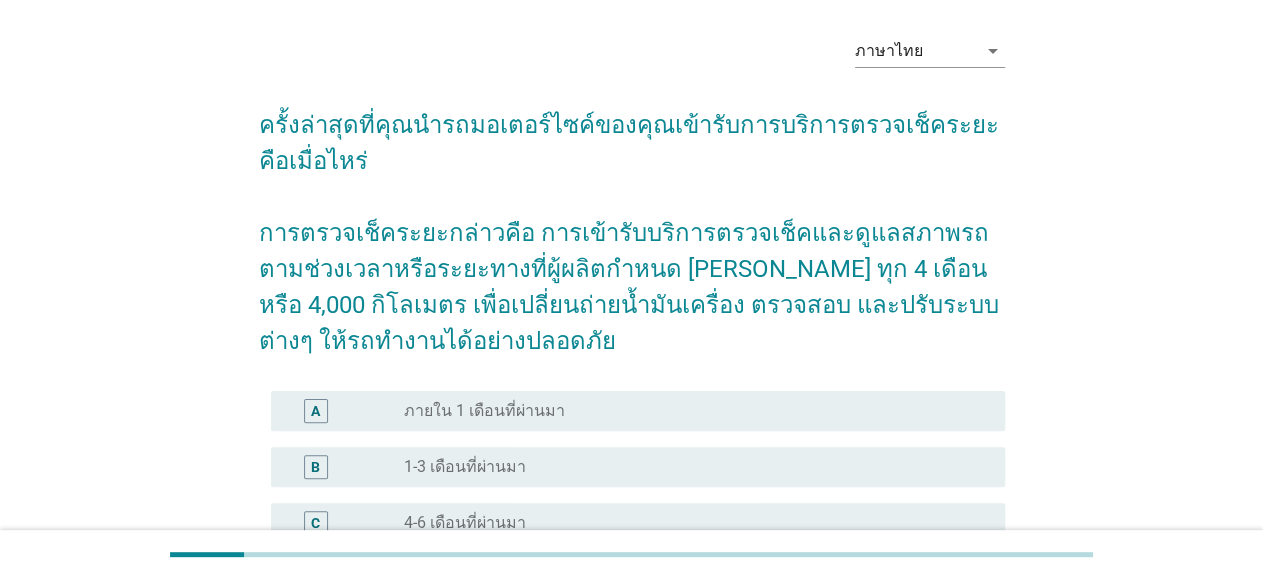scroll, scrollTop: 104, scrollLeft: 0, axis: vertical 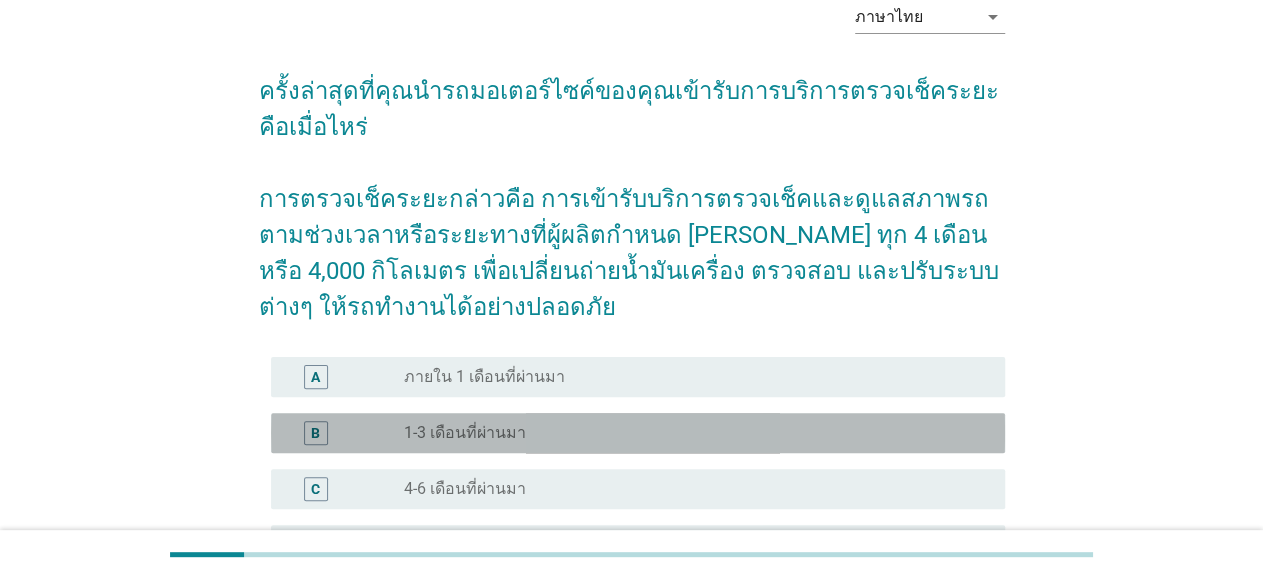 click on "1-3 เดือนที่ผ่านมา" at bounding box center [465, 433] 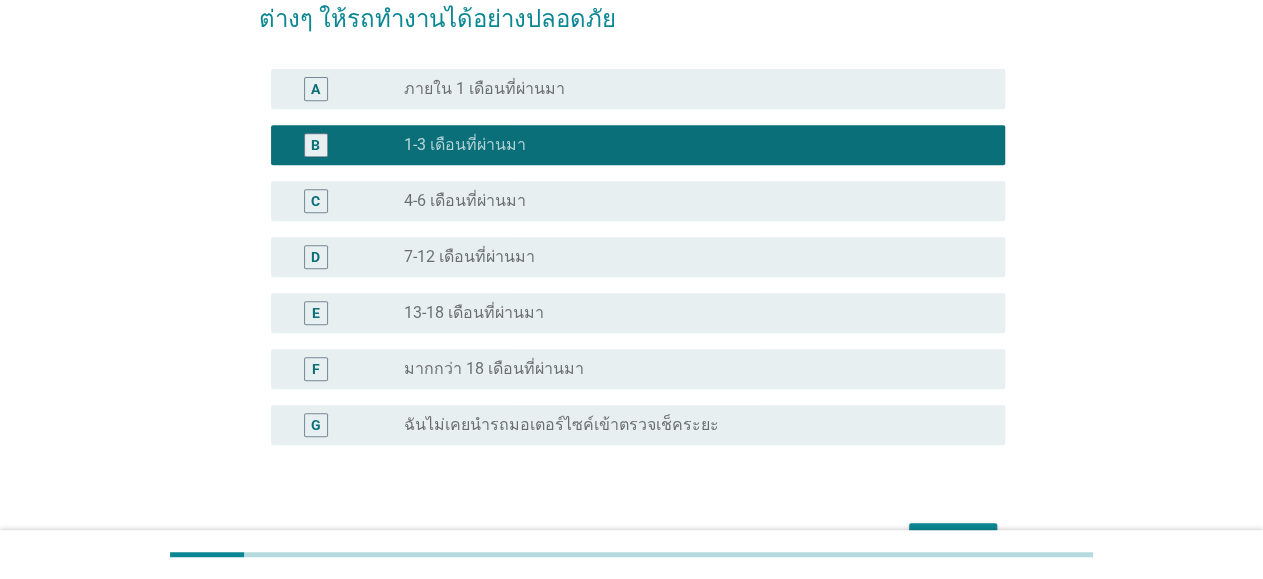 scroll, scrollTop: 514, scrollLeft: 0, axis: vertical 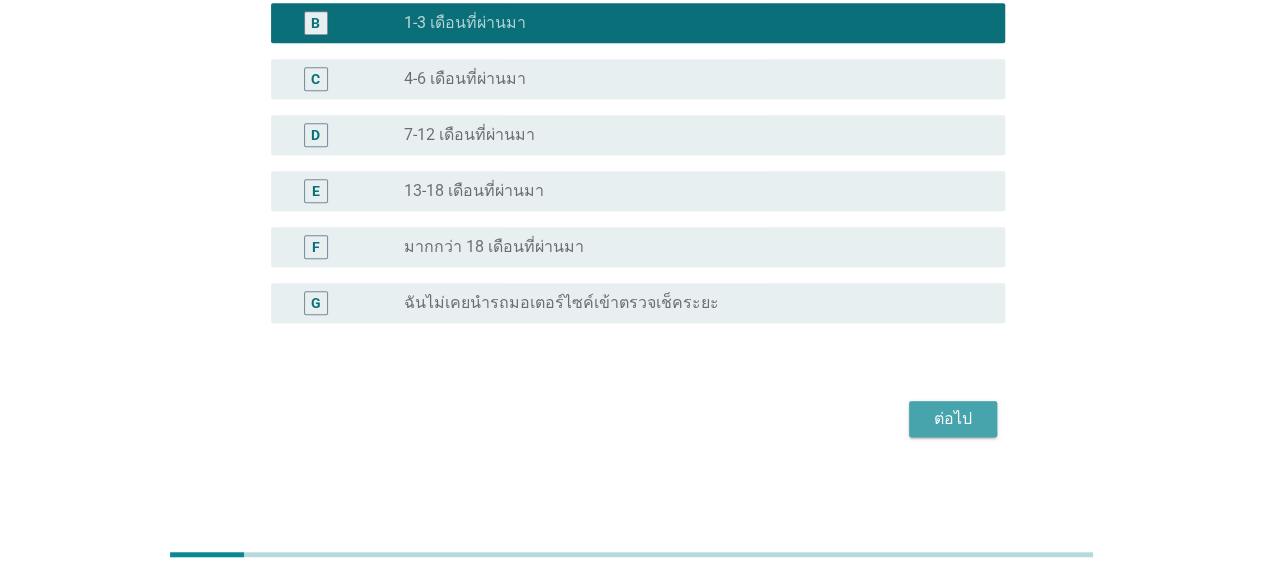 click on "ต่อไป" at bounding box center [953, 419] 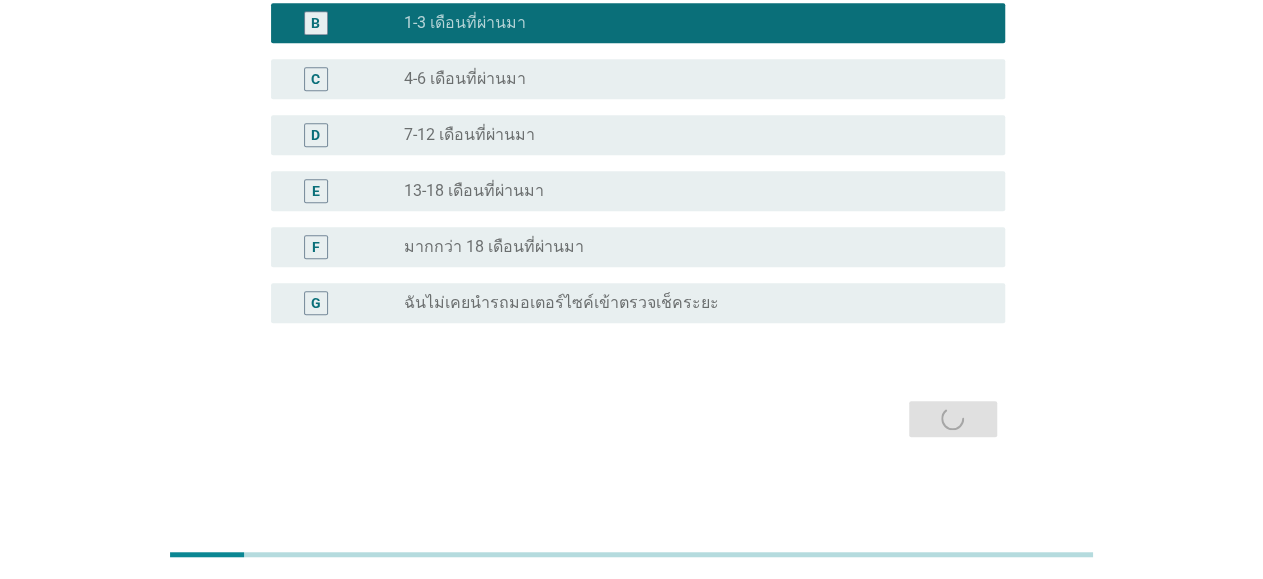 scroll, scrollTop: 0, scrollLeft: 0, axis: both 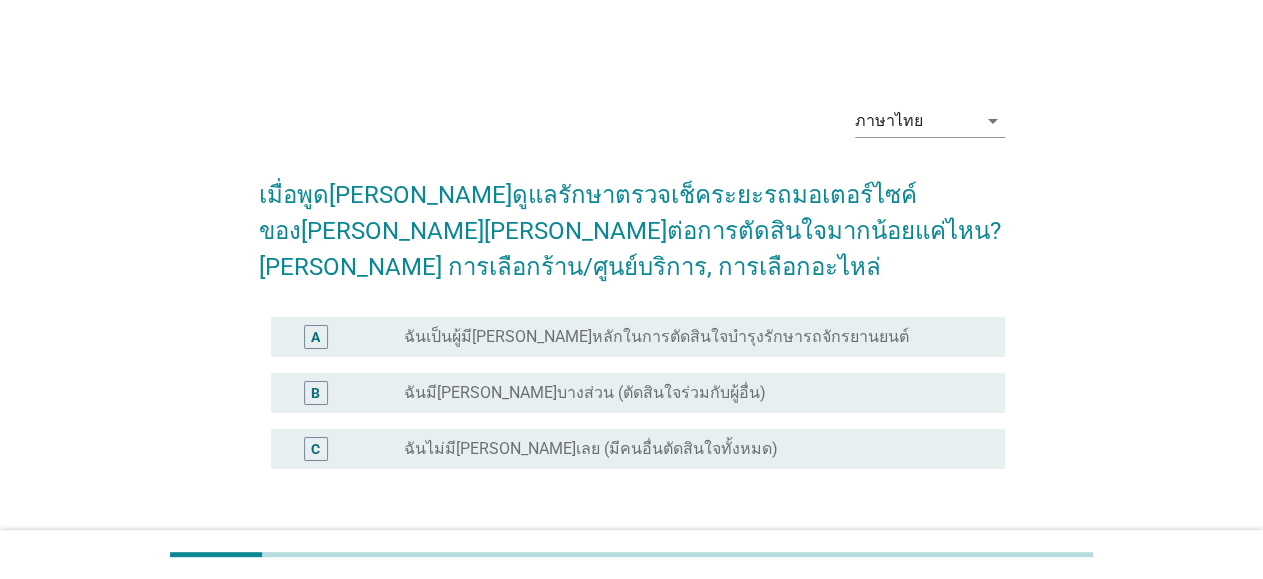 click on "ฉันเป็นผู้มี[PERSON_NAME]หลักในการตัดสินใจบำรุงรักษารถจักรยานยนต์" at bounding box center (656, 337) 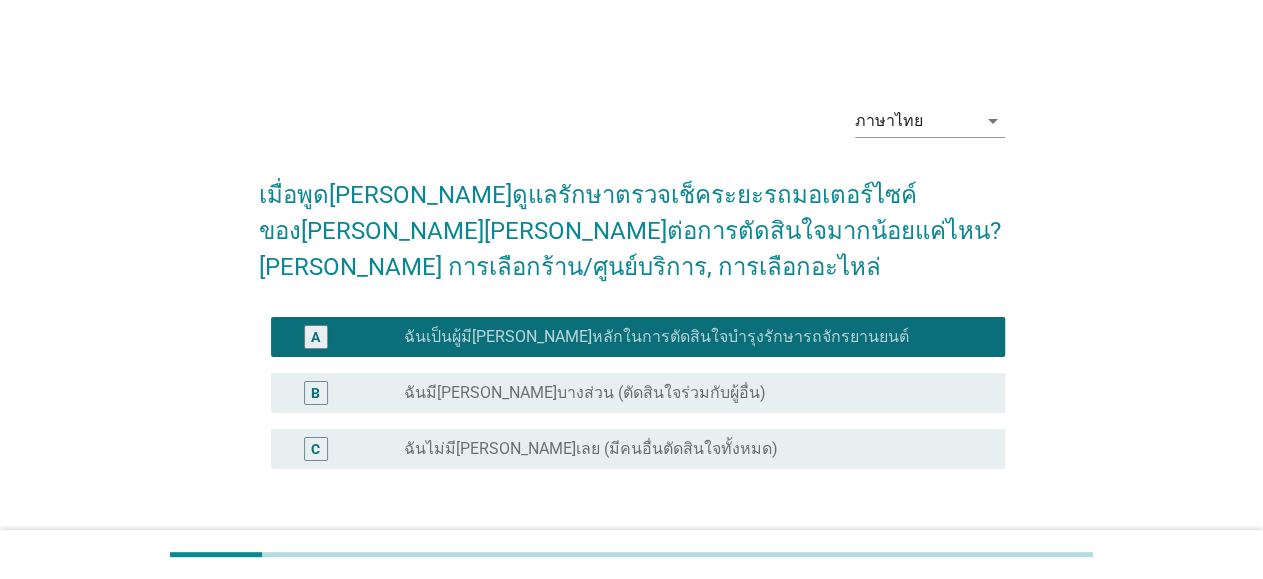 scroll, scrollTop: 110, scrollLeft: 0, axis: vertical 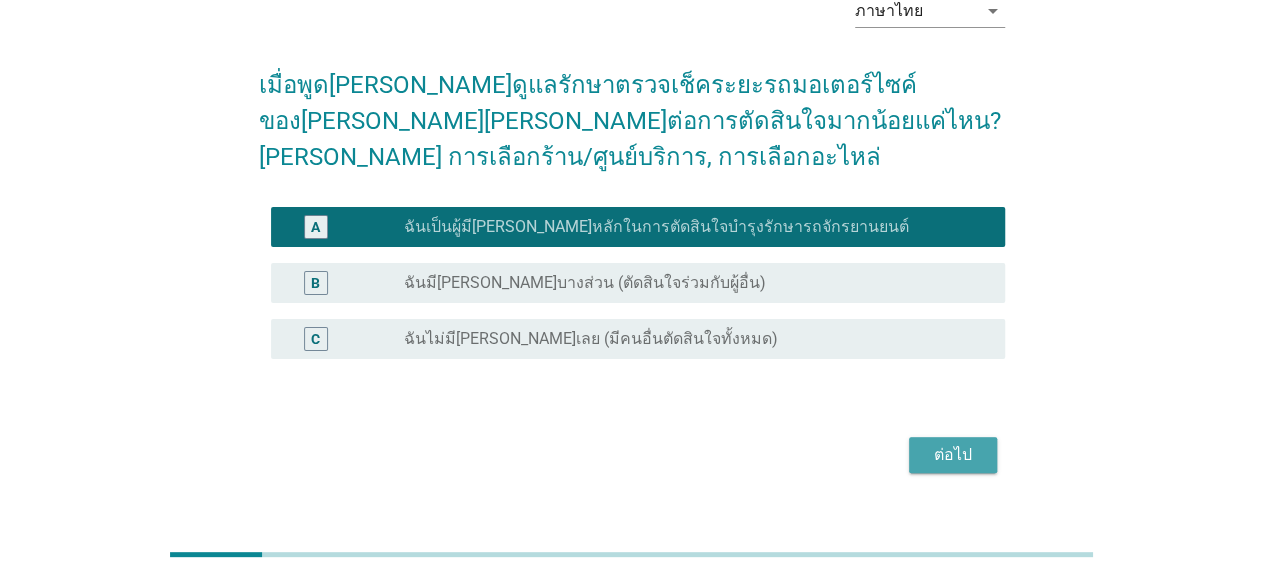 click on "ต่อไป" at bounding box center [953, 455] 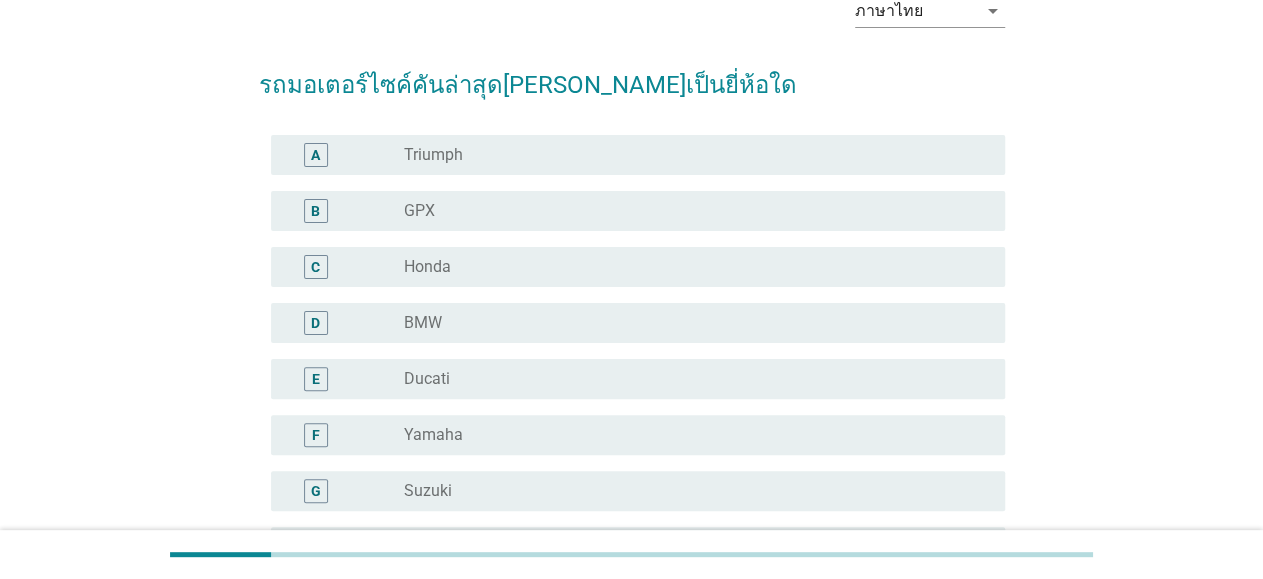 scroll, scrollTop: 0, scrollLeft: 0, axis: both 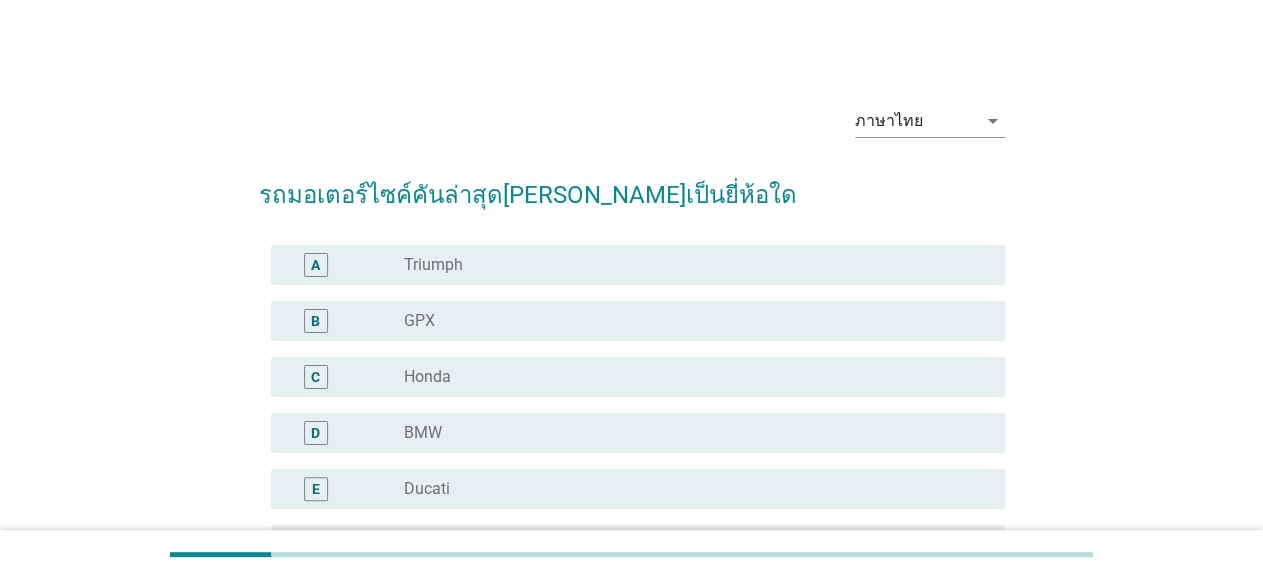 click on "radio_button_unchecked Honda" at bounding box center [696, 377] 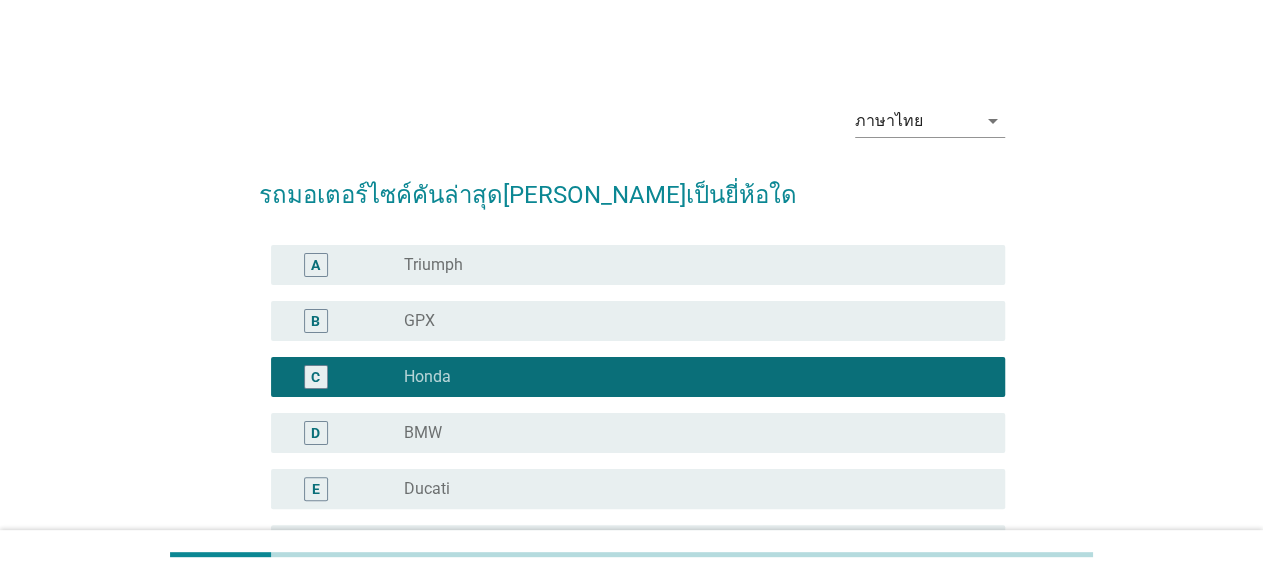 scroll, scrollTop: 410, scrollLeft: 0, axis: vertical 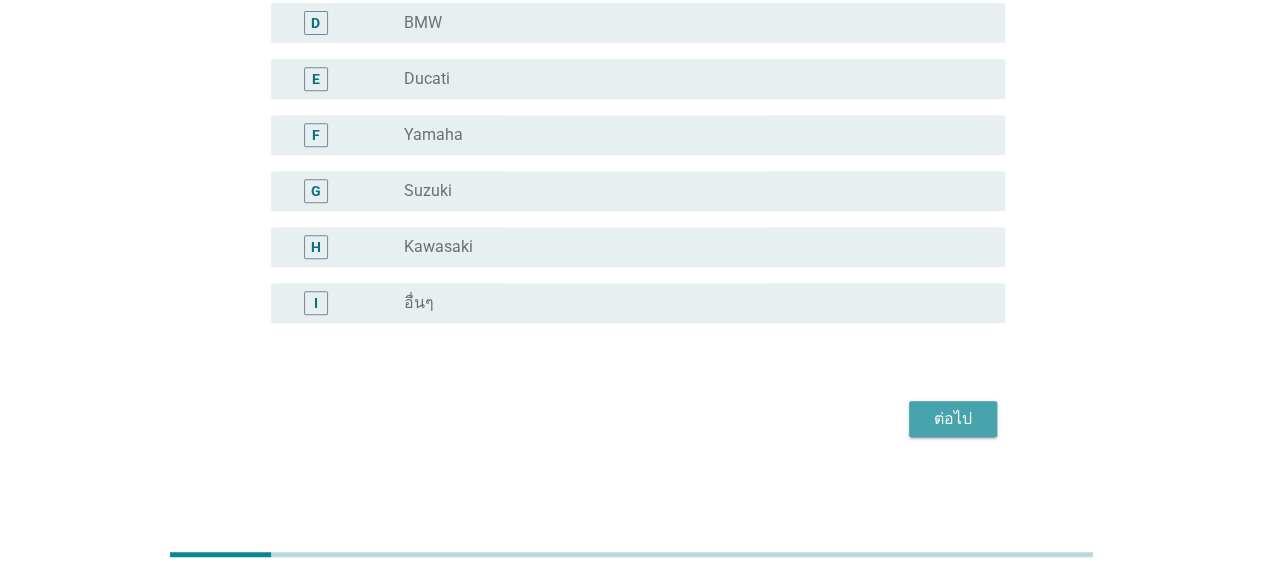 click on "ต่อไป" at bounding box center [953, 419] 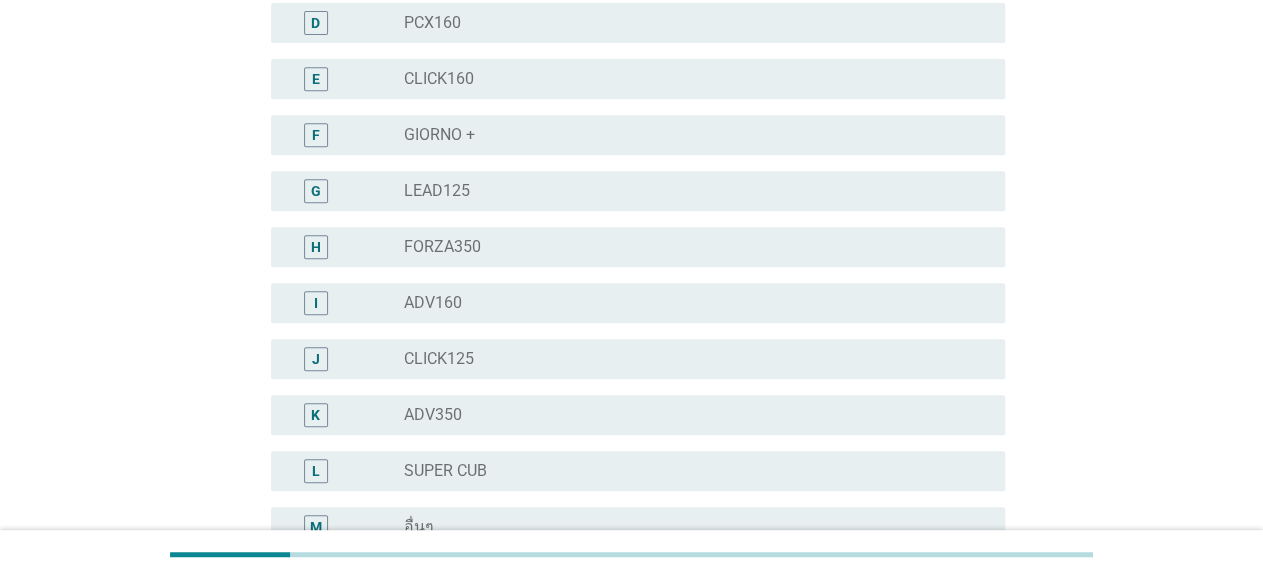 scroll, scrollTop: 0, scrollLeft: 0, axis: both 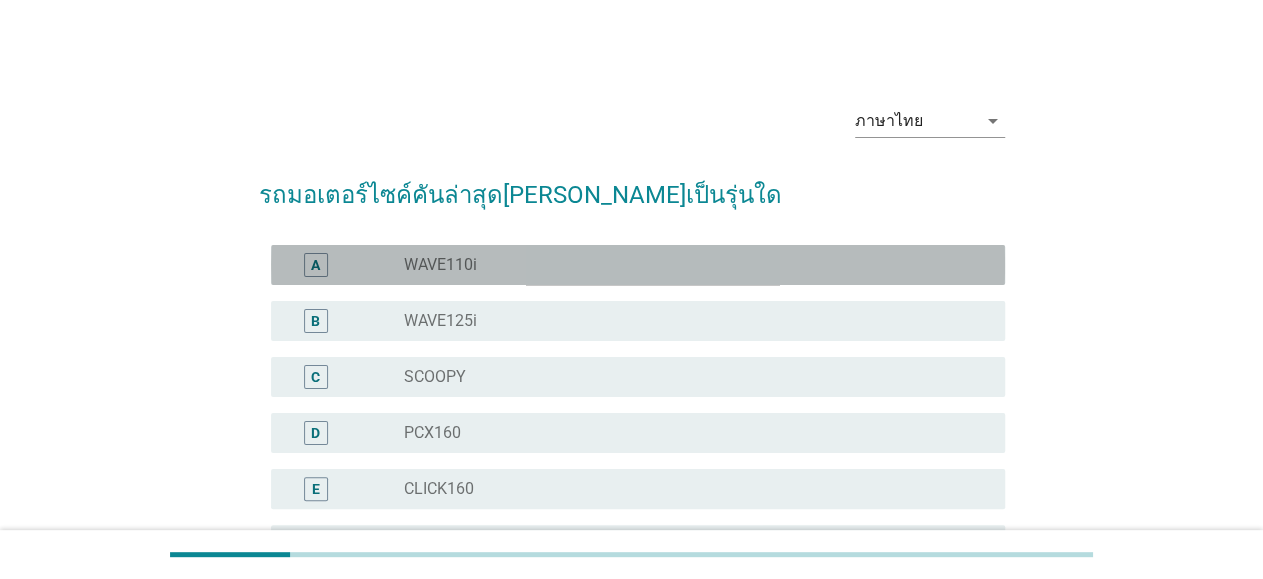 click on "radio_button_unchecked WAVE110i" at bounding box center (688, 265) 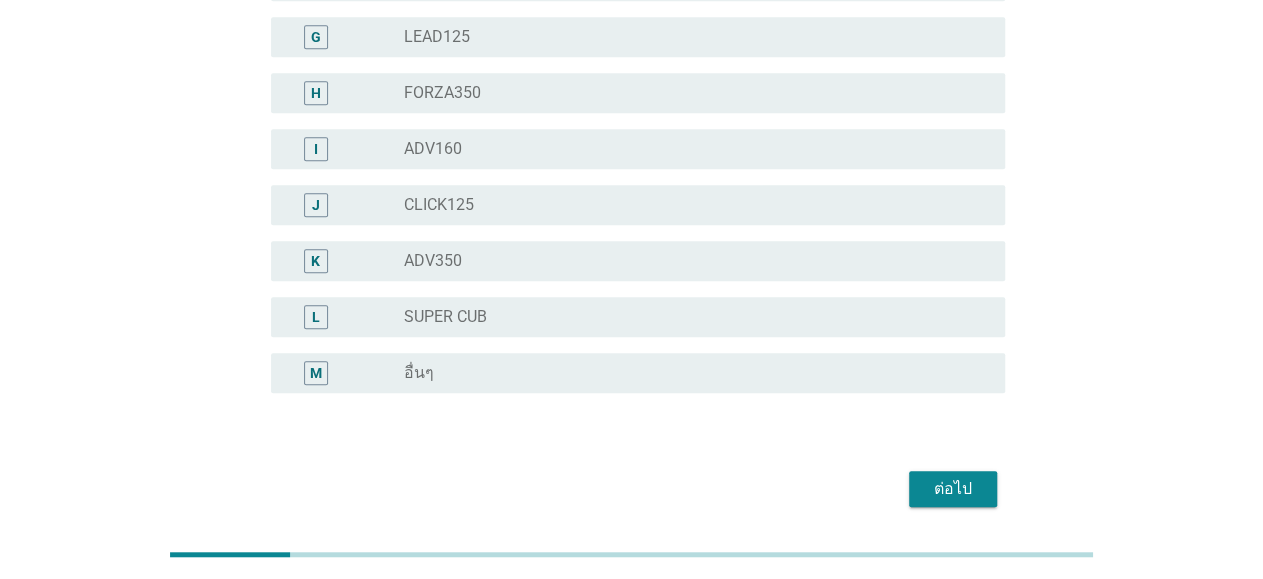 scroll, scrollTop: 530, scrollLeft: 0, axis: vertical 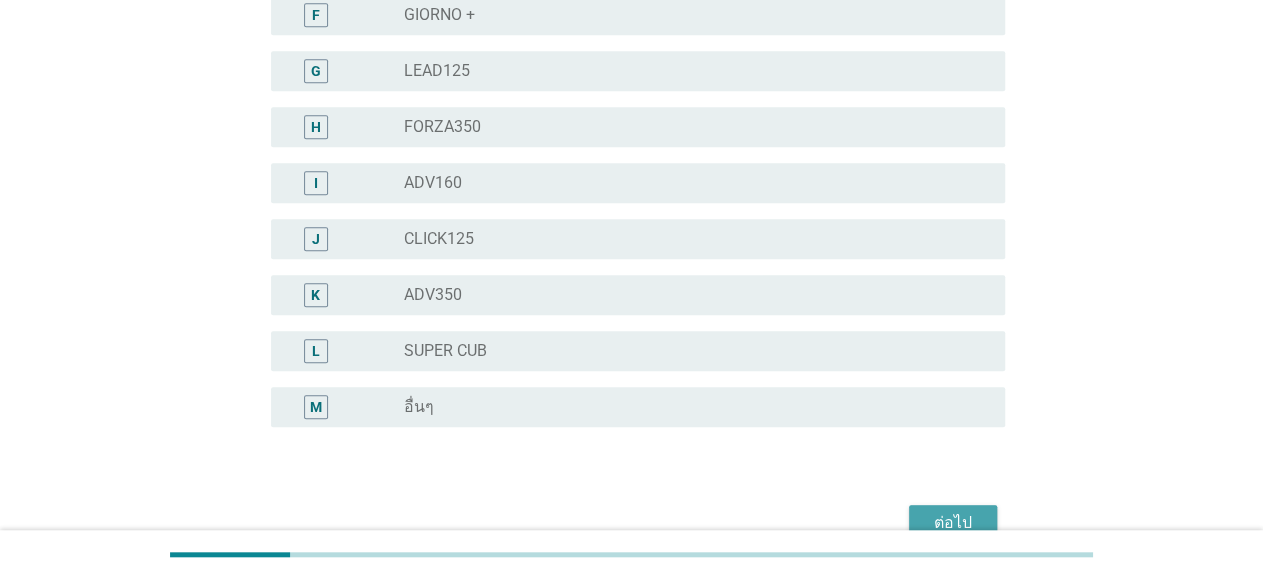 click on "ต่อไป" at bounding box center [953, 523] 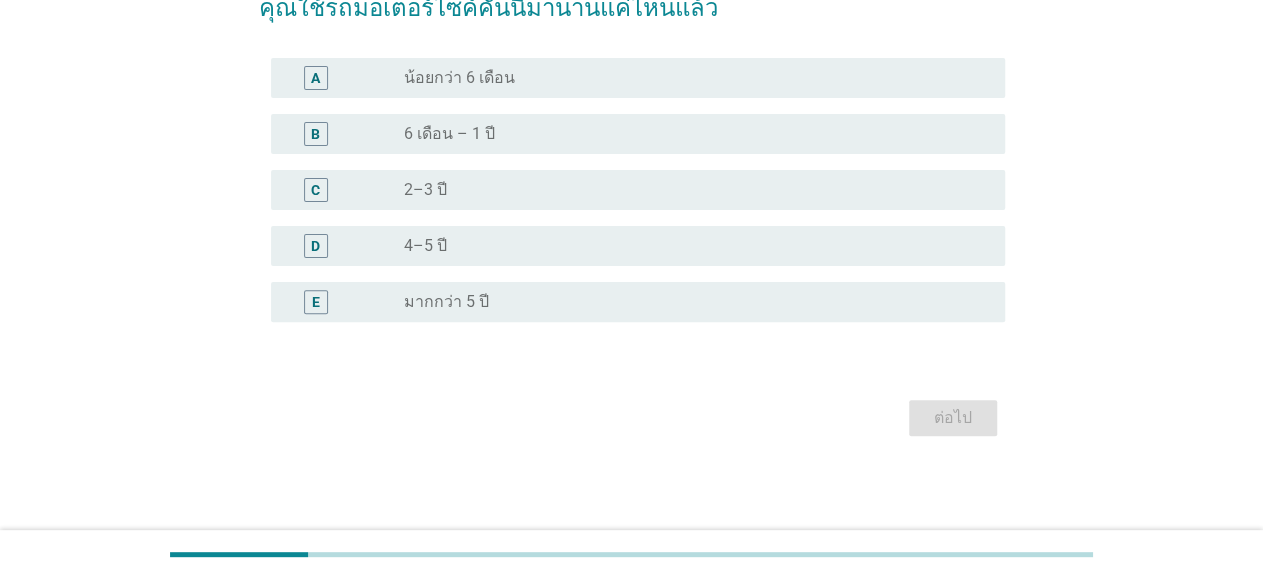 scroll, scrollTop: 0, scrollLeft: 0, axis: both 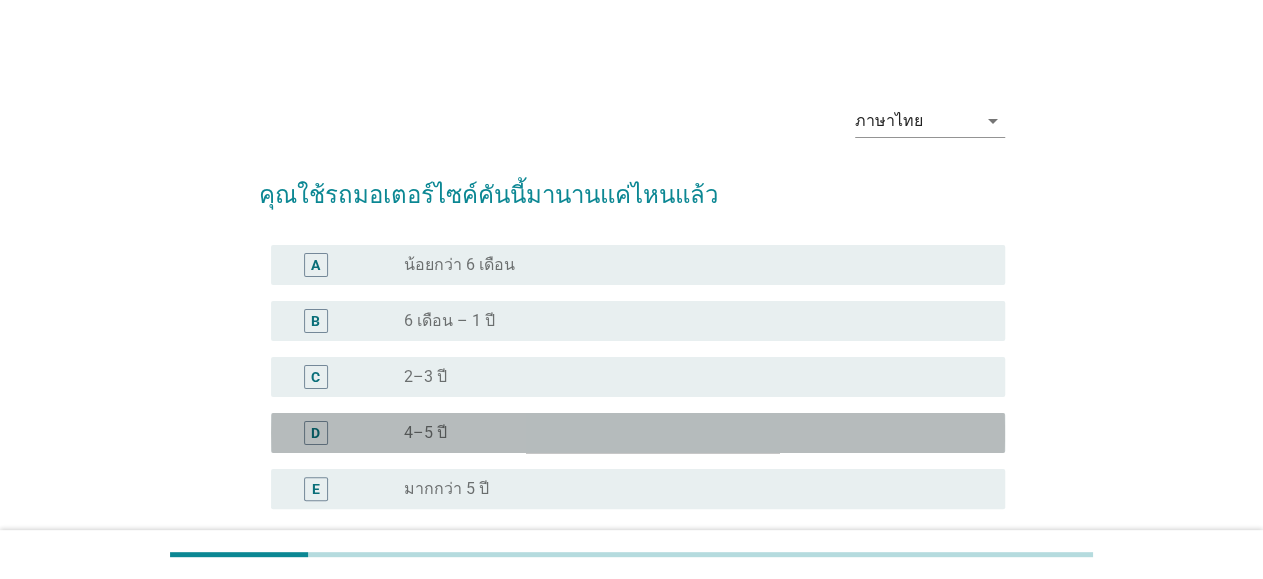 click on "radio_button_unchecked 4–5 ปี" at bounding box center (688, 433) 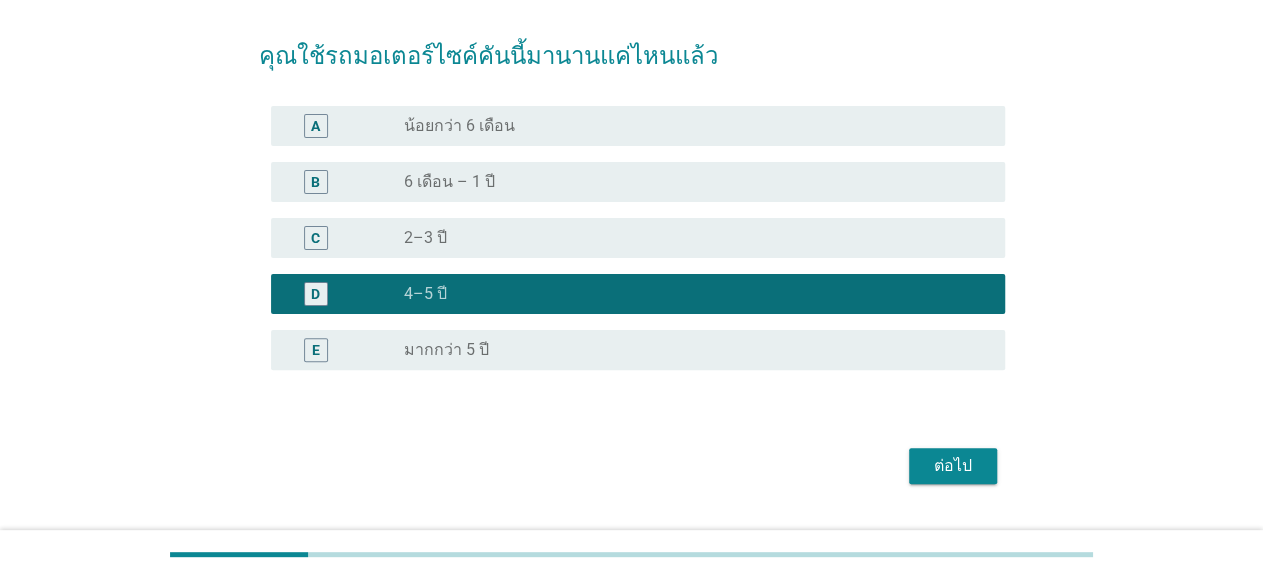 scroll, scrollTop: 186, scrollLeft: 0, axis: vertical 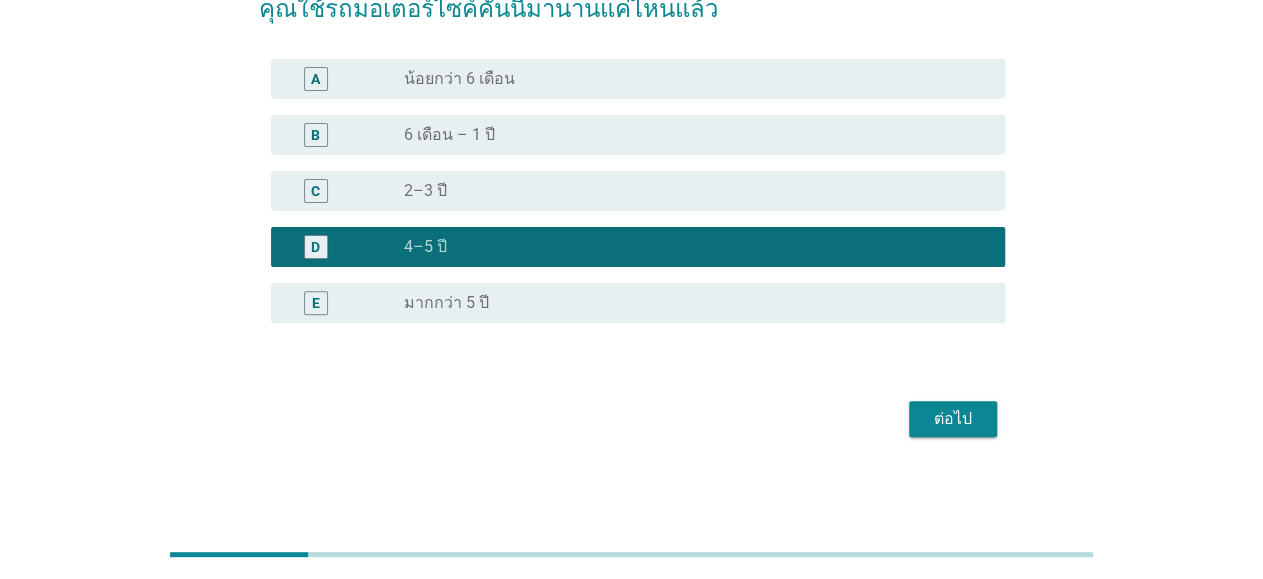 click on "ต่อไป" at bounding box center [953, 419] 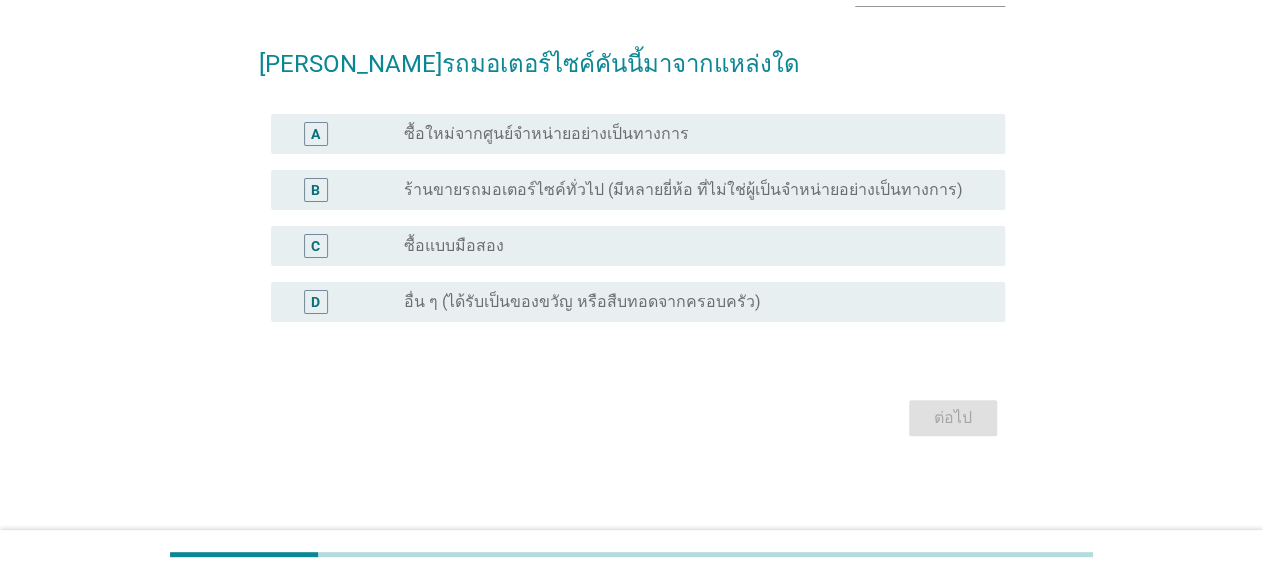 scroll, scrollTop: 0, scrollLeft: 0, axis: both 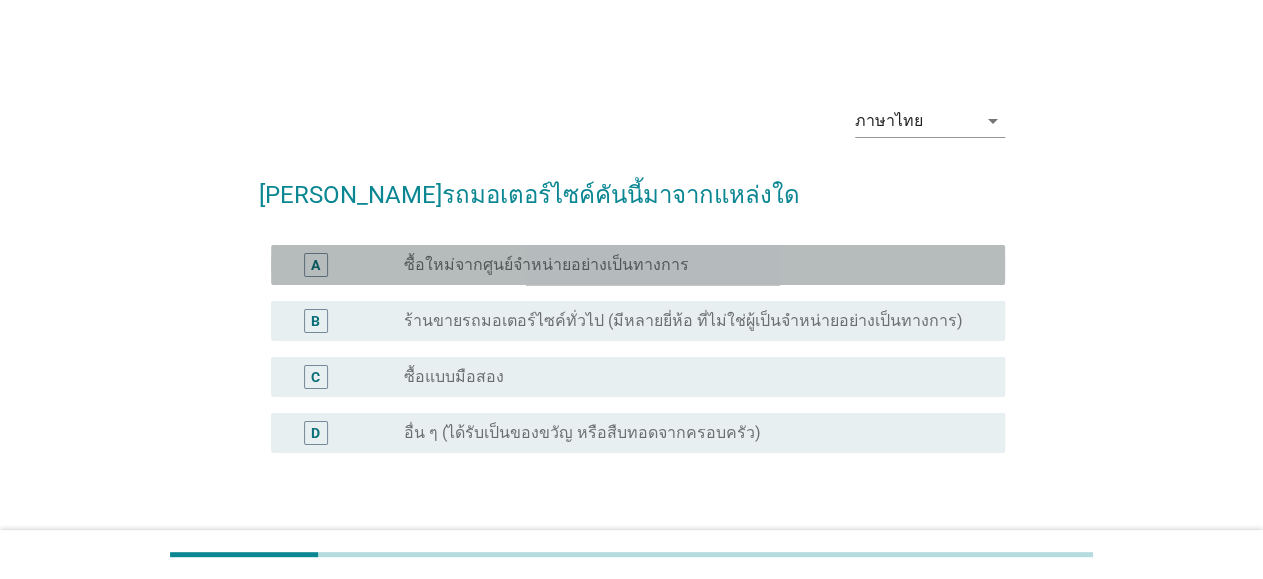 click on "ซื้อใหม่จากศูนย์จำหน่ายอย่างเป็นทางการ" at bounding box center (546, 265) 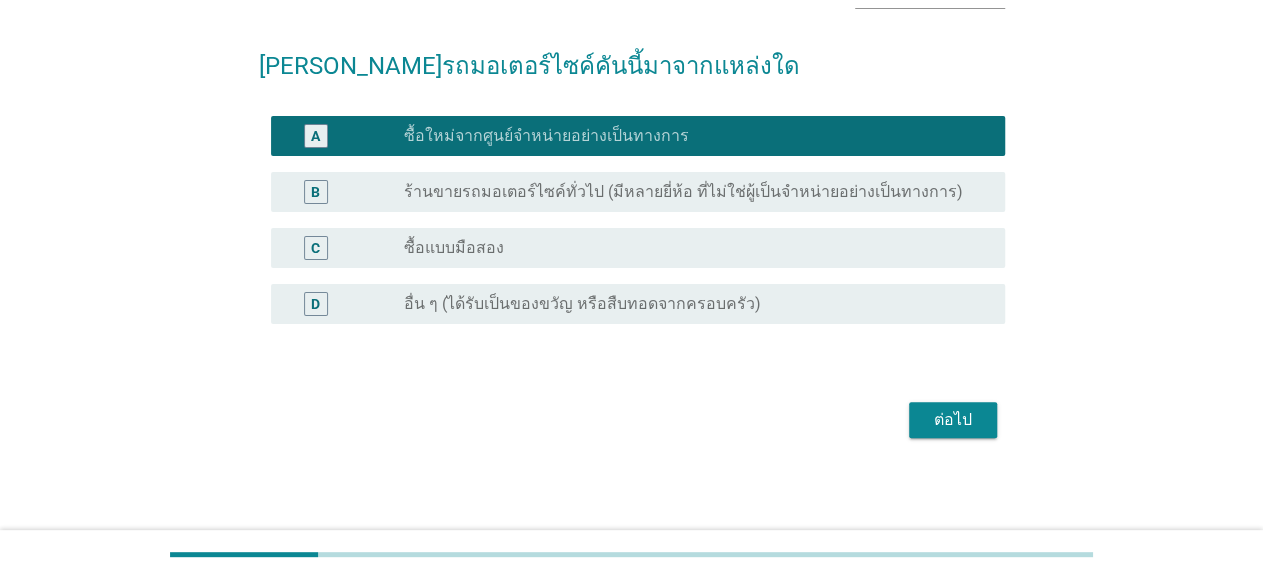 scroll, scrollTop: 130, scrollLeft: 0, axis: vertical 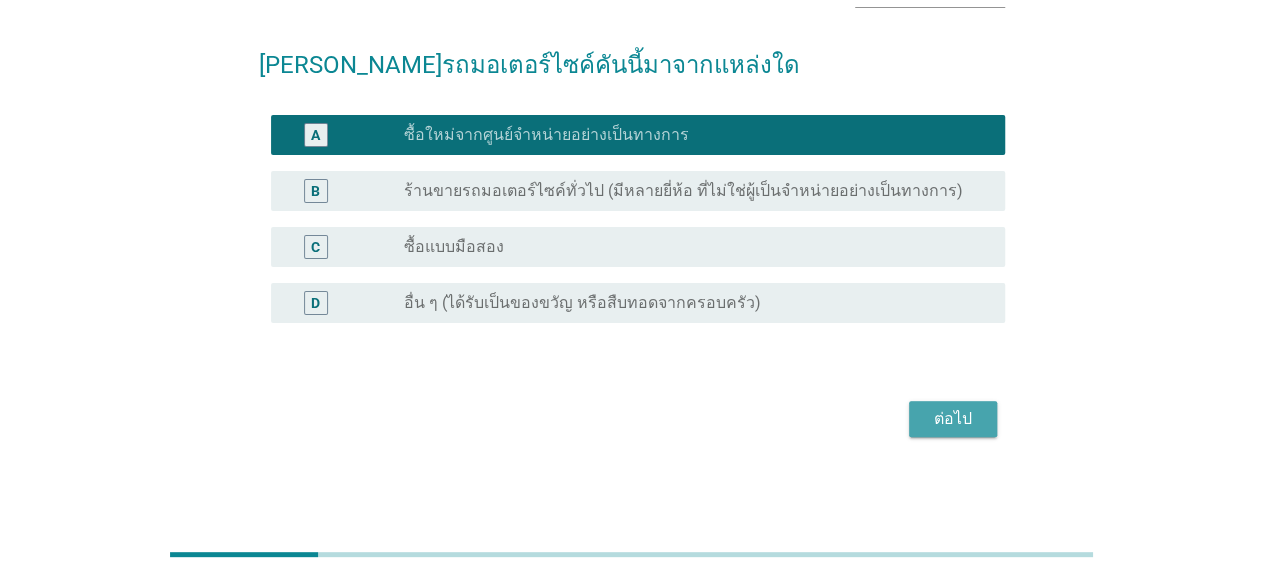 click on "ต่อไป" at bounding box center (953, 419) 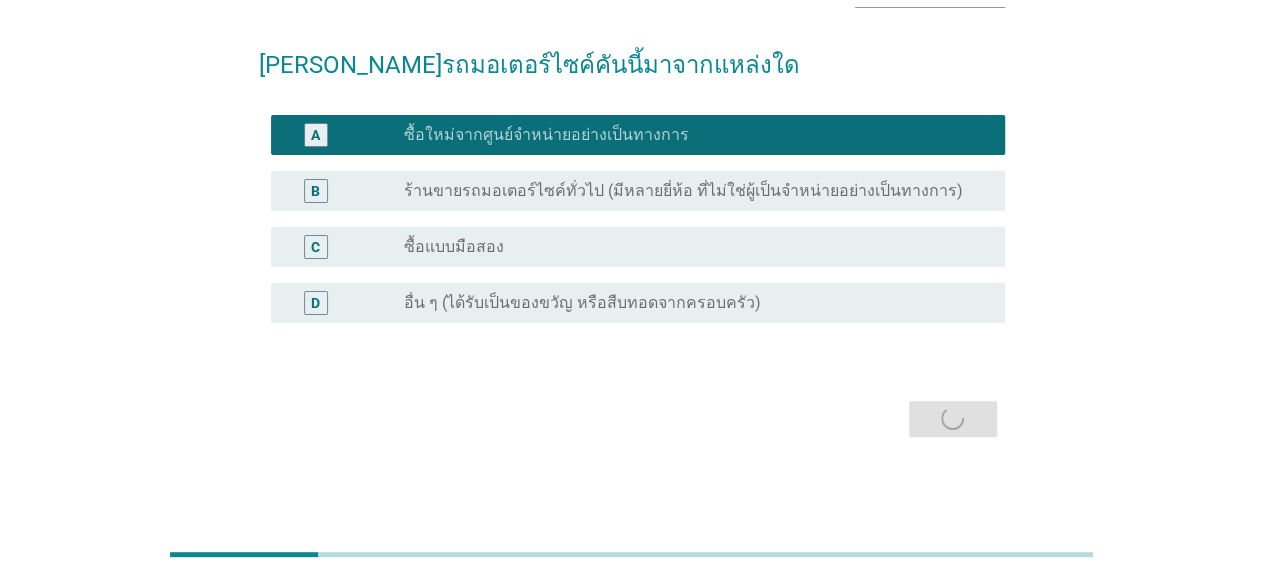 scroll, scrollTop: 0, scrollLeft: 0, axis: both 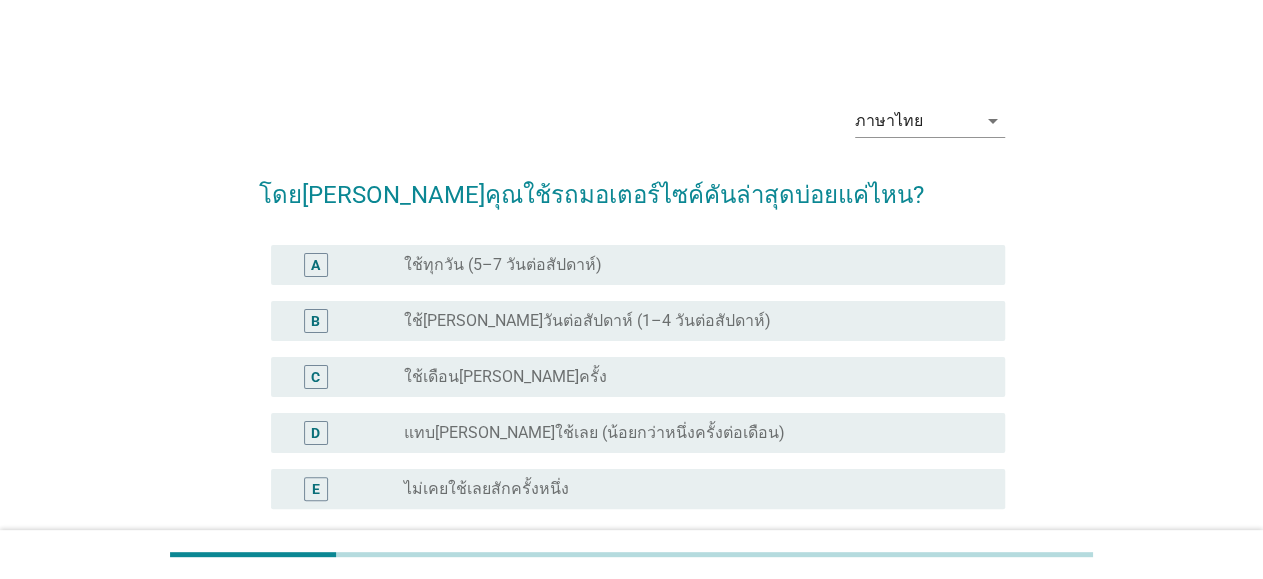 click on "radio_button_unchecked ใช้[PERSON_NAME]วันต่อสัปดาห์ (1–4 วันต่อสัปดาห์)" at bounding box center (688, 321) 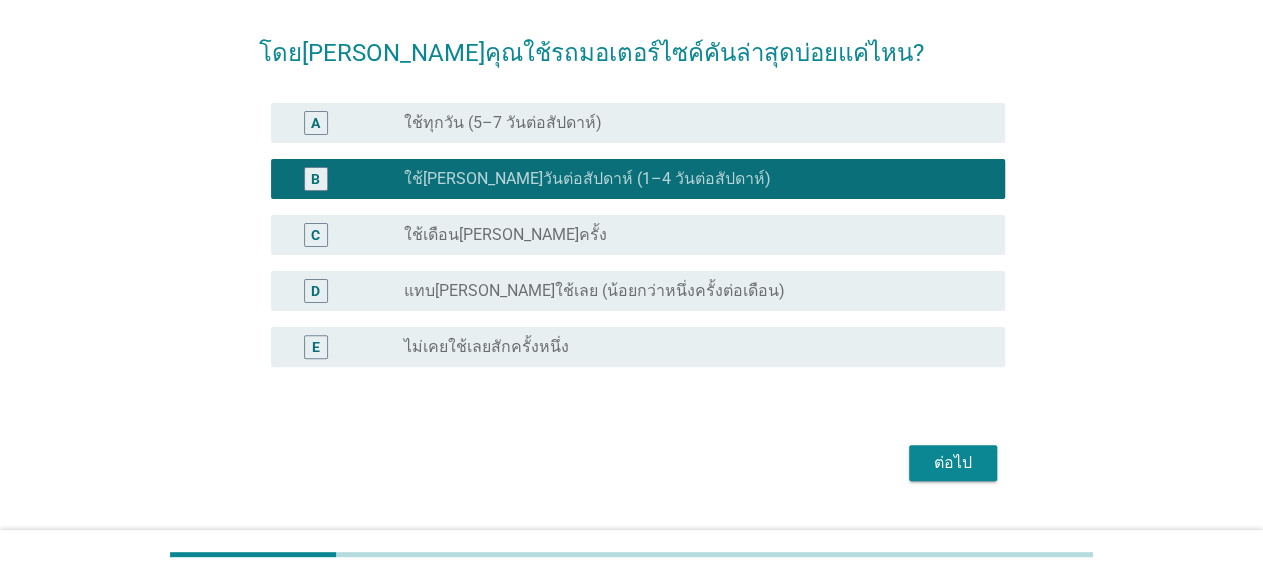 scroll, scrollTop: 186, scrollLeft: 0, axis: vertical 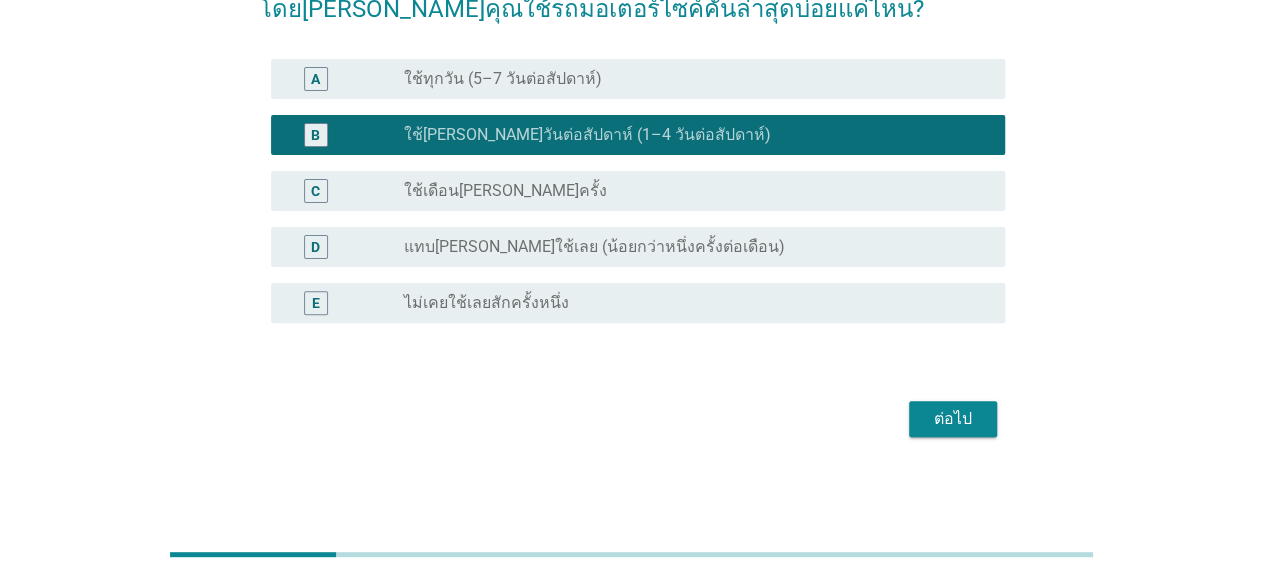 click on "ต่อไป" at bounding box center (953, 419) 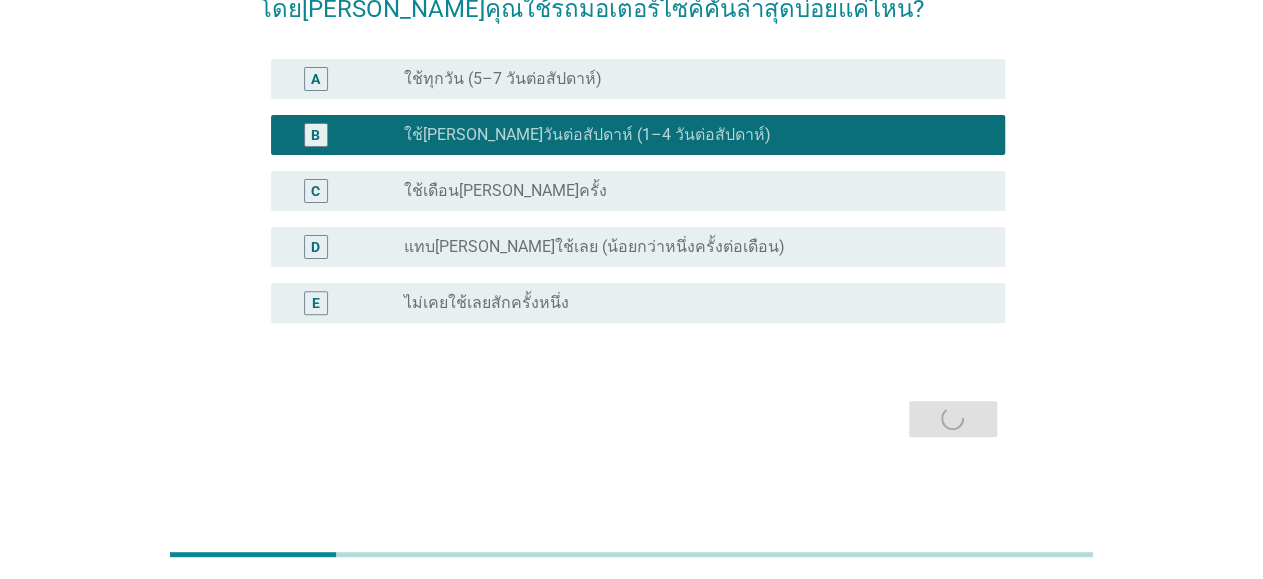 scroll, scrollTop: 0, scrollLeft: 0, axis: both 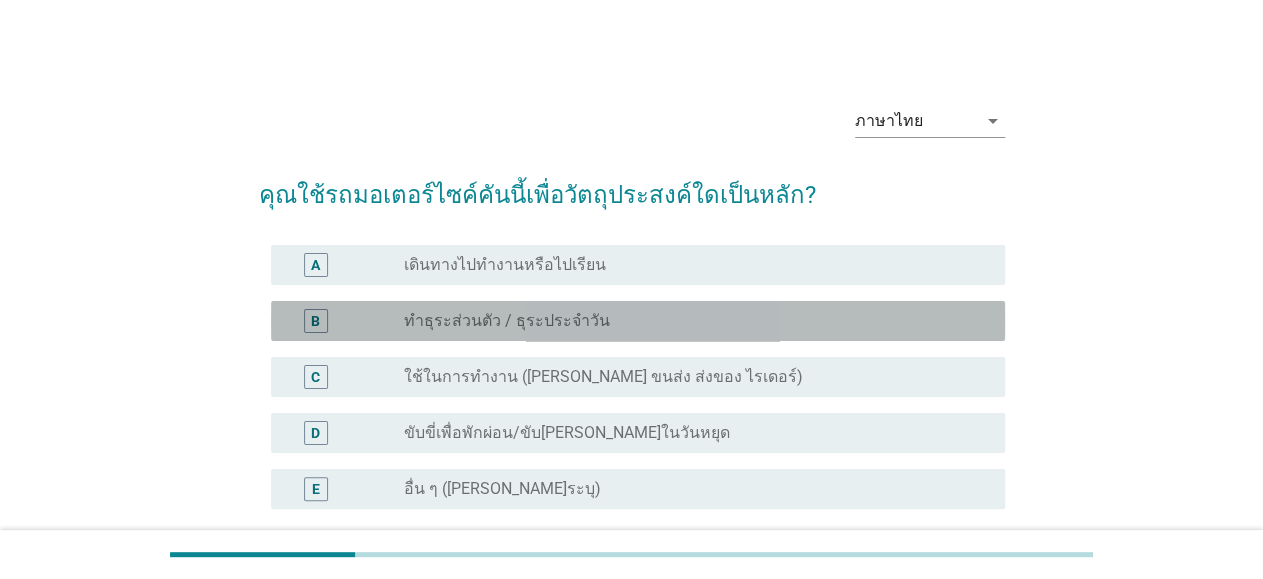 click on "radio_button_unchecked ทำธุระส่วนตัว / ธุระประจำวัน" at bounding box center (688, 321) 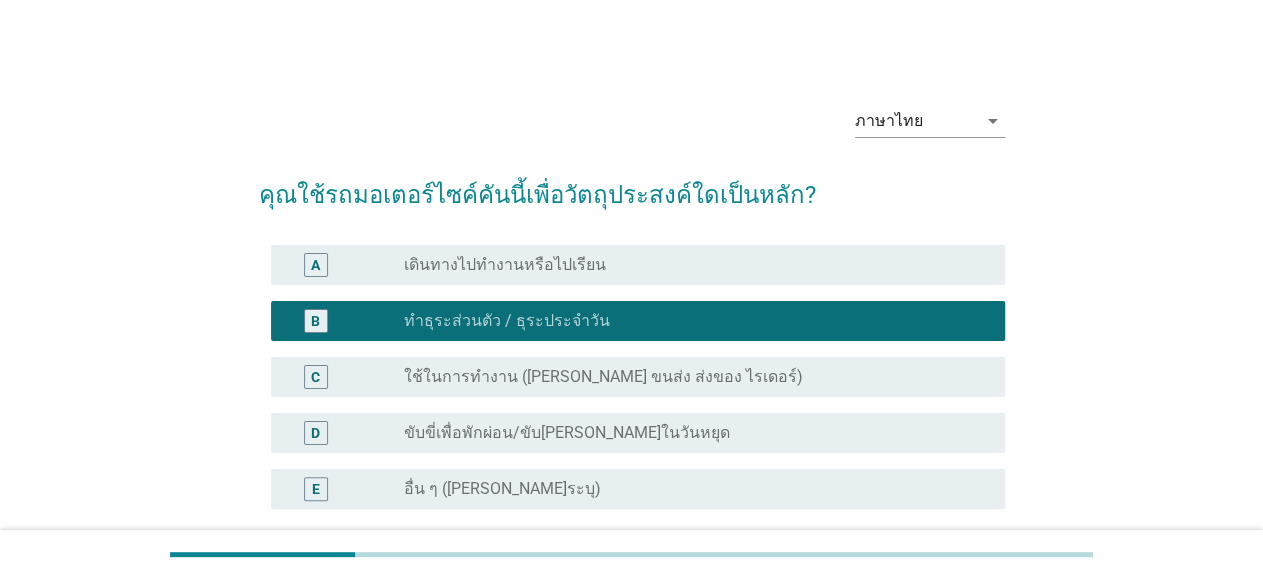 click on "radio_button_unchecked ขับขี่เพื่อพักผ่อน/ขับ[PERSON_NAME]ในวันหยุด" at bounding box center [688, 433] 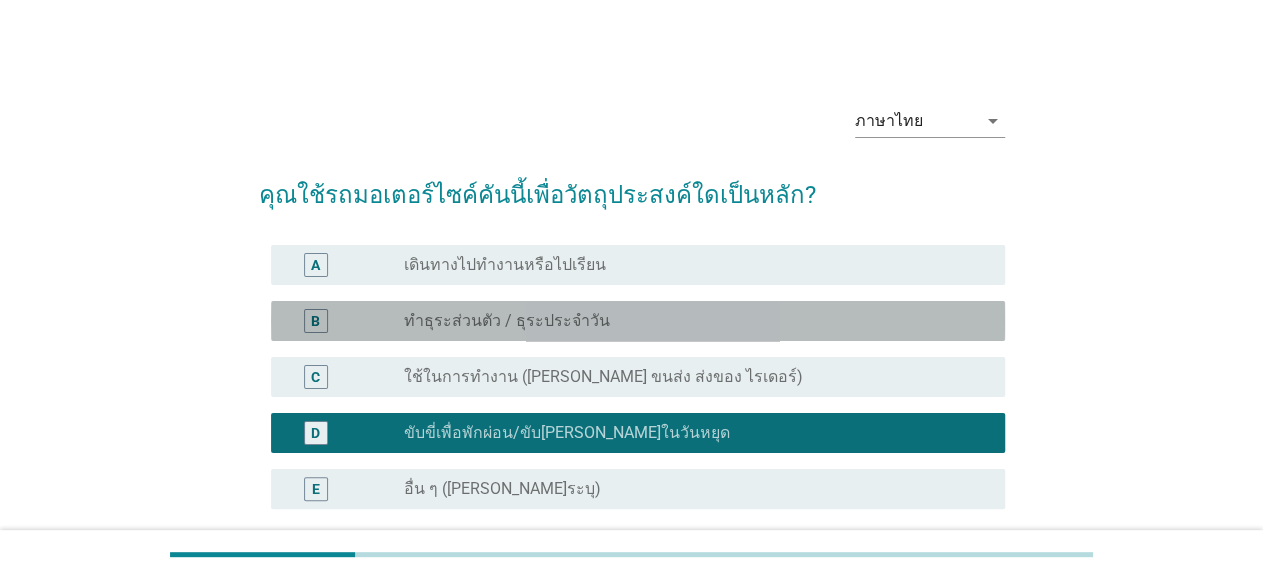 click on "radio_button_unchecked ทำธุระส่วนตัว / ธุระประจำวัน" at bounding box center (688, 321) 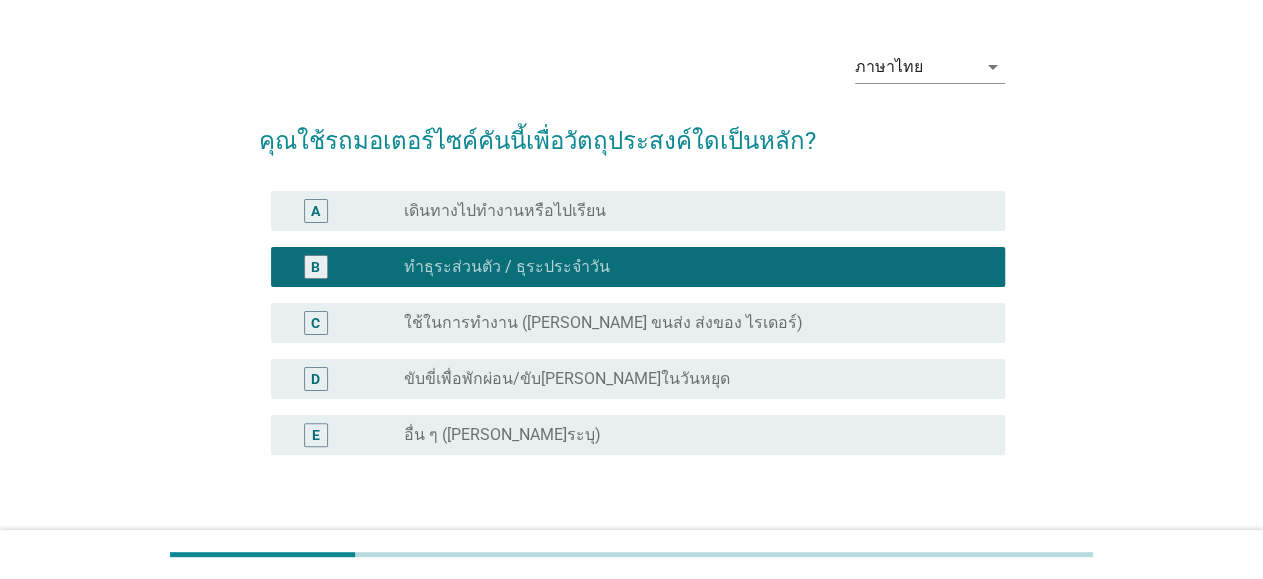 scroll, scrollTop: 186, scrollLeft: 0, axis: vertical 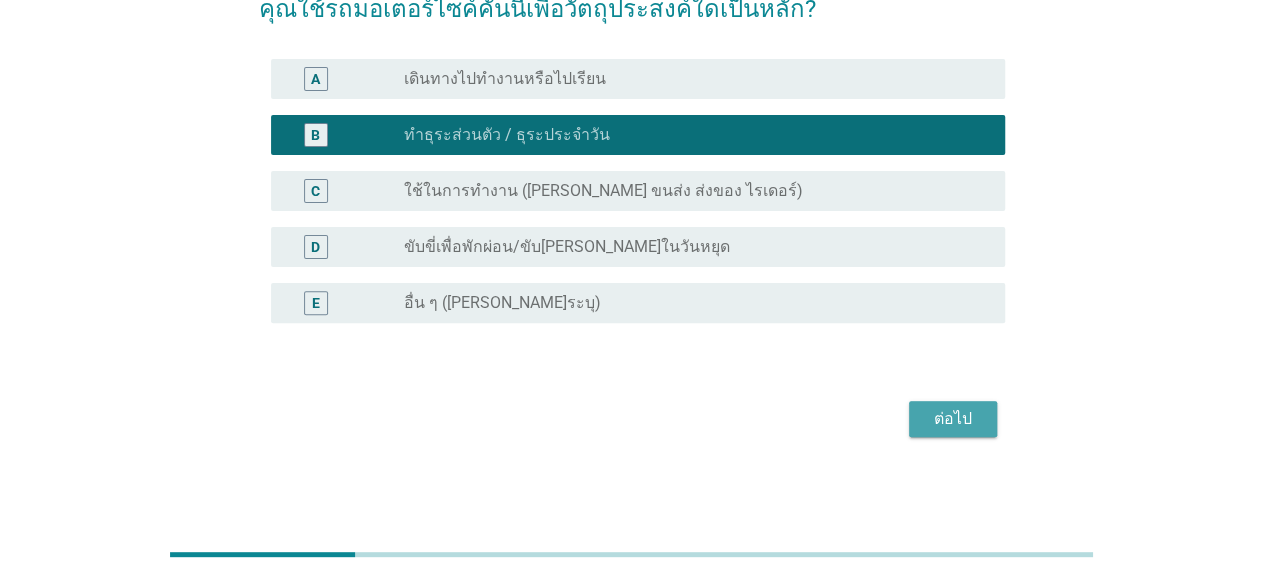 click on "ต่อไป" at bounding box center [953, 419] 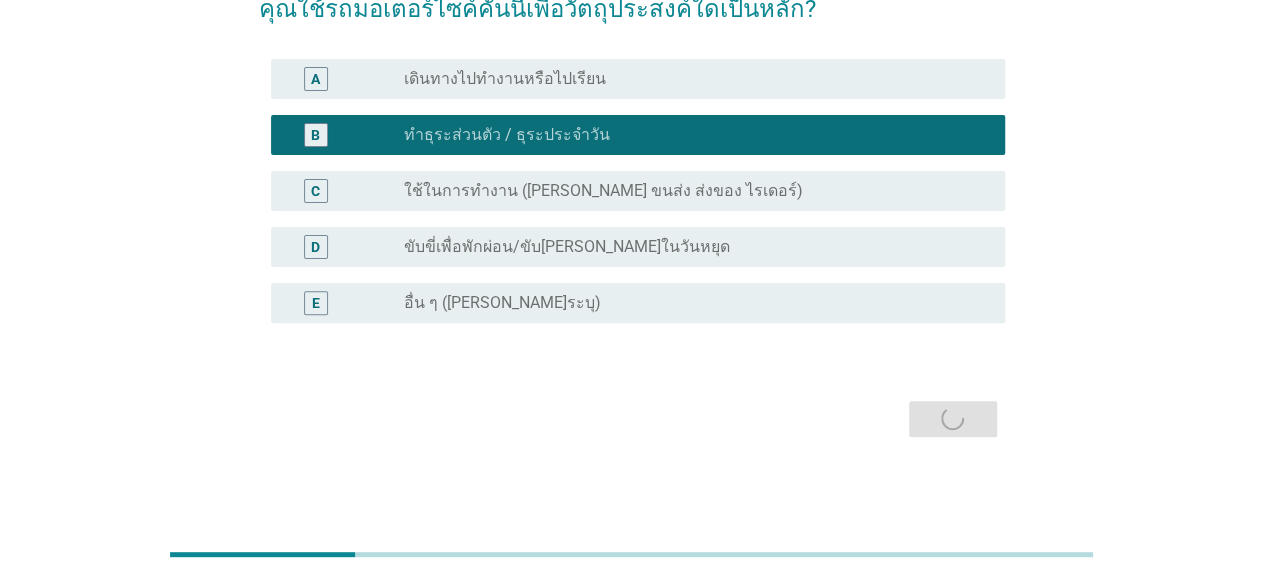 scroll, scrollTop: 0, scrollLeft: 0, axis: both 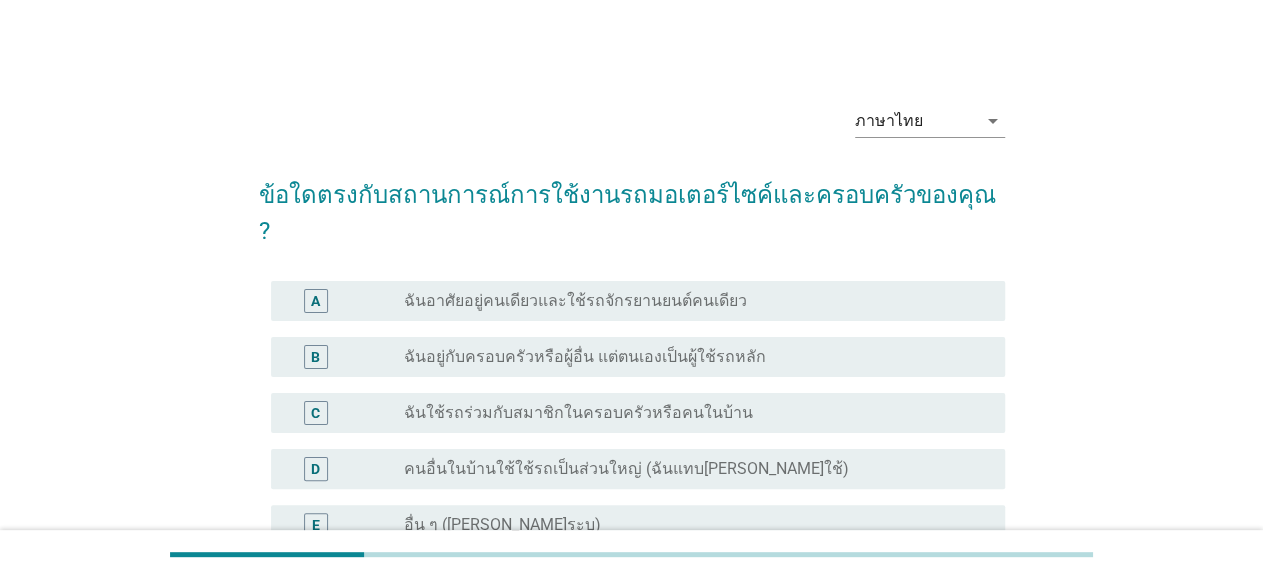click on "radio_button_unchecked ฉันอยู่กับครอบครัวหรือผู้อื่น แต่ตนเองเป็นผู้ใช้รถหลัก" at bounding box center (688, 357) 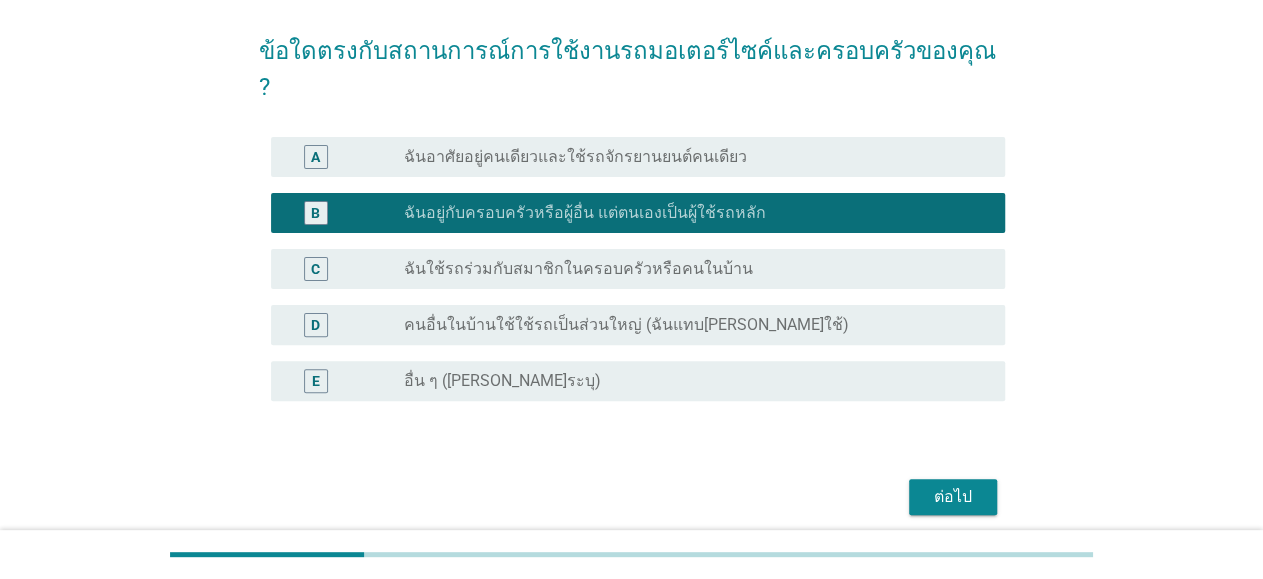 scroll, scrollTop: 186, scrollLeft: 0, axis: vertical 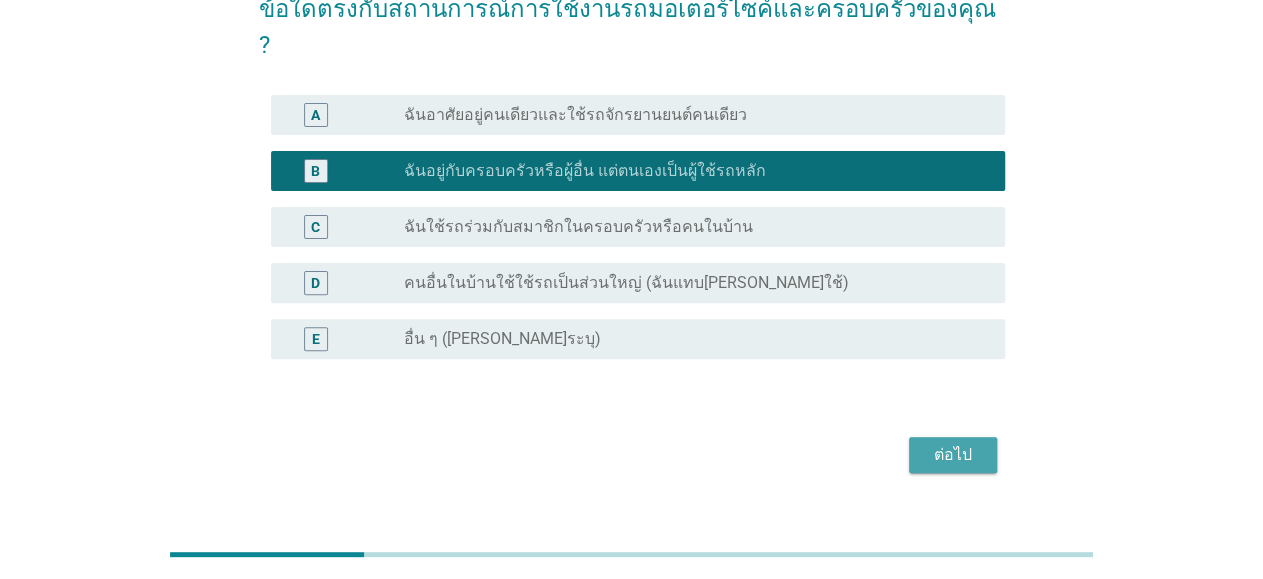 click on "ต่อไป" at bounding box center (953, 455) 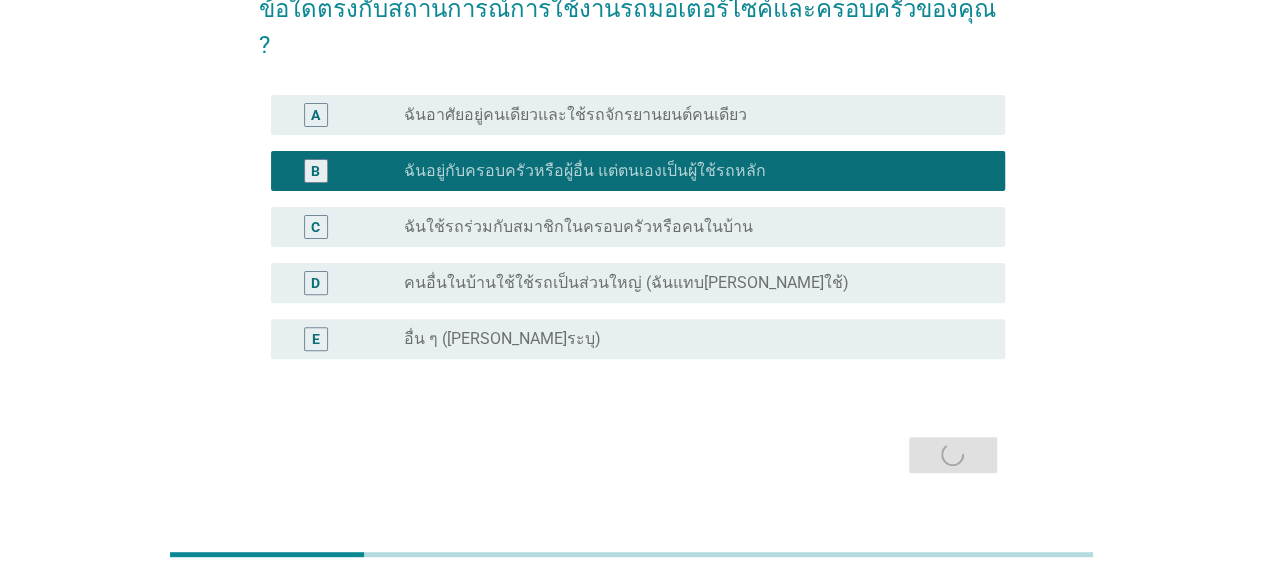 scroll, scrollTop: 0, scrollLeft: 0, axis: both 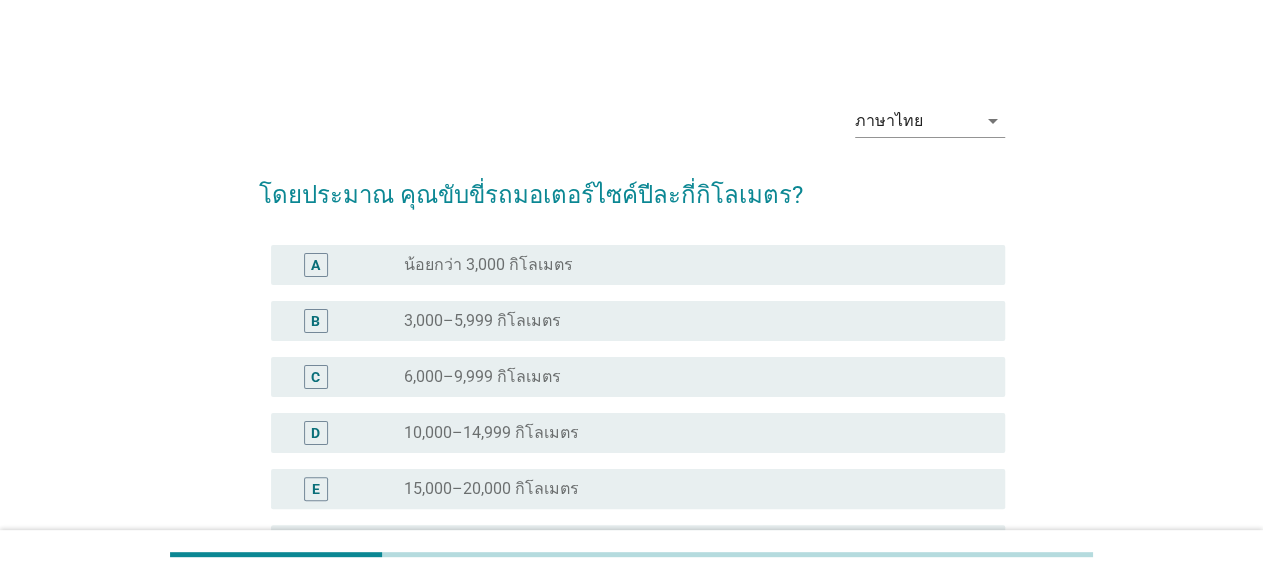 click on "radio_button_unchecked 10,000–14,999 กิโลเมตร" at bounding box center [688, 433] 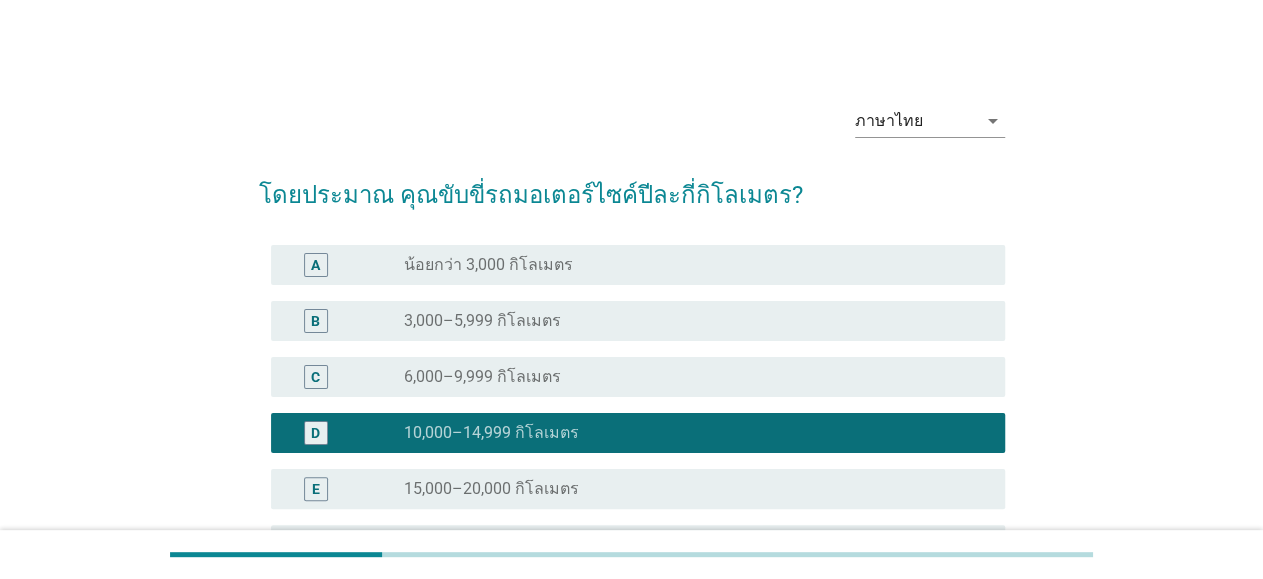 click on "B     radio_button_unchecked 3,000–5,999 กิโลเมตร" at bounding box center (638, 321) 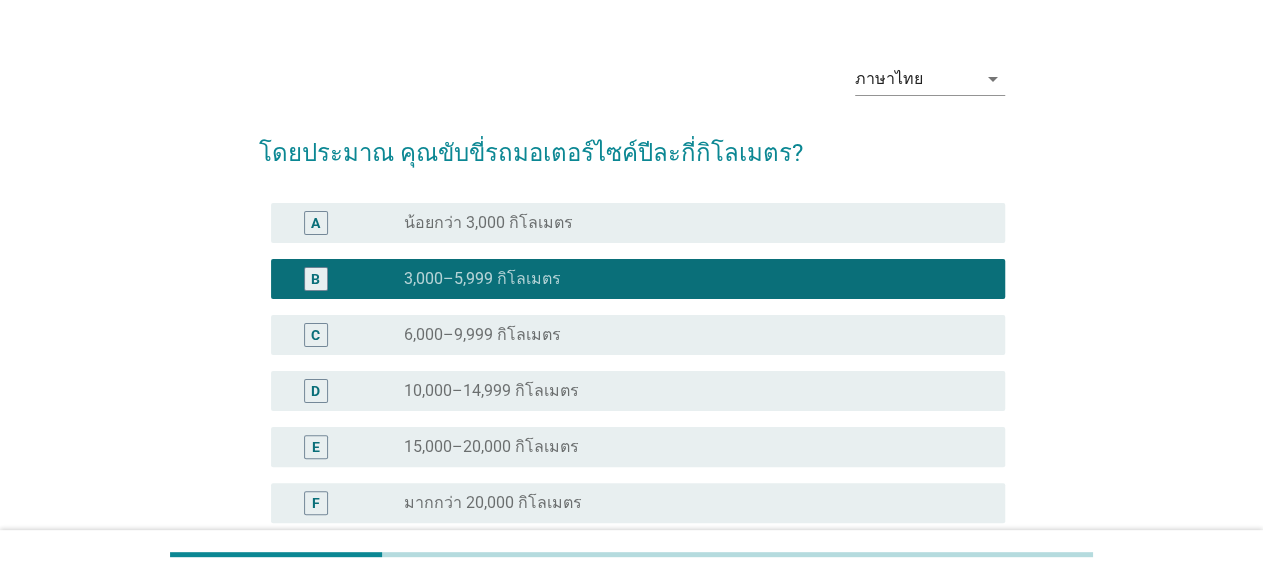 scroll, scrollTop: 0, scrollLeft: 0, axis: both 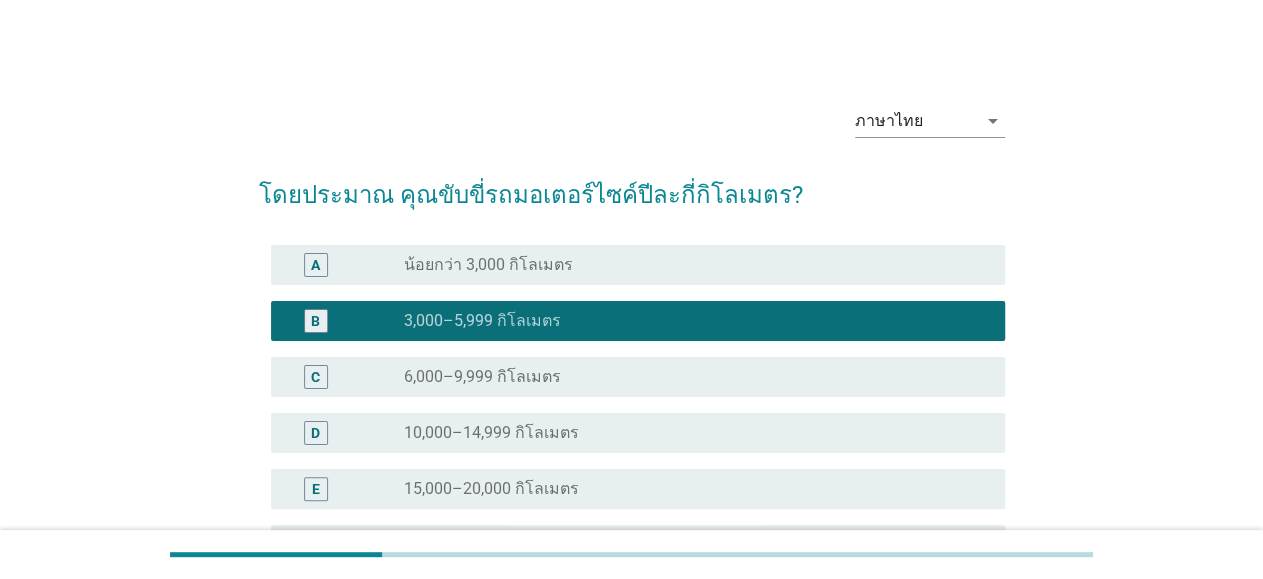 click on "radio_button_unchecked น้อยกว่า 3,000 กิโลเมตร" at bounding box center (688, 265) 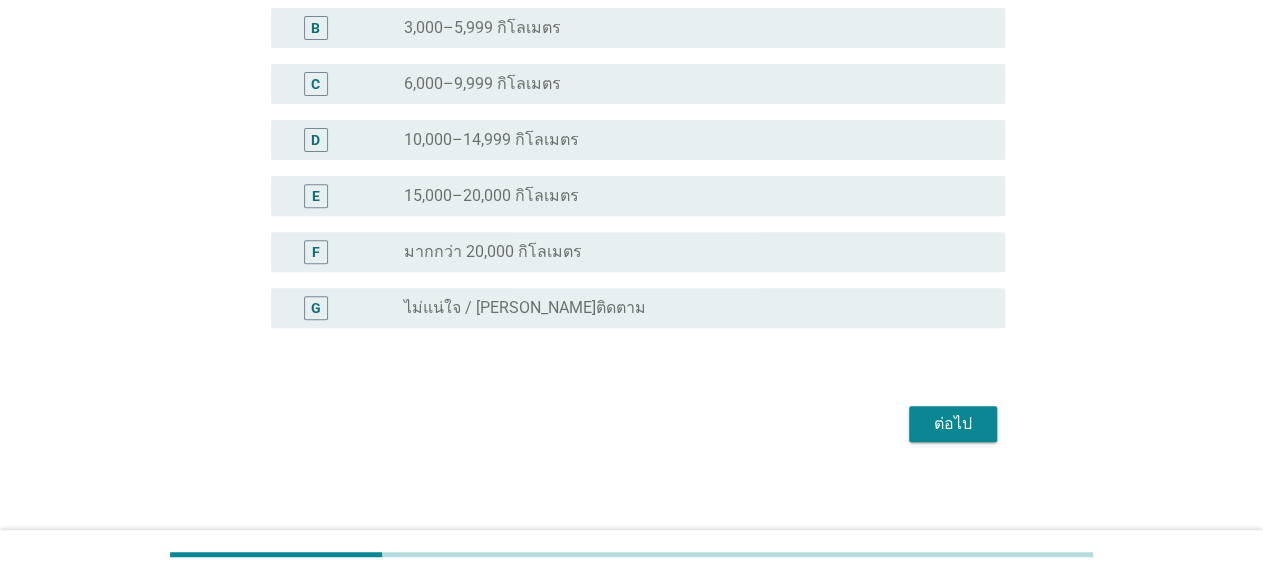 scroll, scrollTop: 298, scrollLeft: 0, axis: vertical 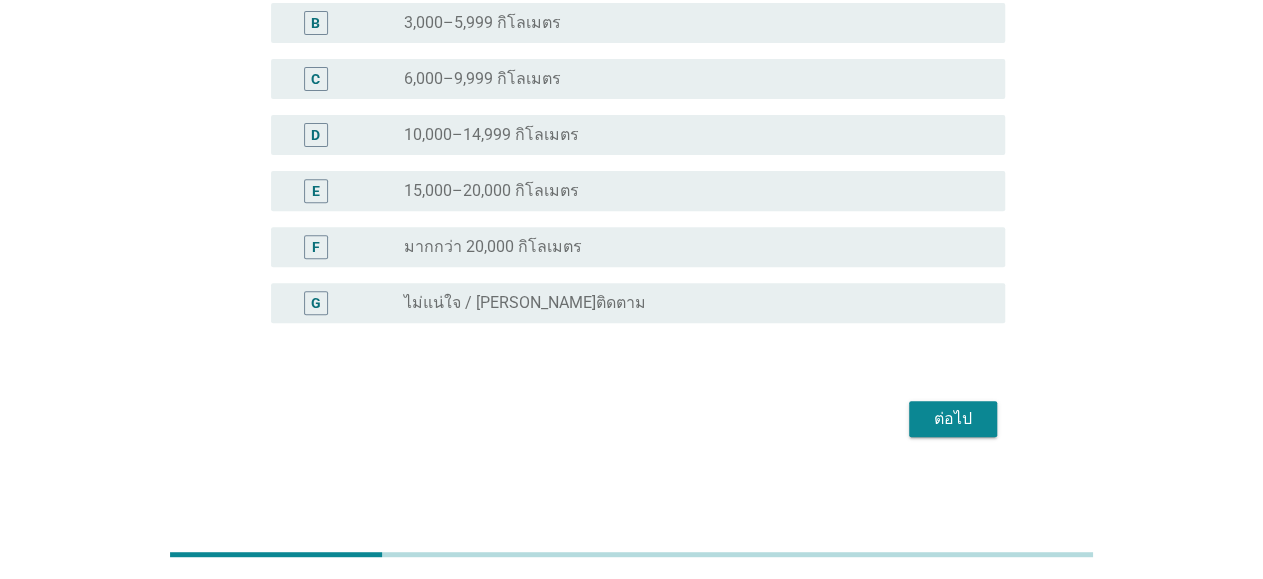 click on "ต่อไป" at bounding box center [953, 419] 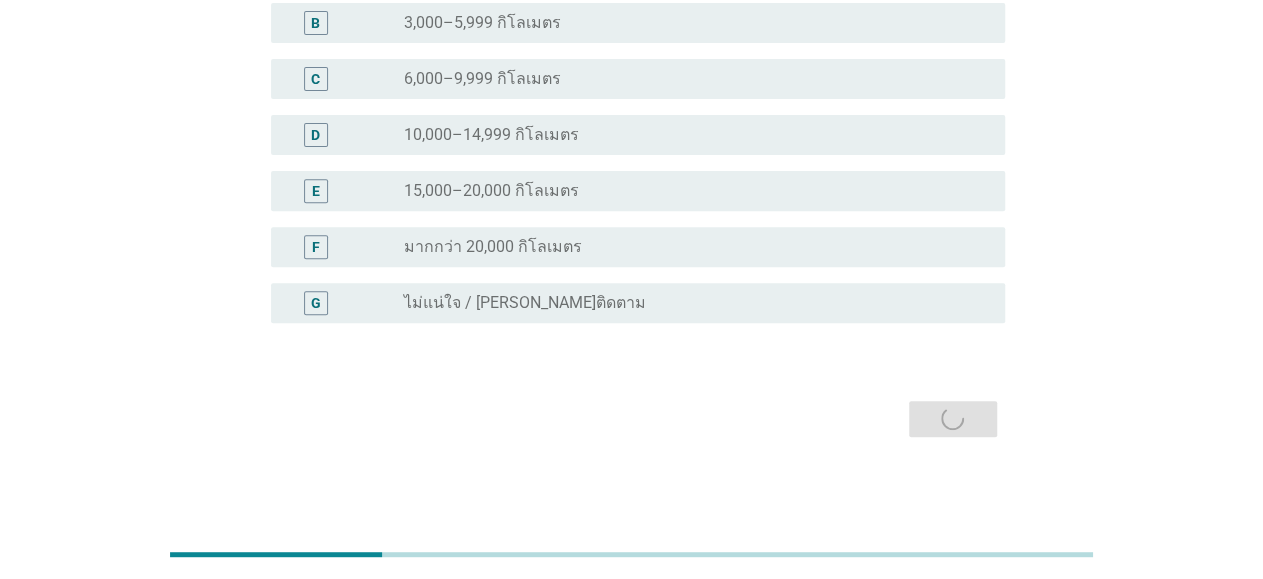 scroll, scrollTop: 0, scrollLeft: 0, axis: both 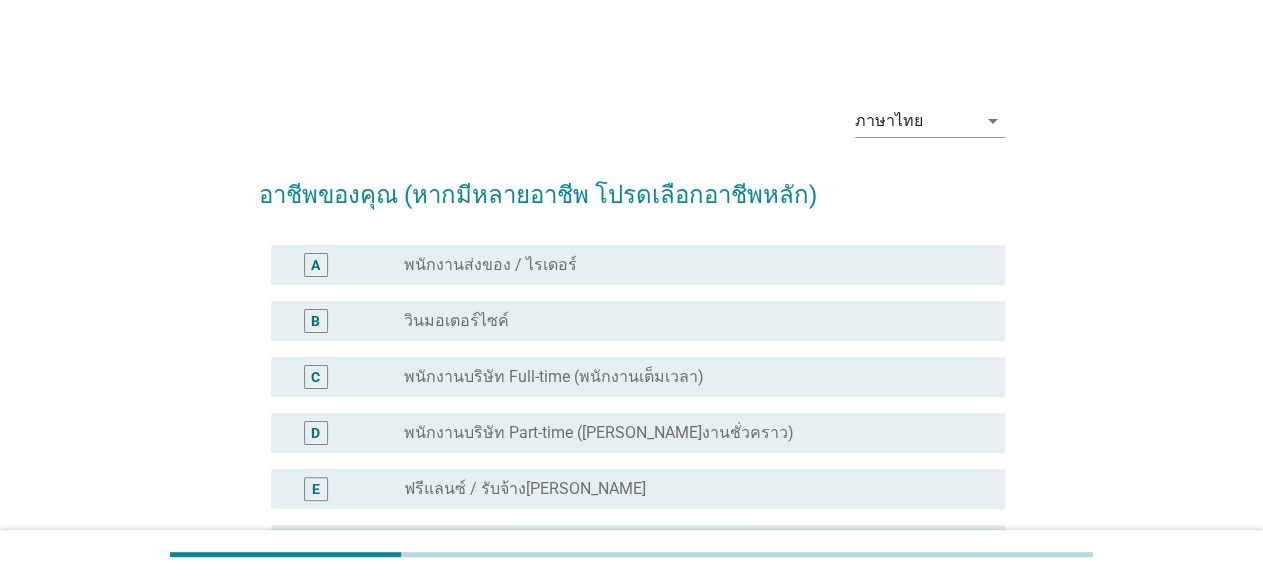 click on "พนักงานบริษัท Full-time (พนักงานเต็มเวลา)" at bounding box center (554, 377) 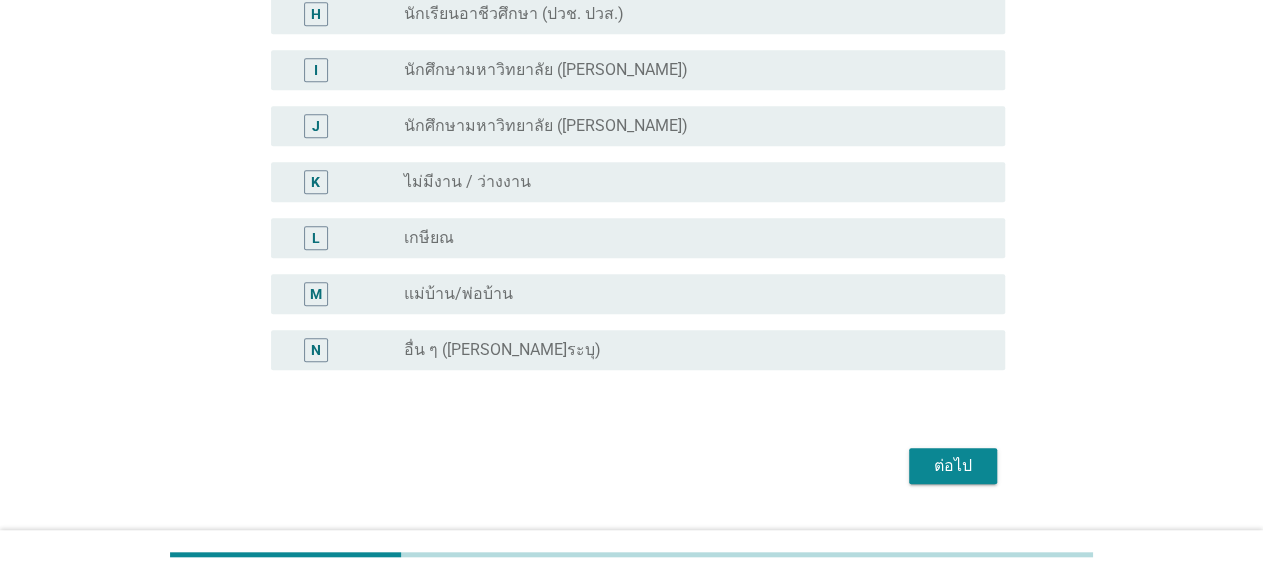 scroll, scrollTop: 690, scrollLeft: 0, axis: vertical 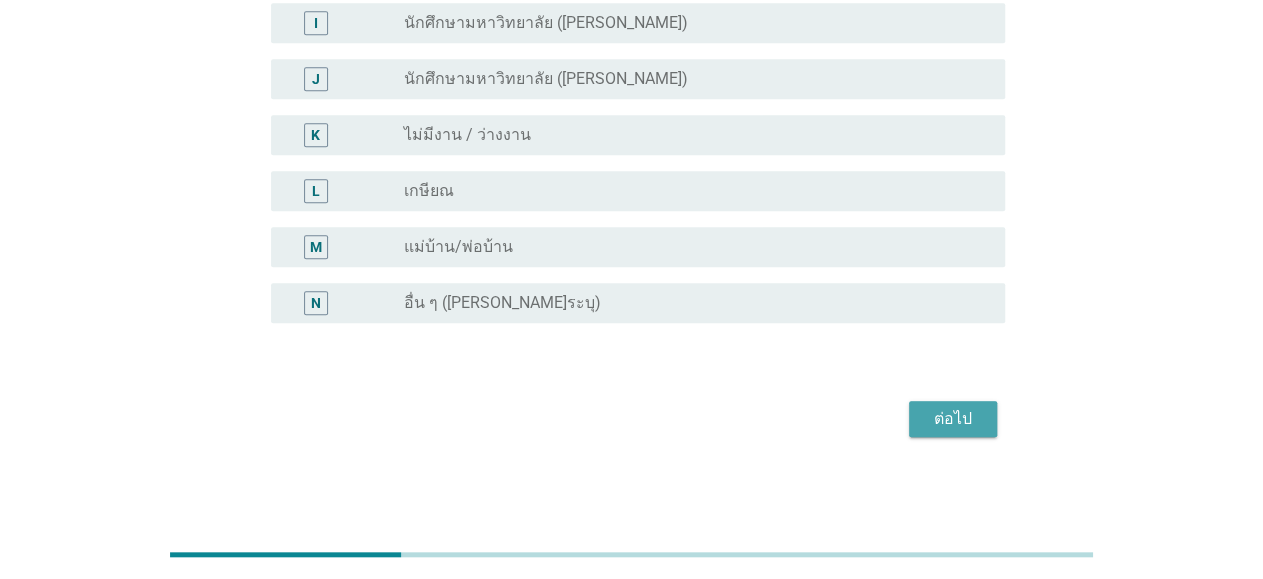 click on "ต่อไป" at bounding box center [953, 419] 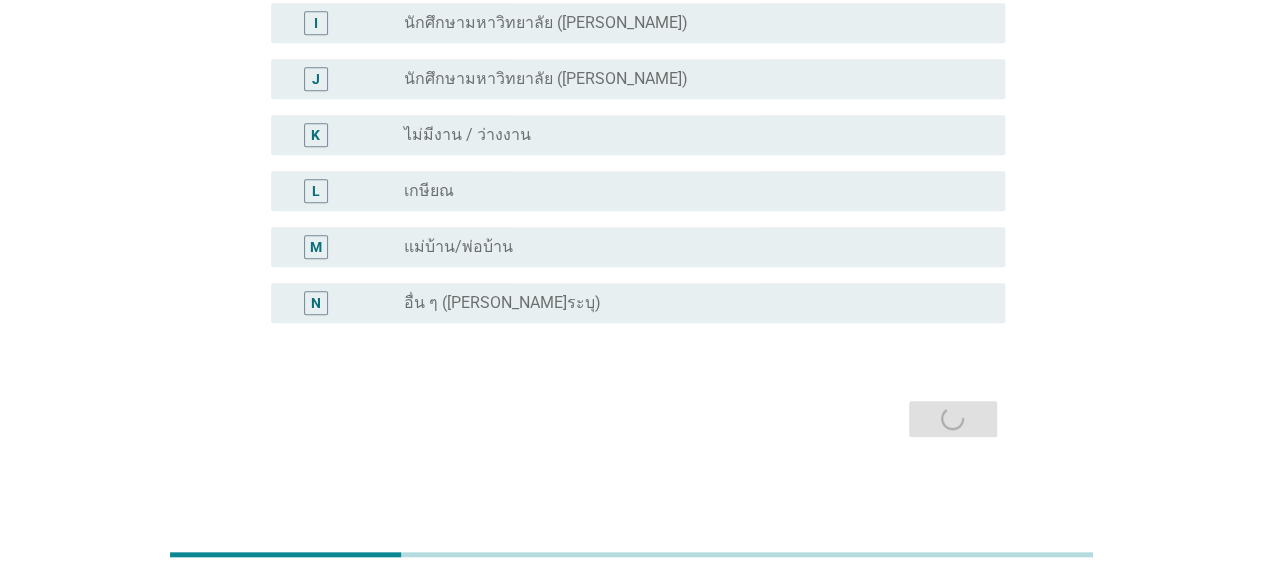 scroll, scrollTop: 0, scrollLeft: 0, axis: both 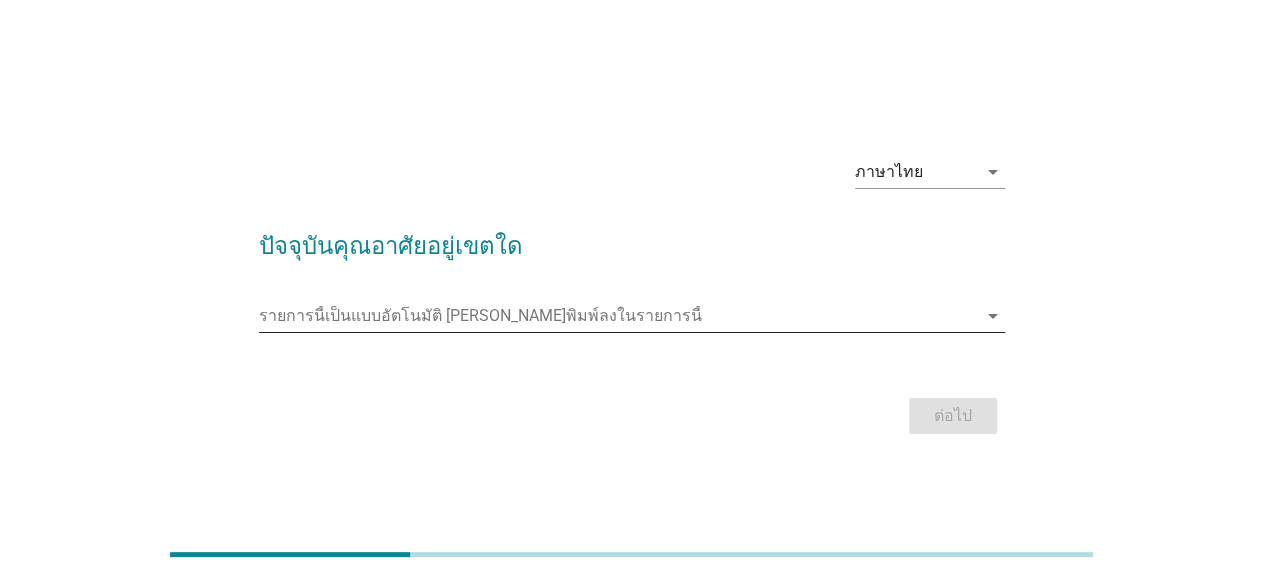 click at bounding box center (618, 316) 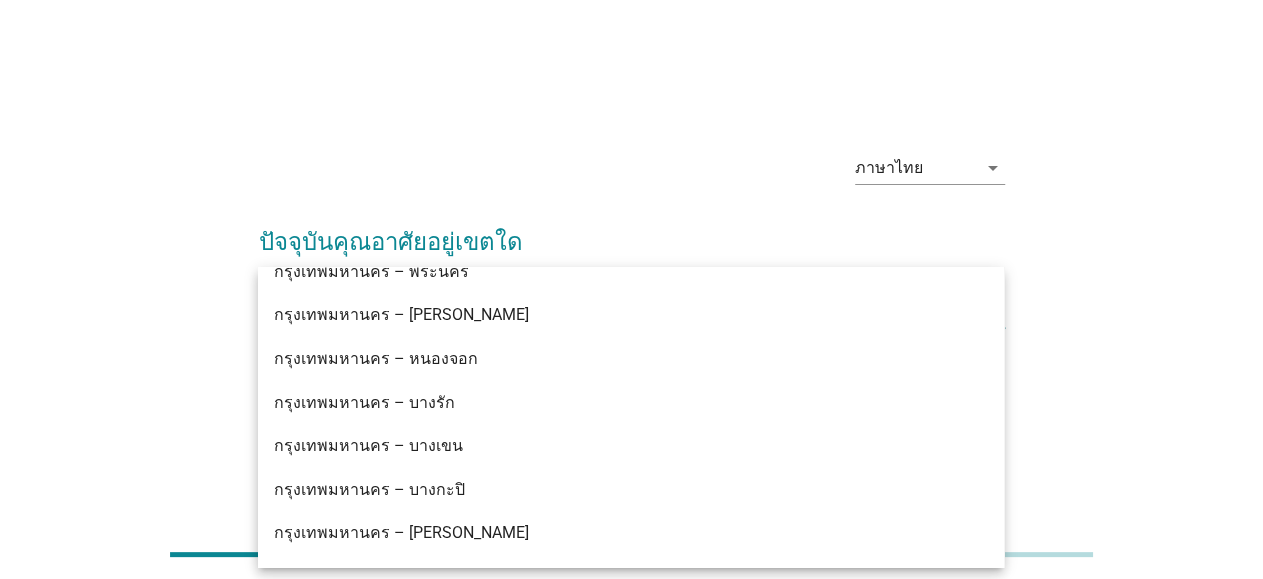 scroll, scrollTop: 0, scrollLeft: 0, axis: both 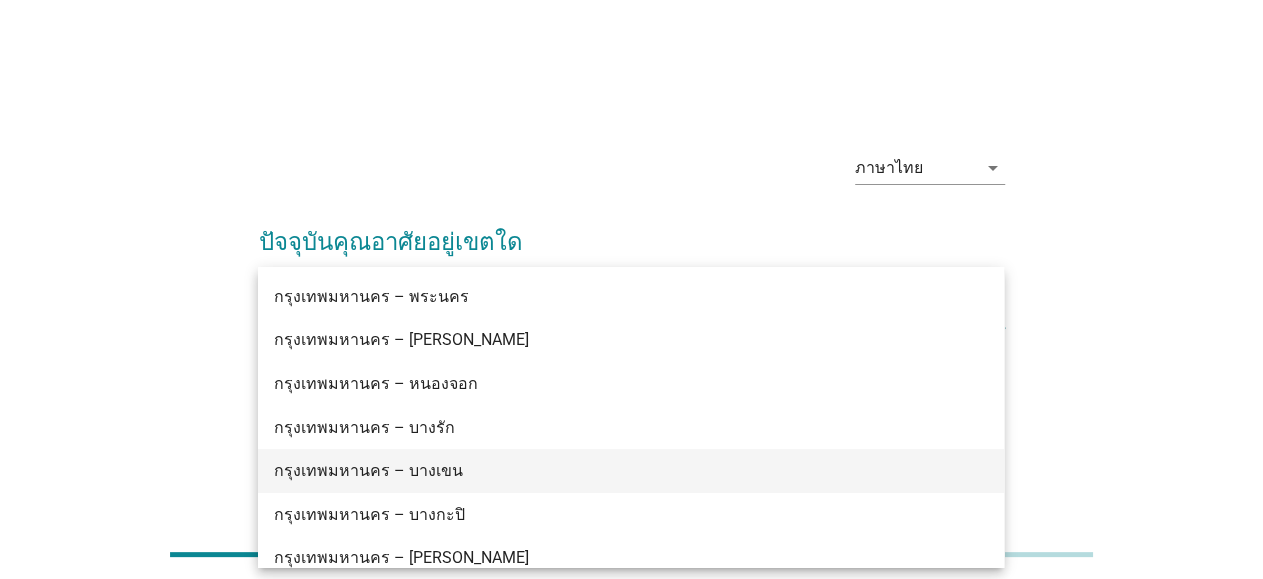 click on "กรุงเทพมหานคร – บางเขน" at bounding box center (601, 471) 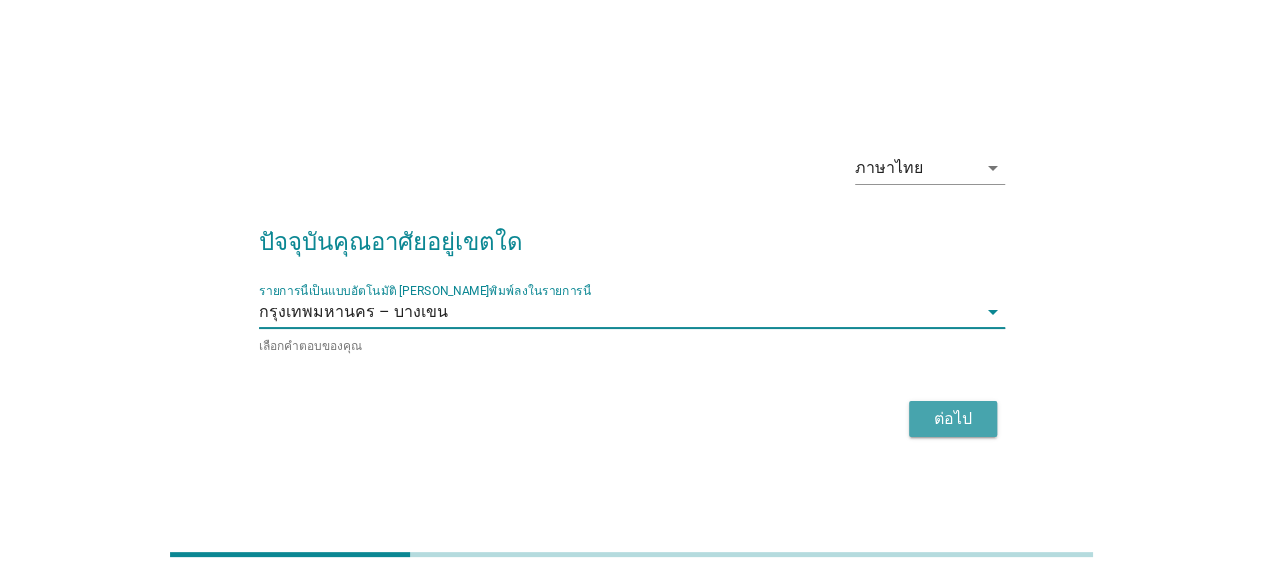 click on "ต่อไป" at bounding box center [953, 419] 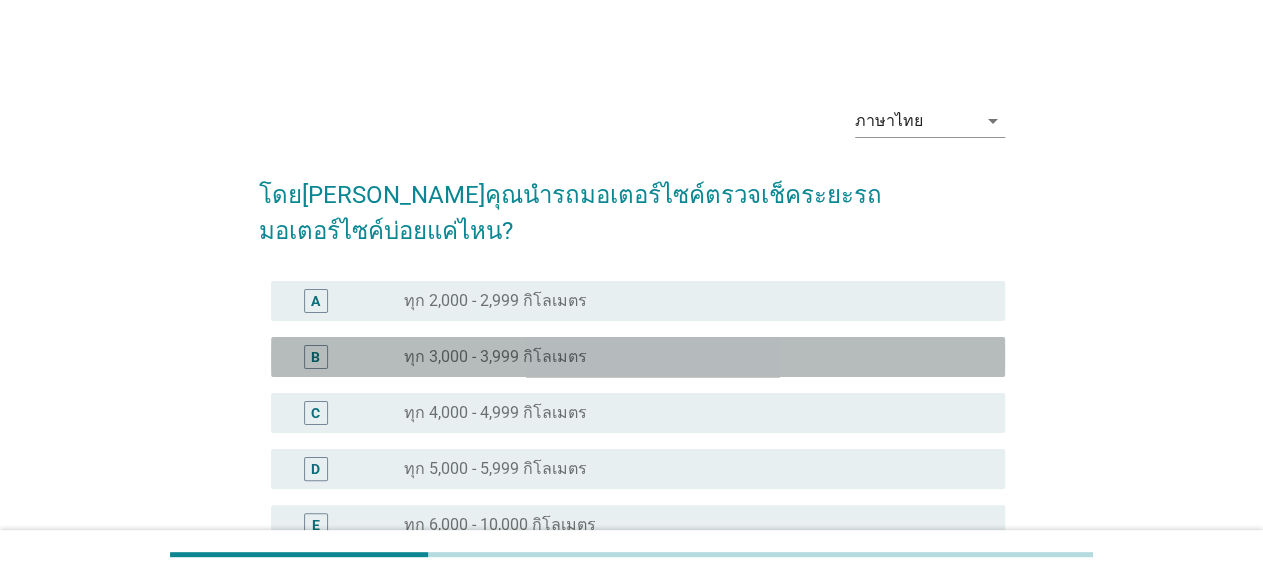 click on "radio_button_unchecked ทุก 3,000 - 3,999 กิโลเมตร" at bounding box center [688, 357] 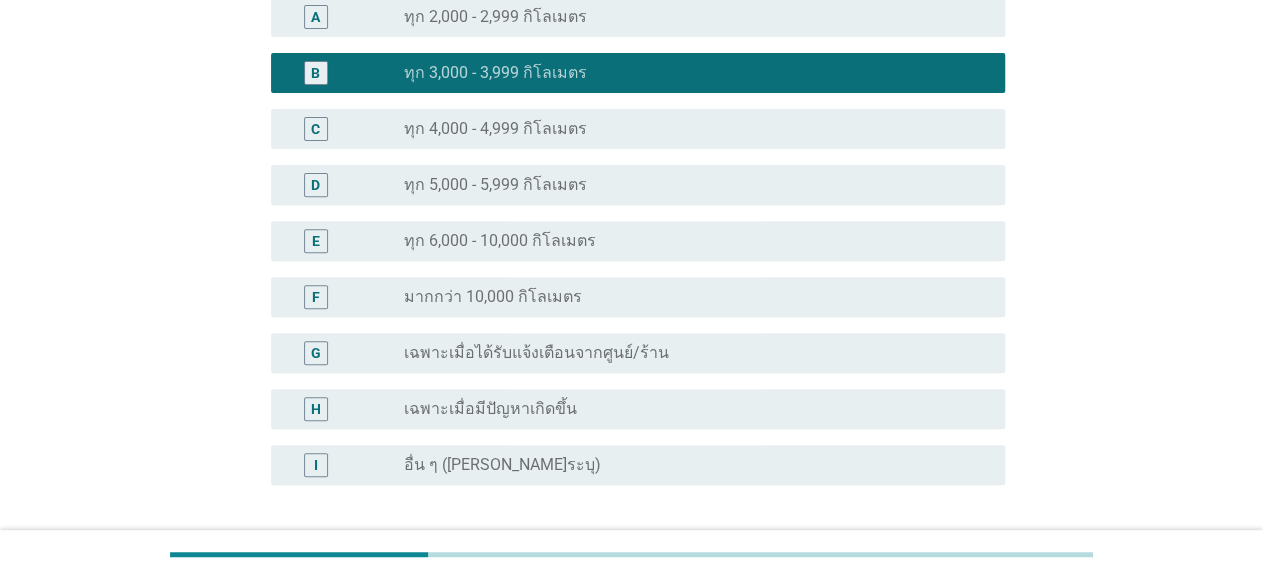 scroll, scrollTop: 410, scrollLeft: 0, axis: vertical 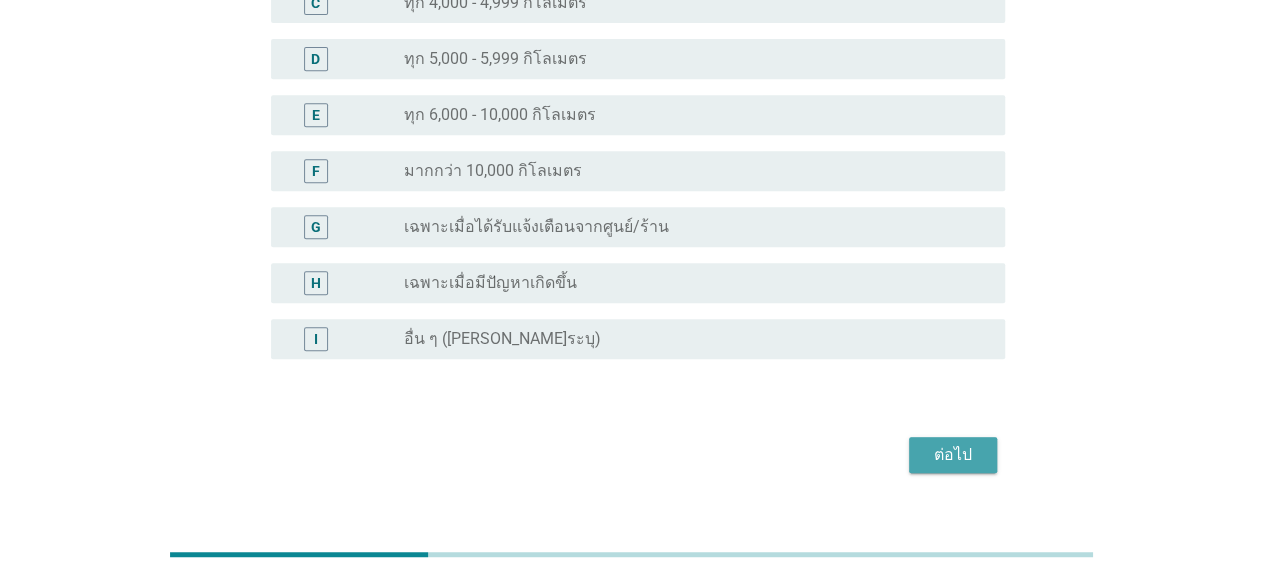 click on "ต่อไป" at bounding box center [953, 455] 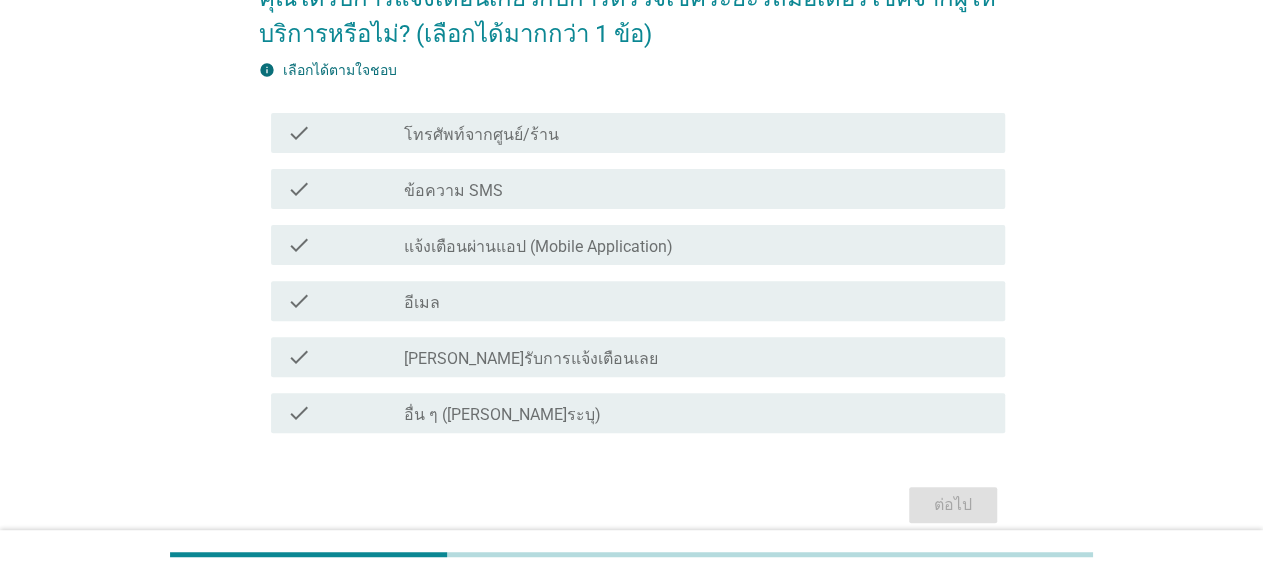 scroll, scrollTop: 208, scrollLeft: 0, axis: vertical 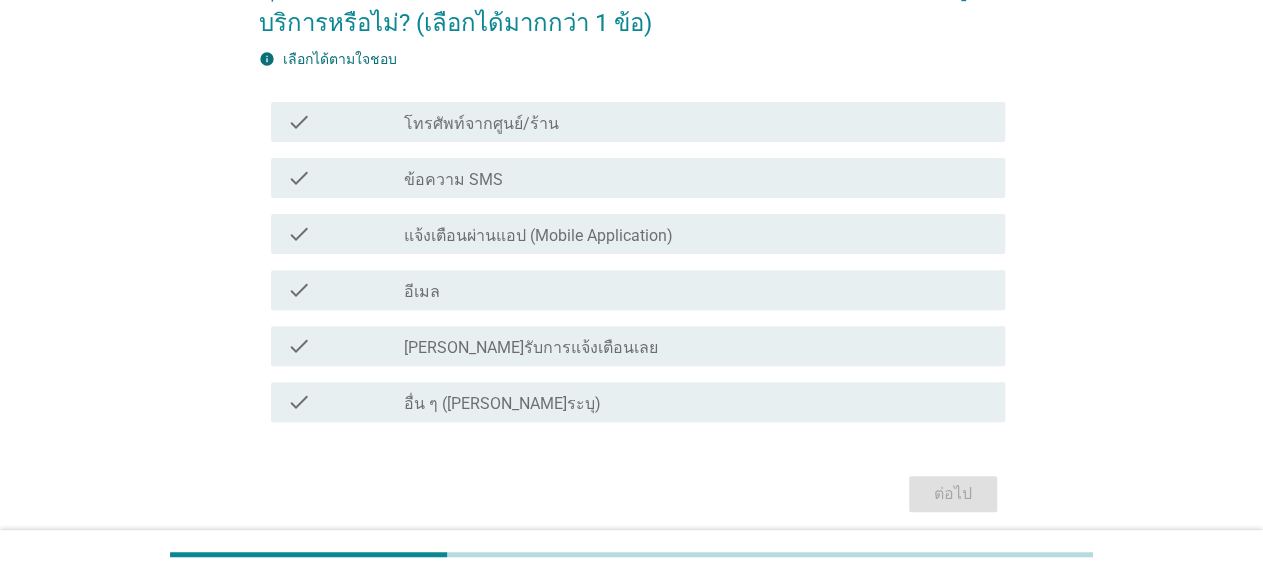 click on "check_box_outline_blank [PERSON_NAME]รับการแจ้งเตือนเลย" at bounding box center [696, 346] 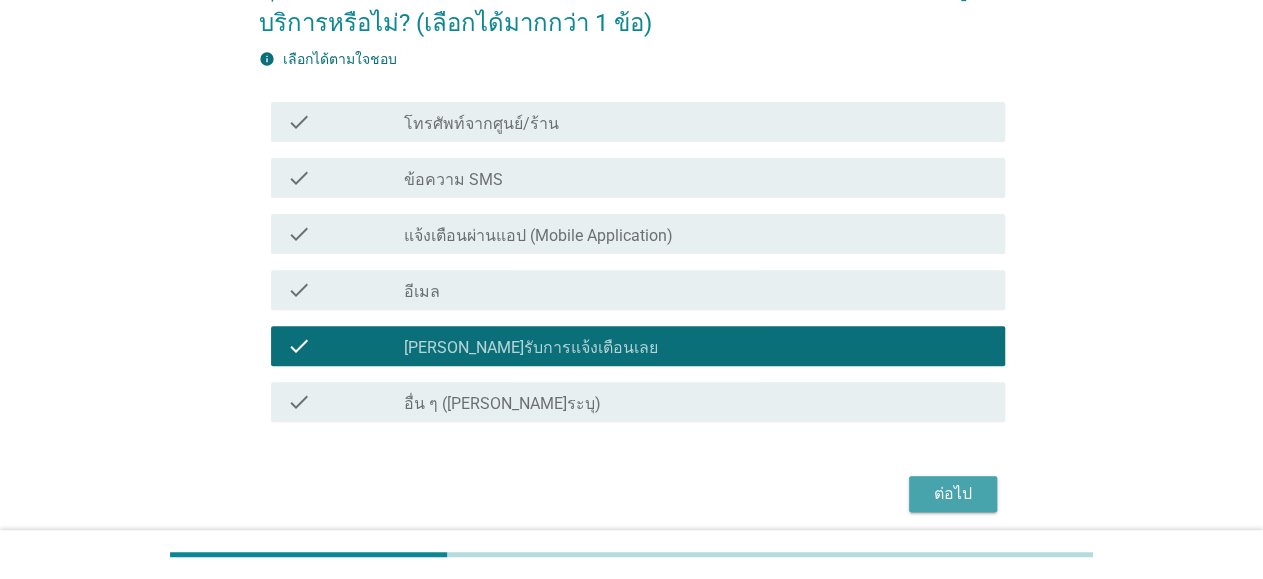 click on "ต่อไป" at bounding box center [953, 494] 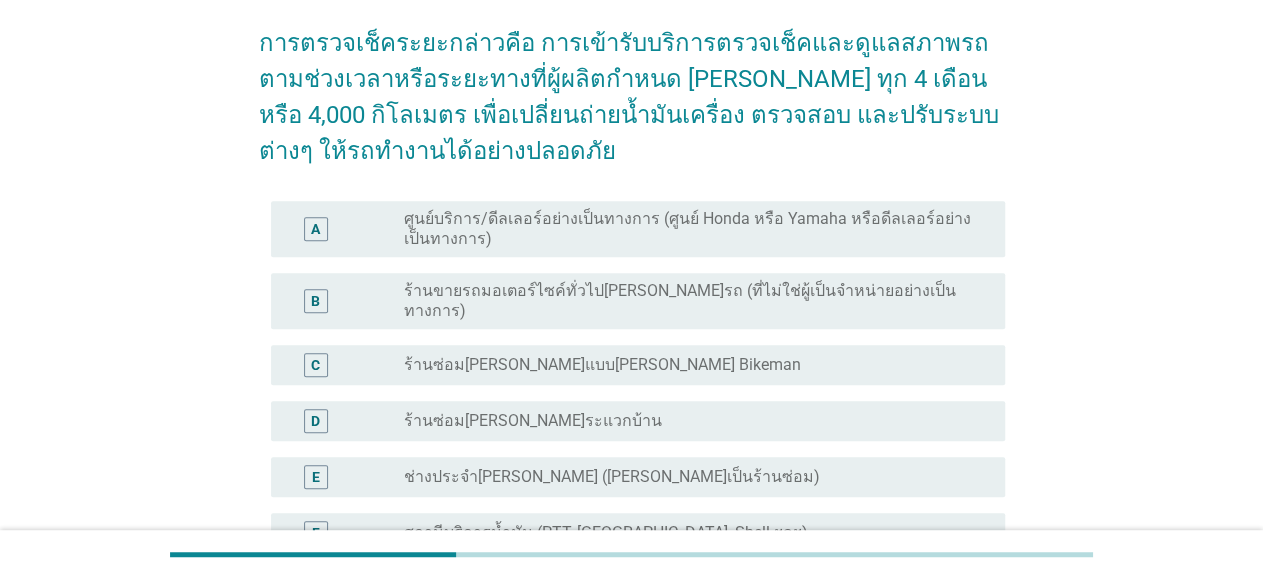 scroll, scrollTop: 312, scrollLeft: 0, axis: vertical 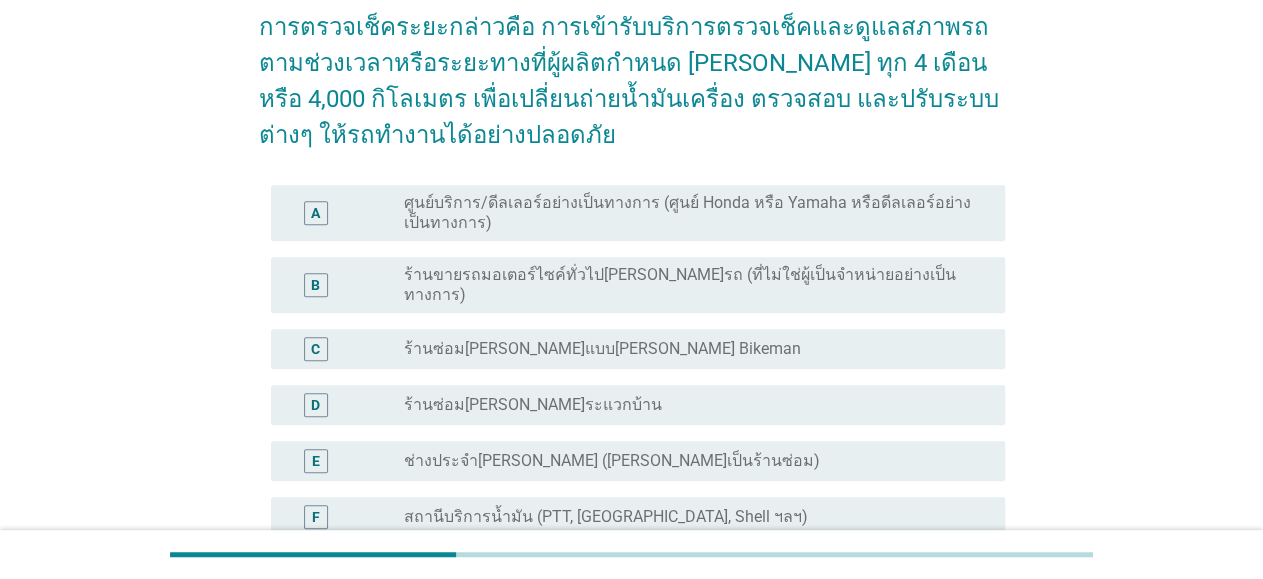 click on "ร้านขายรถมอเตอร์ไซค์ทั่วไป[PERSON_NAME]รถ (ที่ไม่ใช่ผู้เป็นจำหน่ายอย่างเป็นทางการ)" at bounding box center (688, 285) 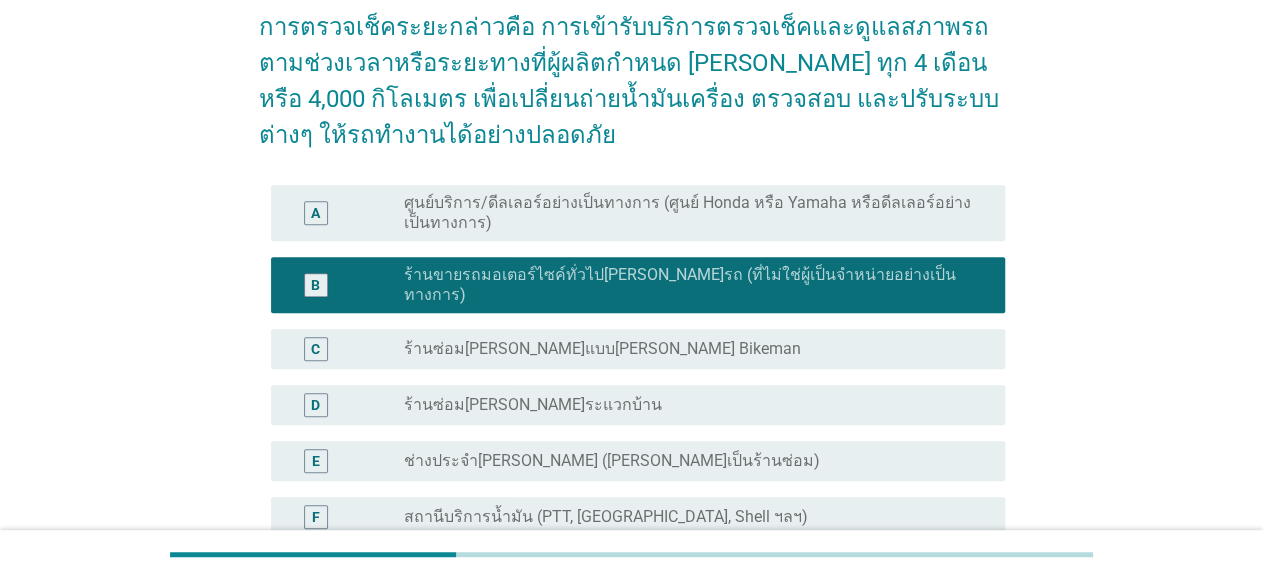 scroll, scrollTop: 642, scrollLeft: 0, axis: vertical 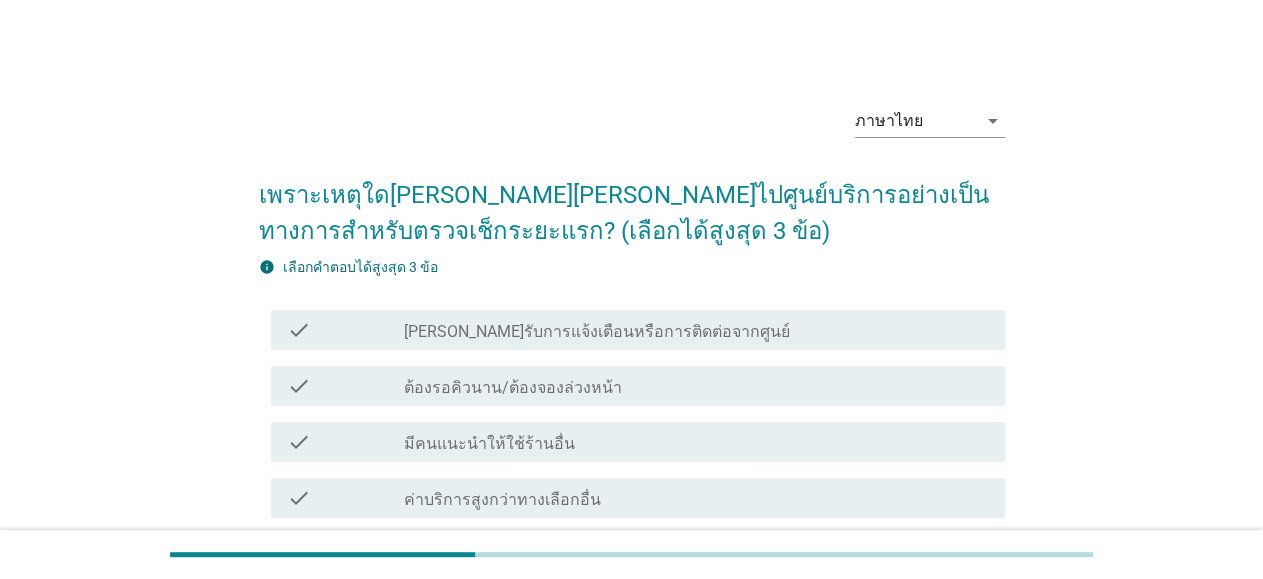 click on "check_box_outline_blank ต้องรอคิวนาน/ต้องจองล่วงหน้า" at bounding box center [696, 386] 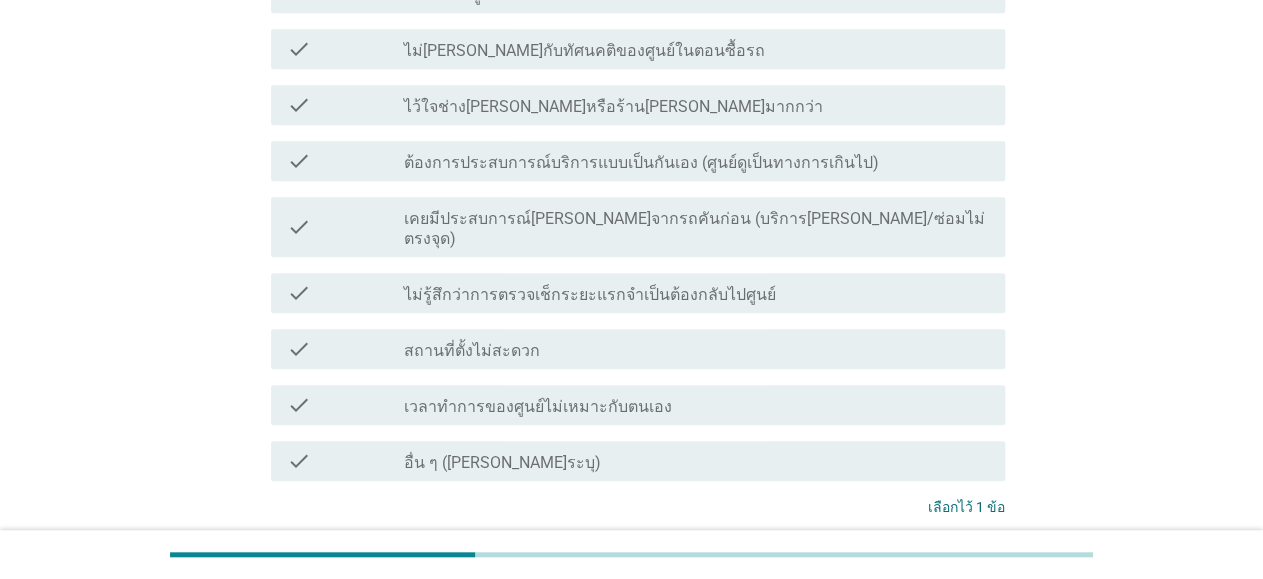 scroll, scrollTop: 648, scrollLeft: 0, axis: vertical 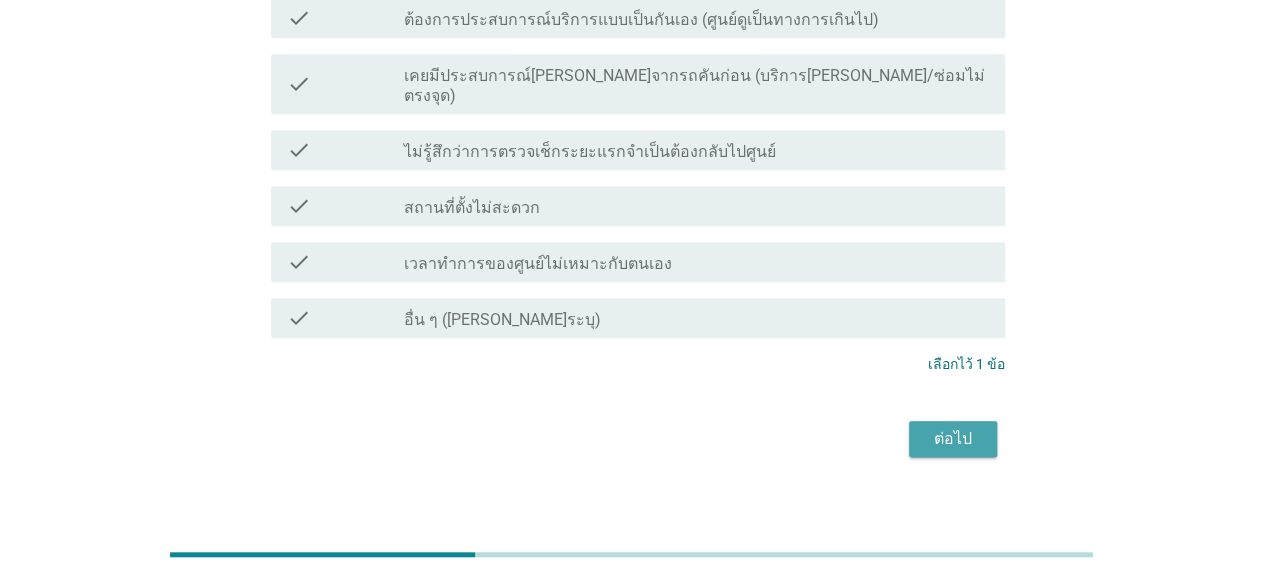 click on "ต่อไป" at bounding box center (953, 439) 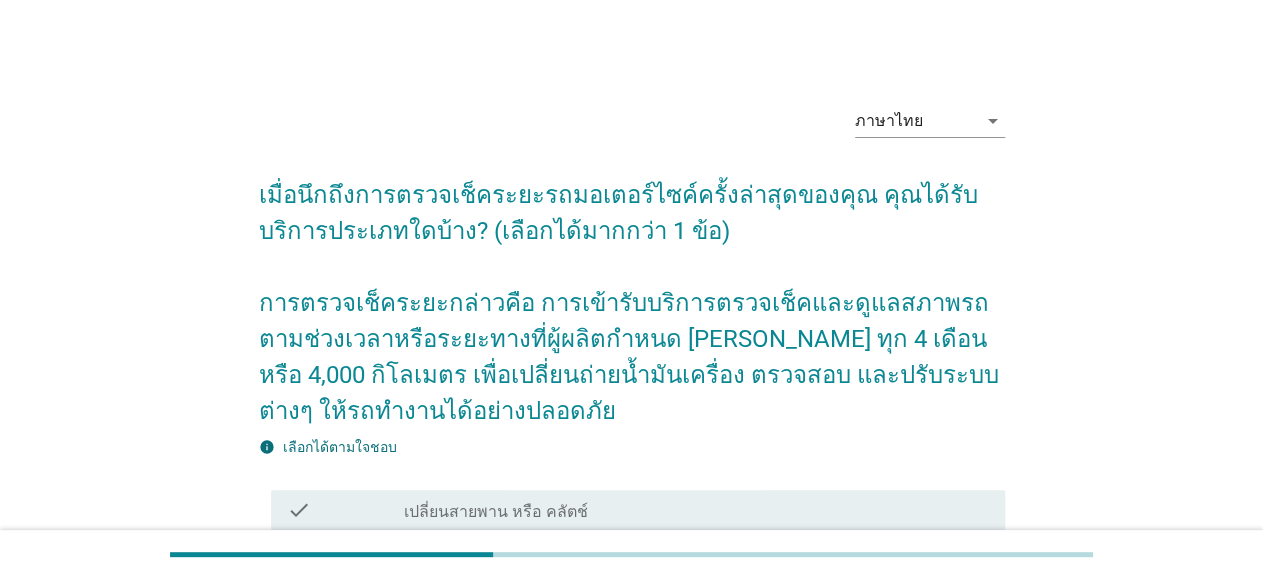 scroll, scrollTop: 208, scrollLeft: 0, axis: vertical 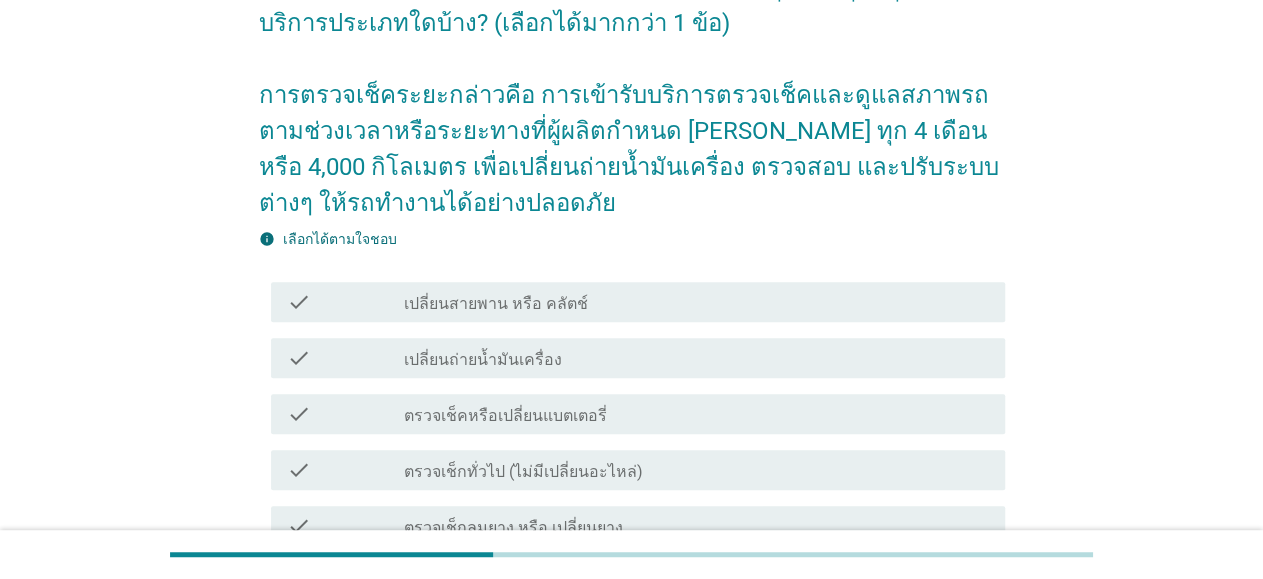 click on "check     check_box_outline_blank เปลี่ยนถ่ายน้ำมันเครื่อง" at bounding box center (638, 358) 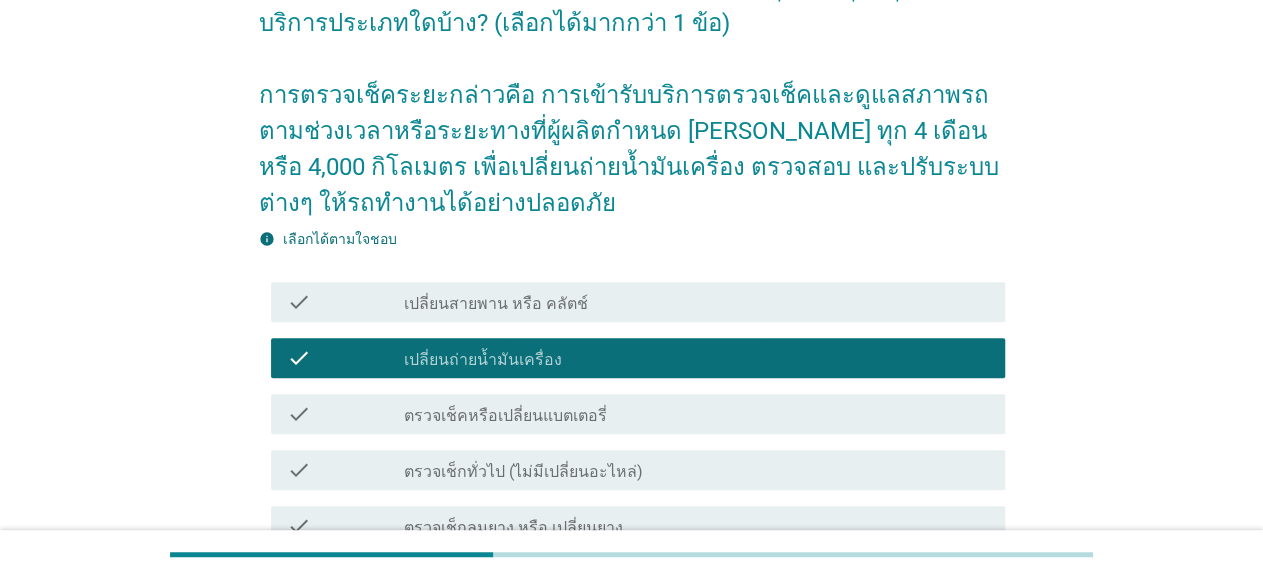 scroll, scrollTop: 744, scrollLeft: 0, axis: vertical 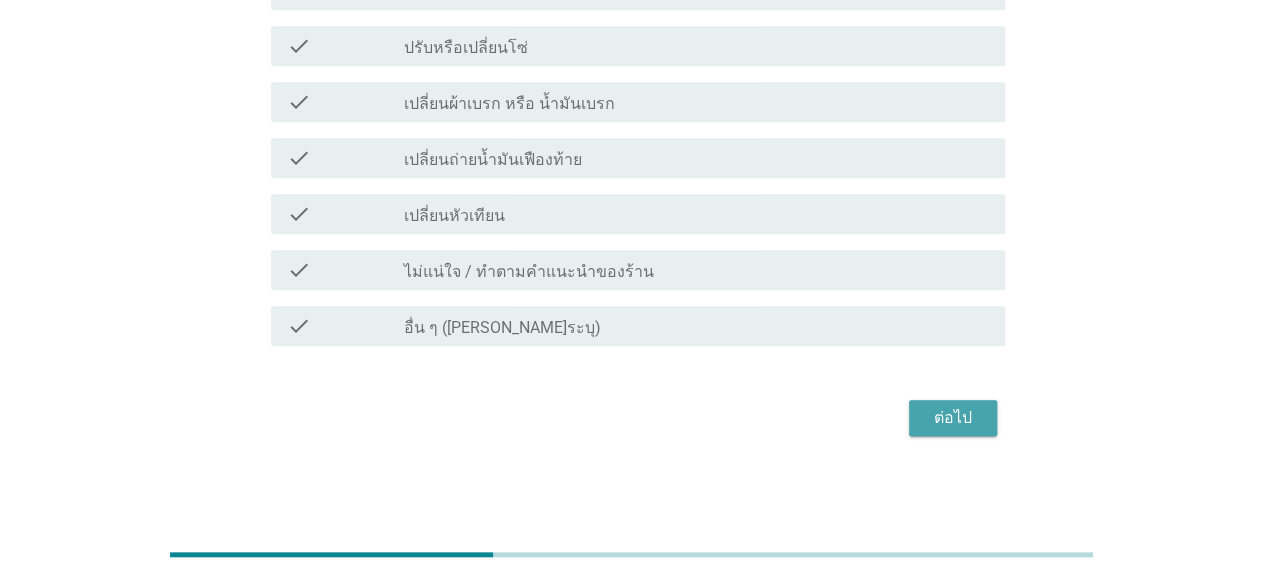 click on "ต่อไป" at bounding box center (953, 418) 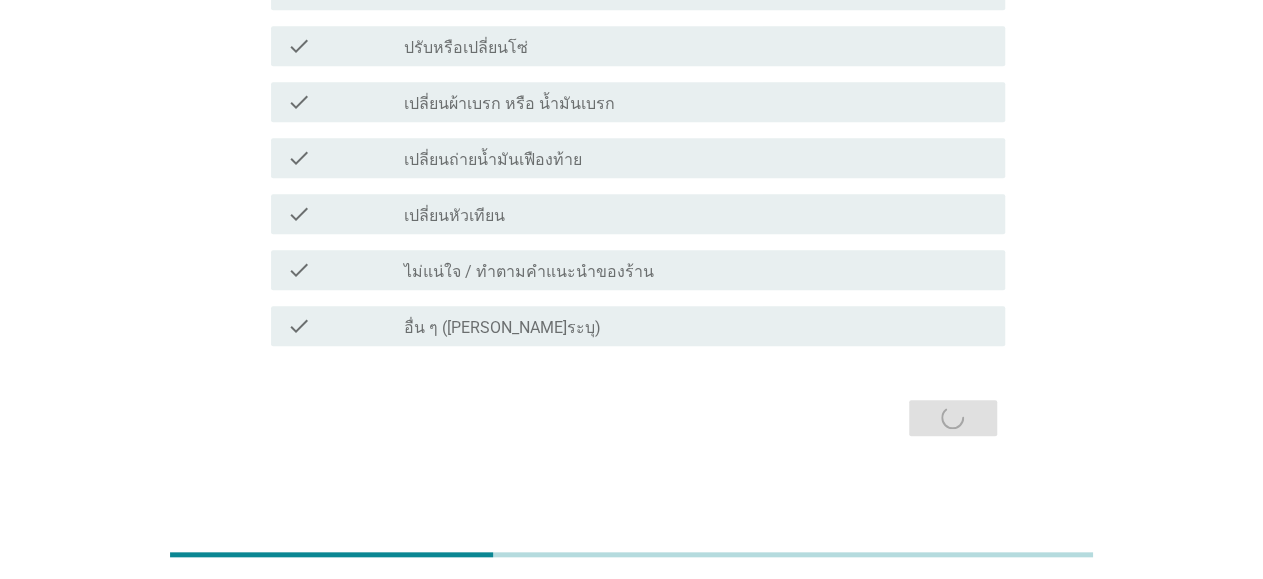 scroll, scrollTop: 0, scrollLeft: 0, axis: both 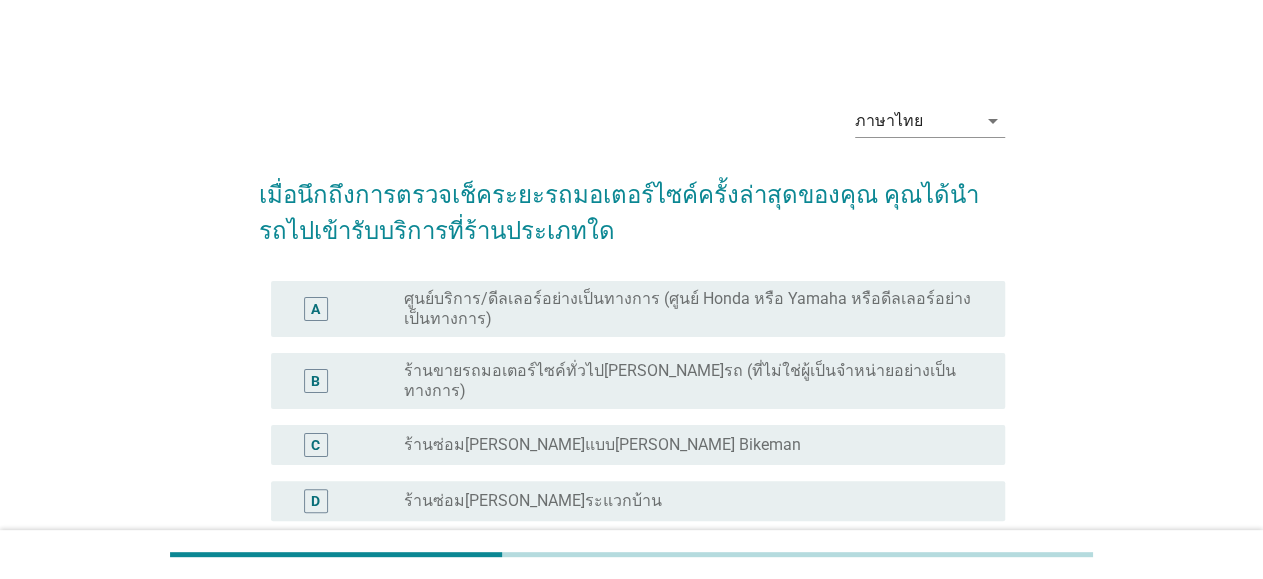 click on "ศูนย์บริการ/ดีลเลอร์อย่างเป็นทางการ (ศูนย์ Honda หรือ Yamaha หรือดีลเลอร์อย่างเป็นทางการ)" at bounding box center (688, 309) 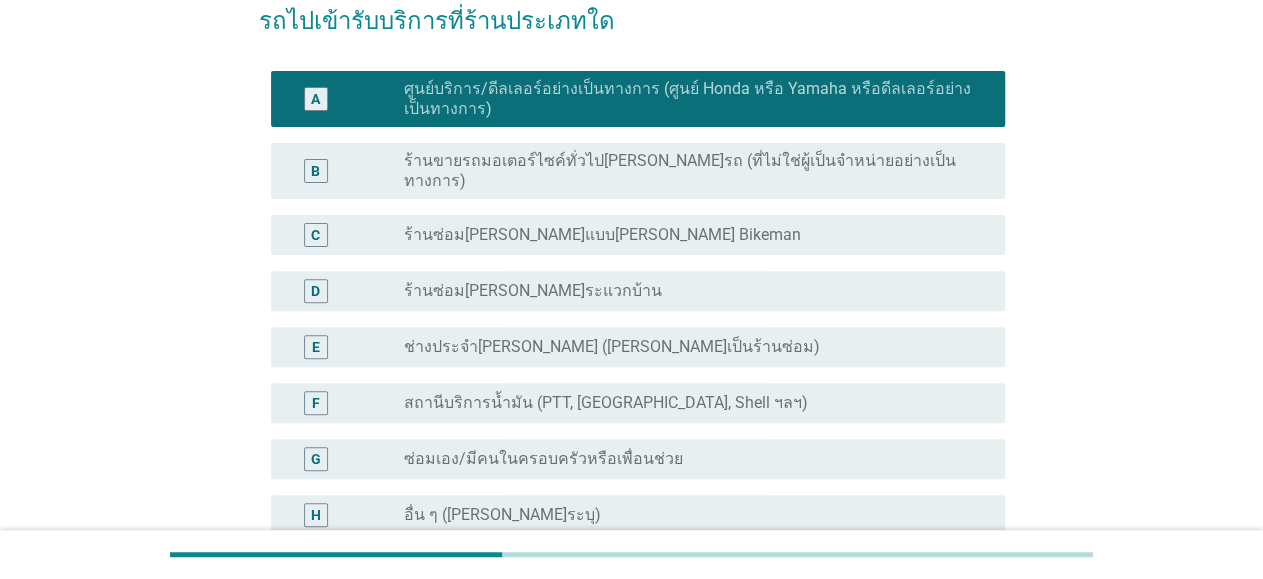 scroll, scrollTop: 406, scrollLeft: 0, axis: vertical 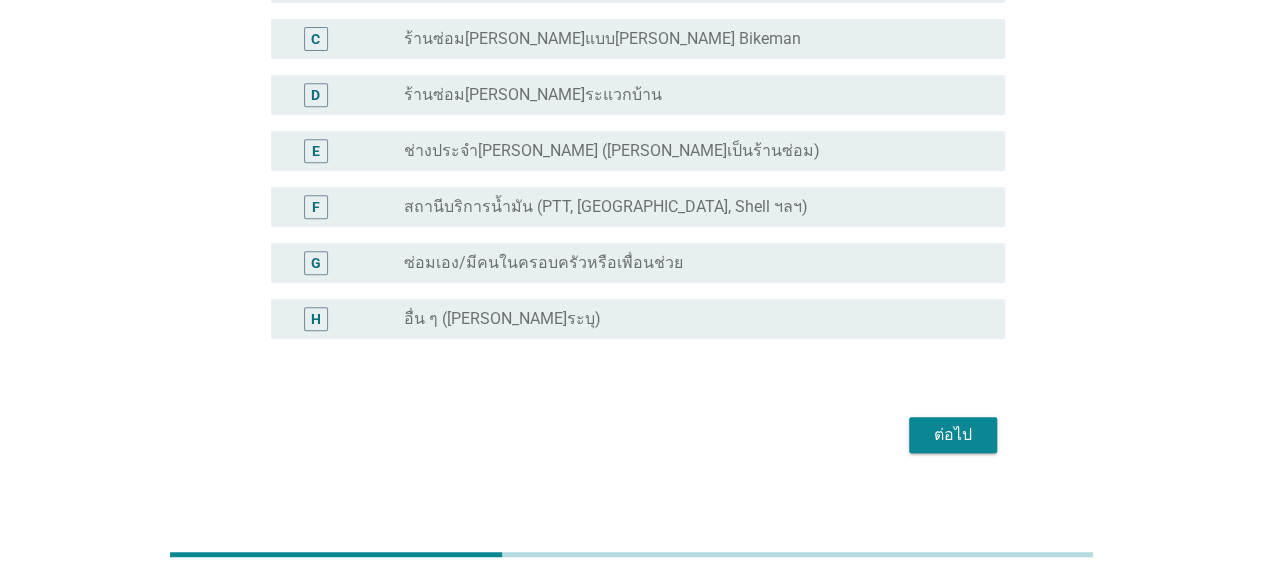 click on "ต่อไป" at bounding box center [953, 435] 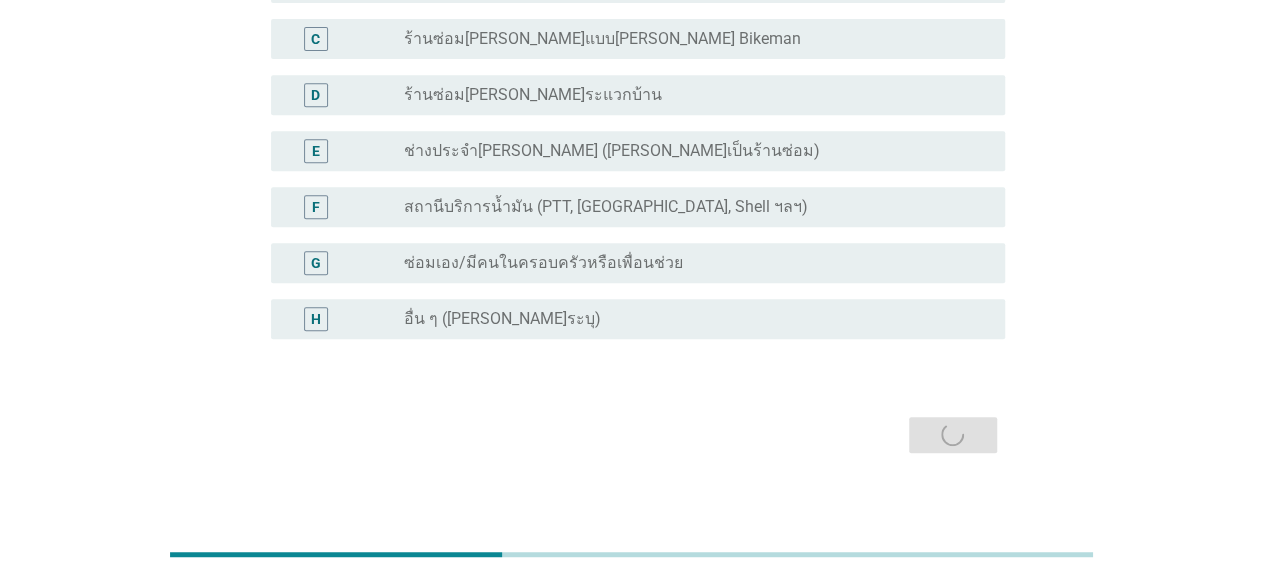 scroll, scrollTop: 0, scrollLeft: 0, axis: both 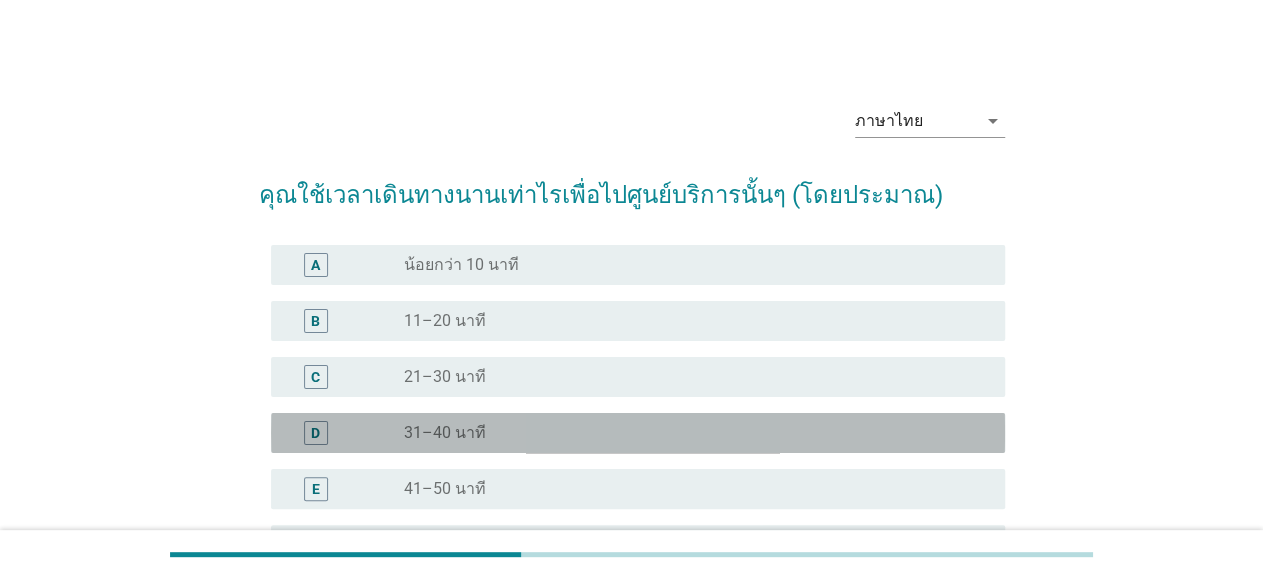 click on "radio_button_unchecked 31–40 นาที" at bounding box center [688, 433] 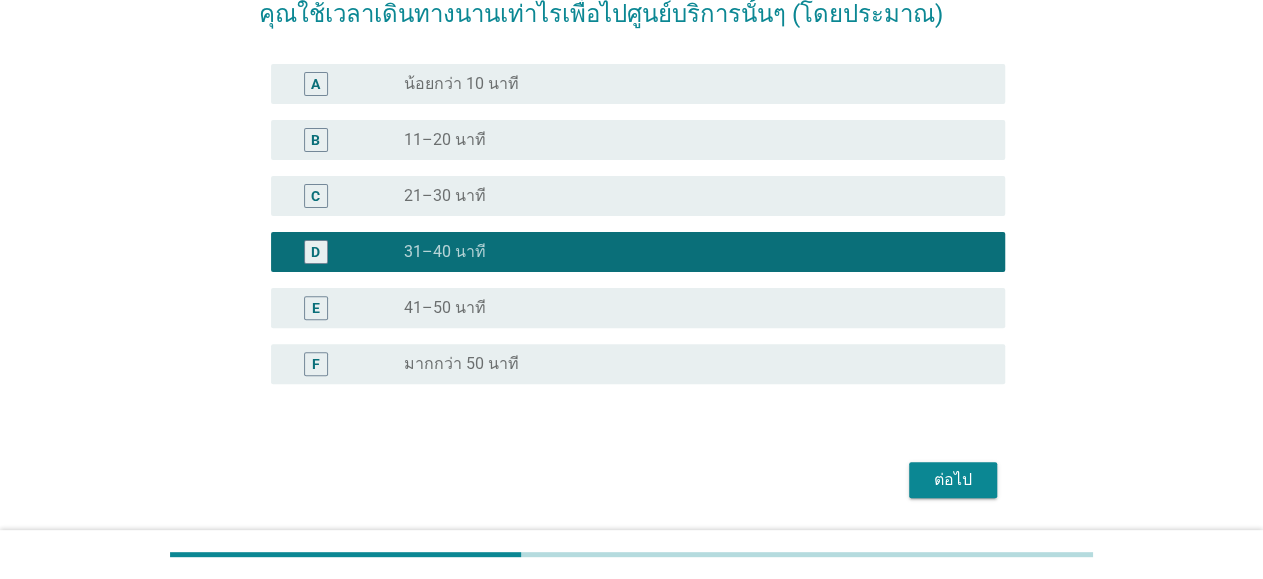 scroll, scrollTop: 242, scrollLeft: 0, axis: vertical 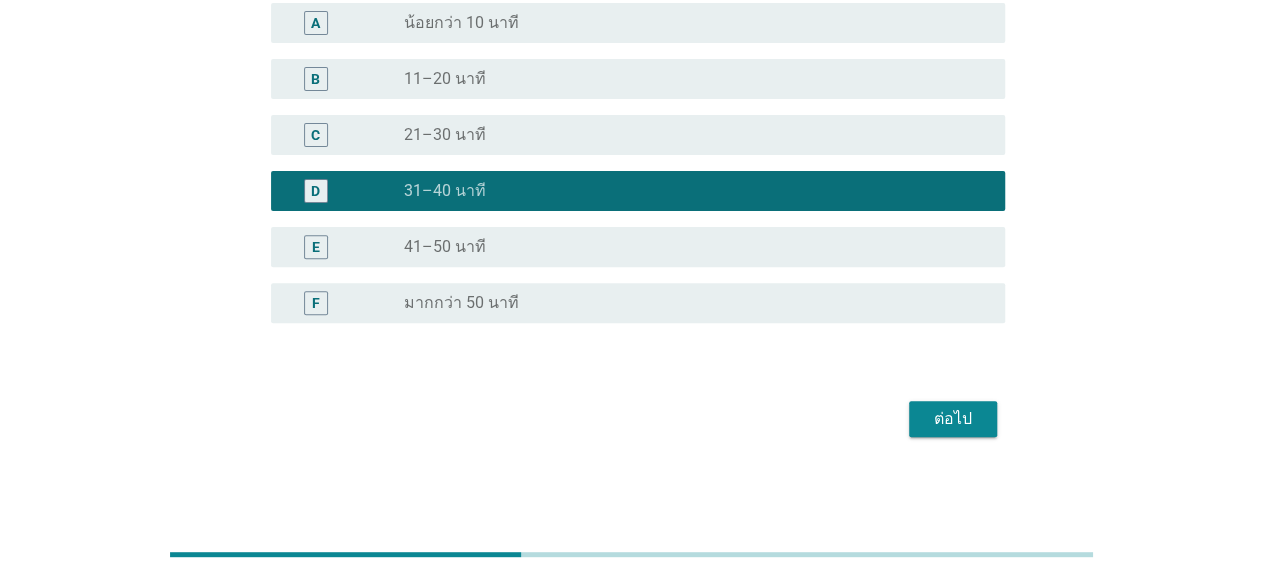 click on "ต่อไป" at bounding box center [953, 419] 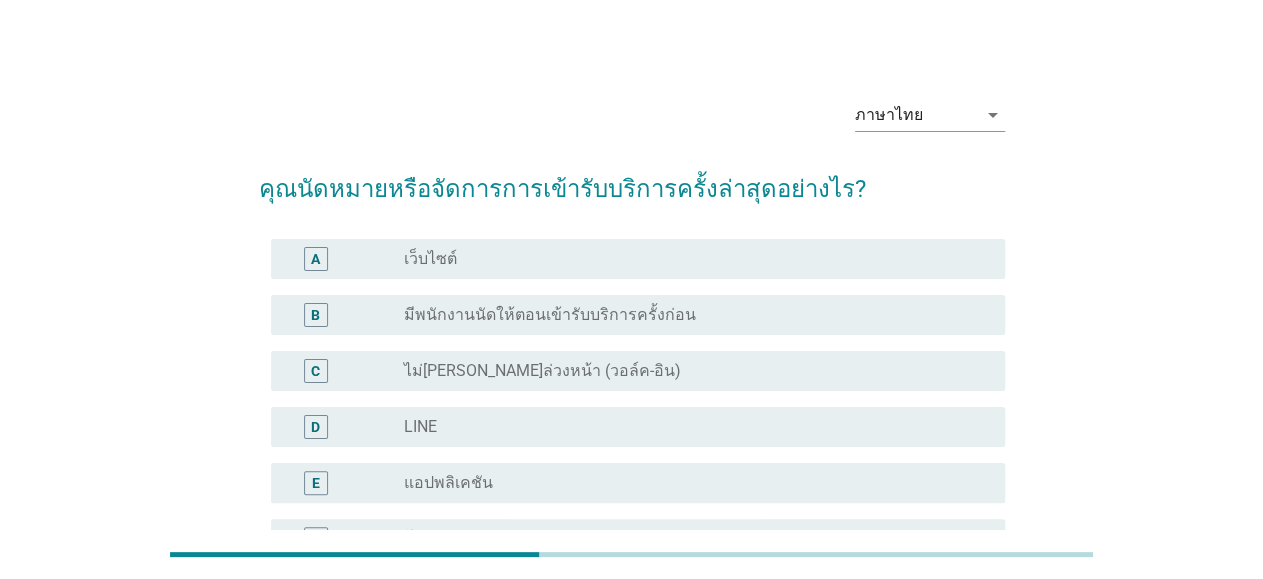 scroll, scrollTop: 0, scrollLeft: 0, axis: both 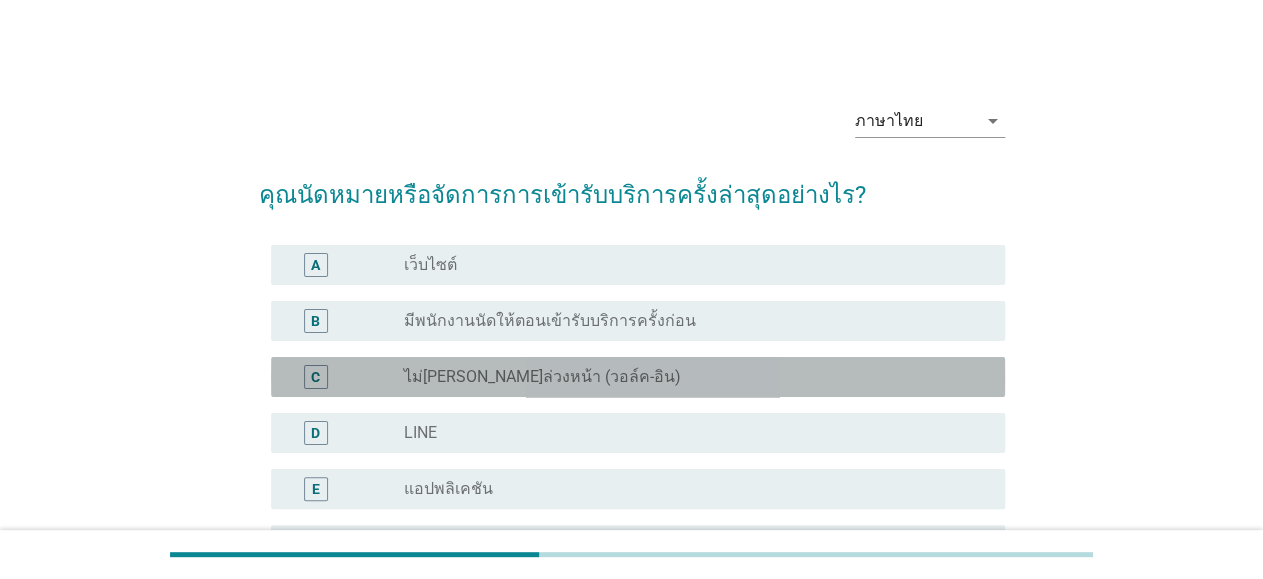 click on "C     radio_button_unchecked ไม่[PERSON_NAME]ล่วงหน้า (วอล์ค-อิน)" at bounding box center [638, 377] 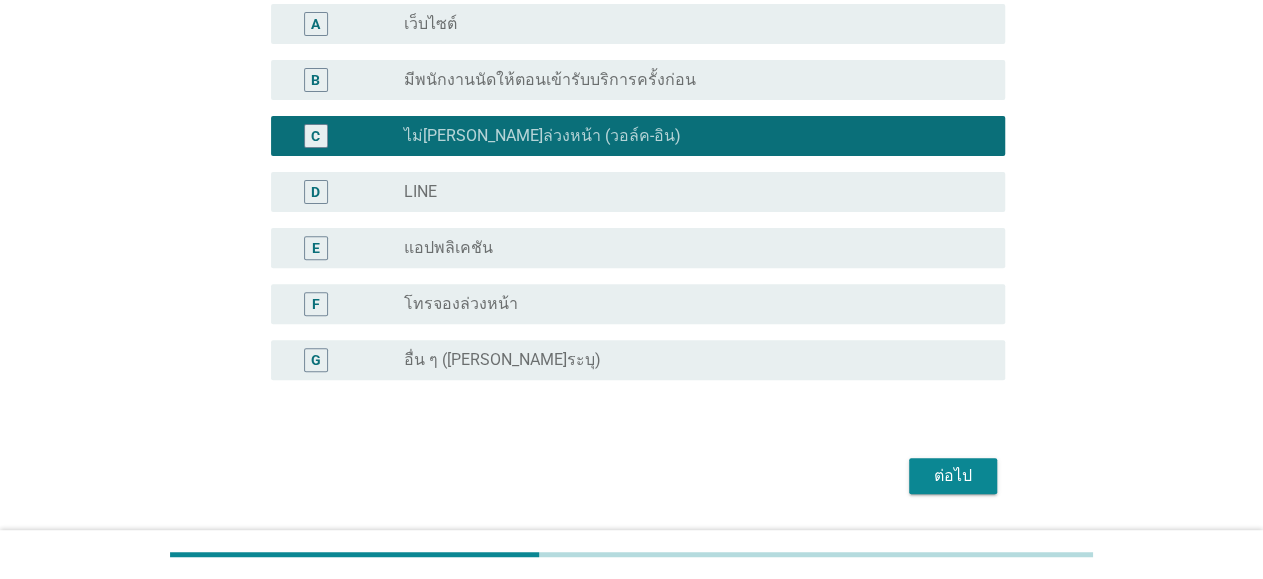 scroll, scrollTop: 298, scrollLeft: 0, axis: vertical 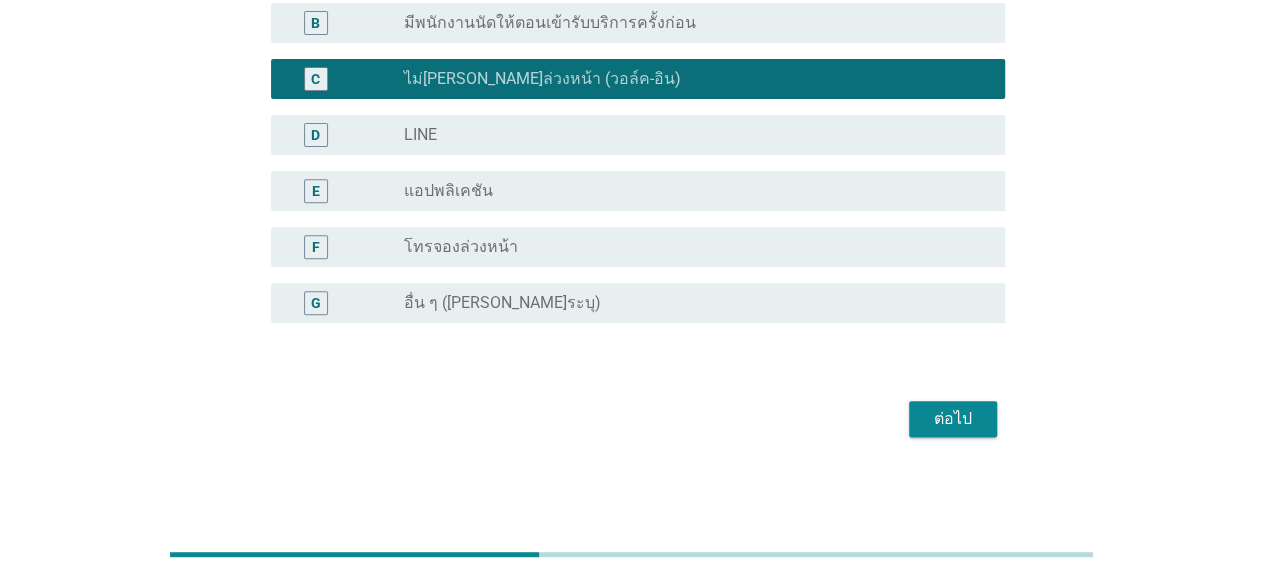 click on "ต่อไป" at bounding box center (953, 419) 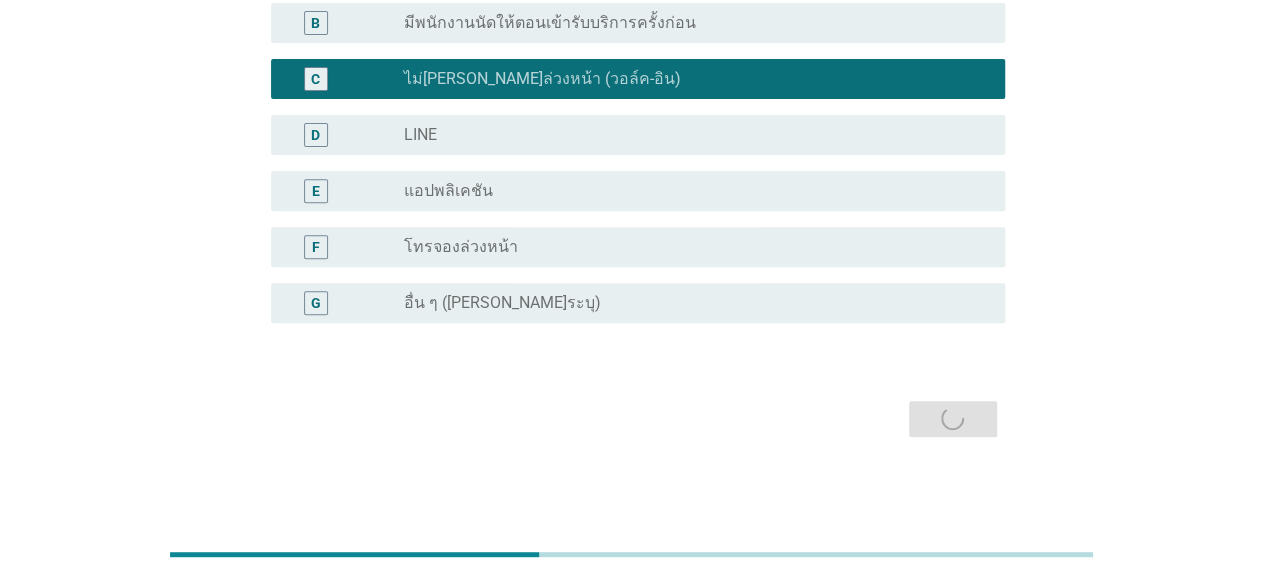 scroll, scrollTop: 0, scrollLeft: 0, axis: both 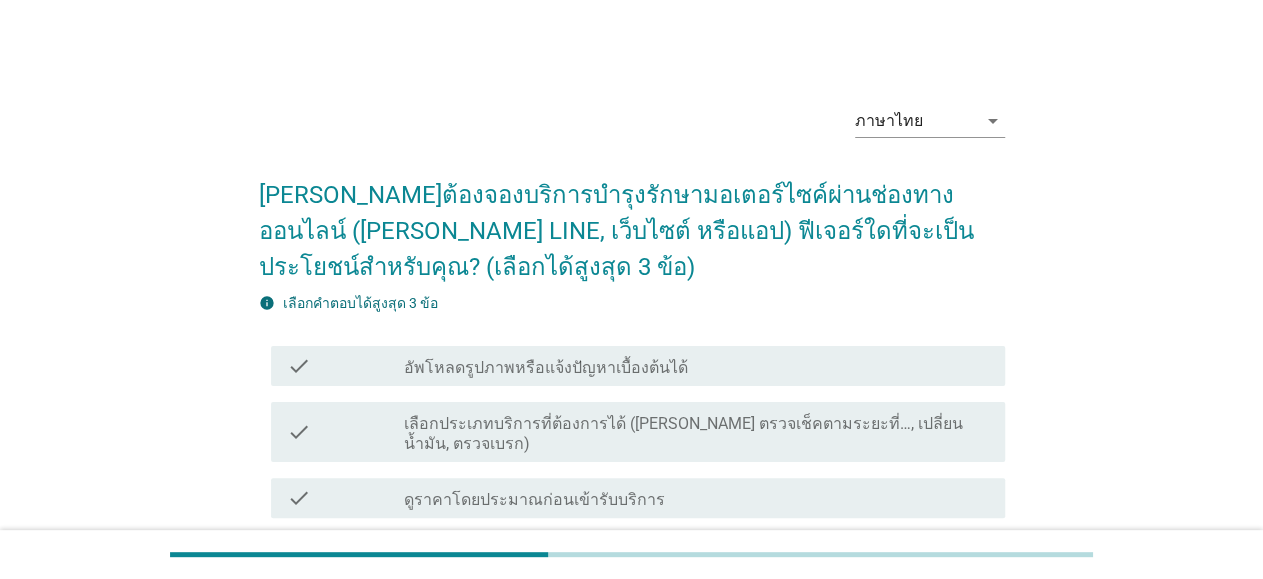 click on "เลือกประเภทบริการที่ต้องการได้ ([PERSON_NAME] ตรวจเช็คตามระยะที่…, เปลี่ยนน้ำมัน, ตรวจเบรก)" at bounding box center (696, 434) 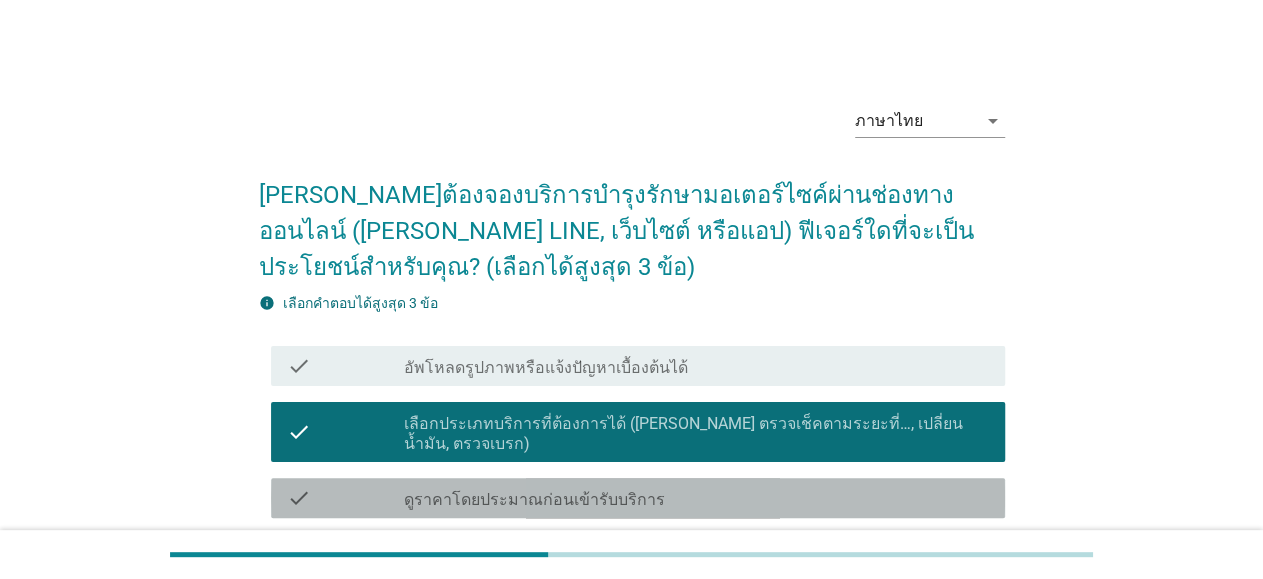 click on "check_box_outline_blank ดูราคาโดยประมาณก่อนเข้ารับบริการ" at bounding box center (696, 498) 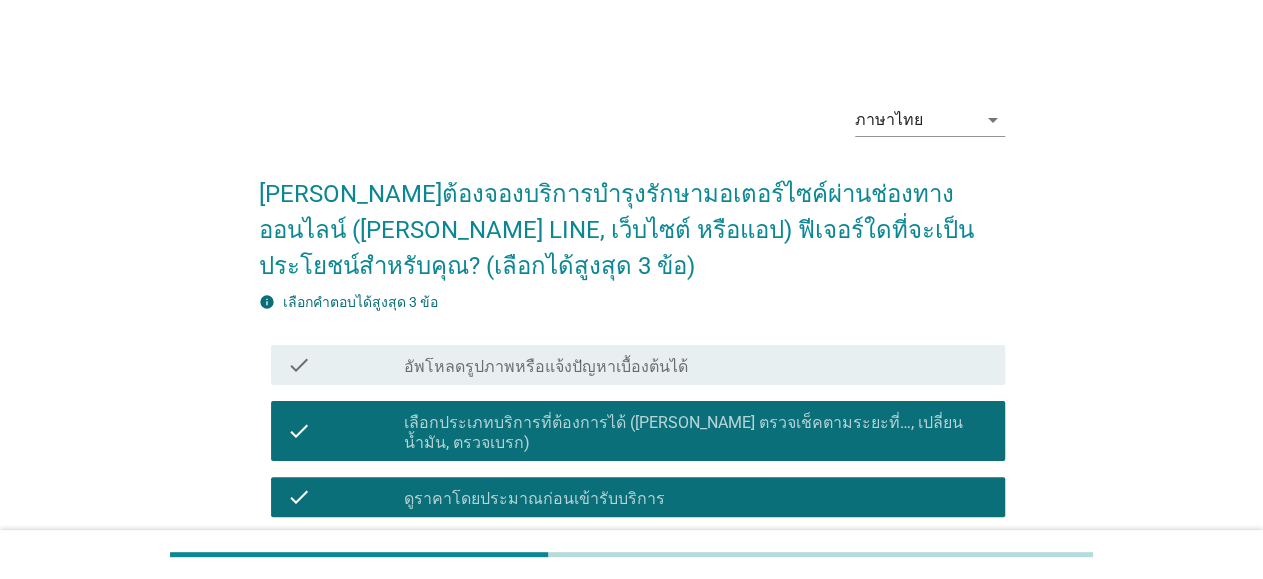 scroll, scrollTop: 416, scrollLeft: 0, axis: vertical 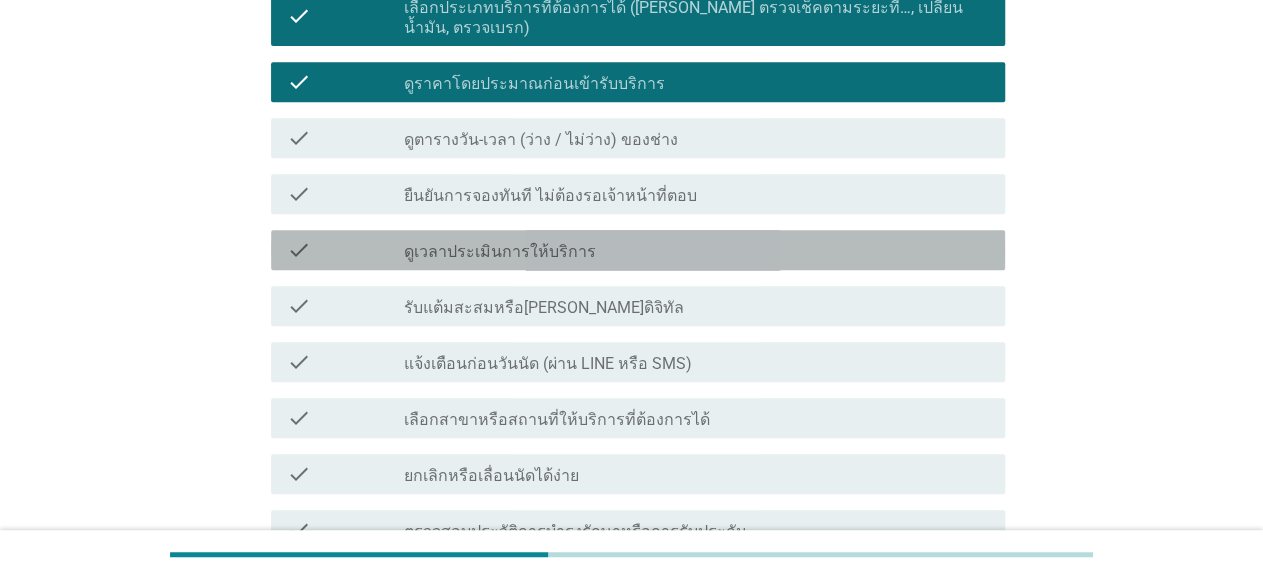 click on "check_box_outline_blank ดูเวลาประเมินการให้บริการ" at bounding box center [696, 250] 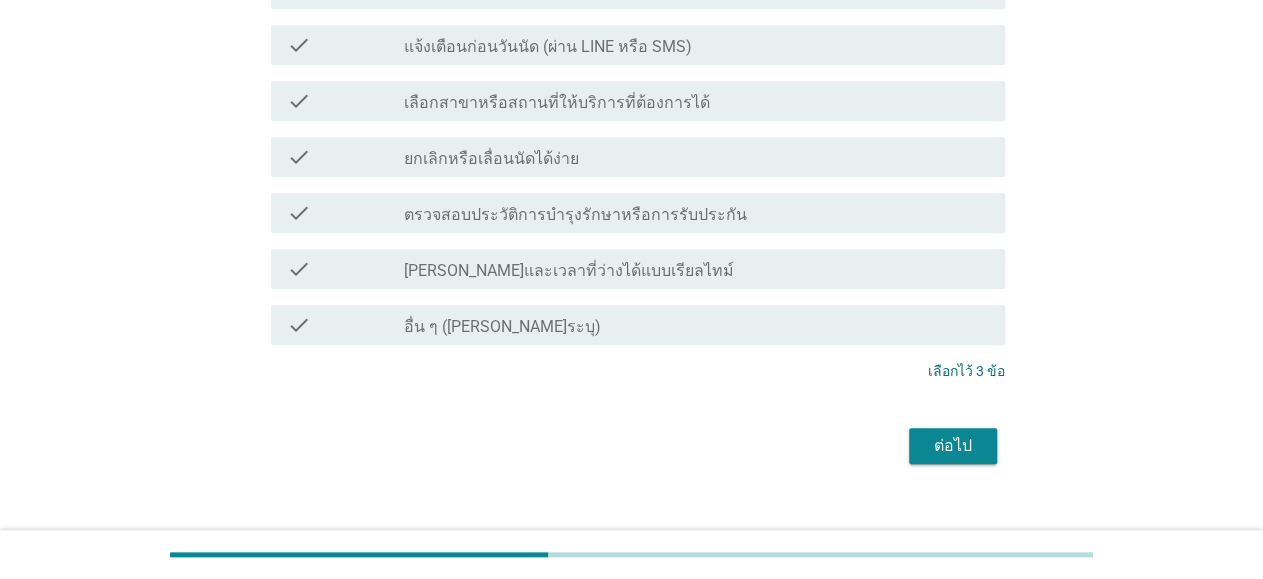 scroll, scrollTop: 740, scrollLeft: 0, axis: vertical 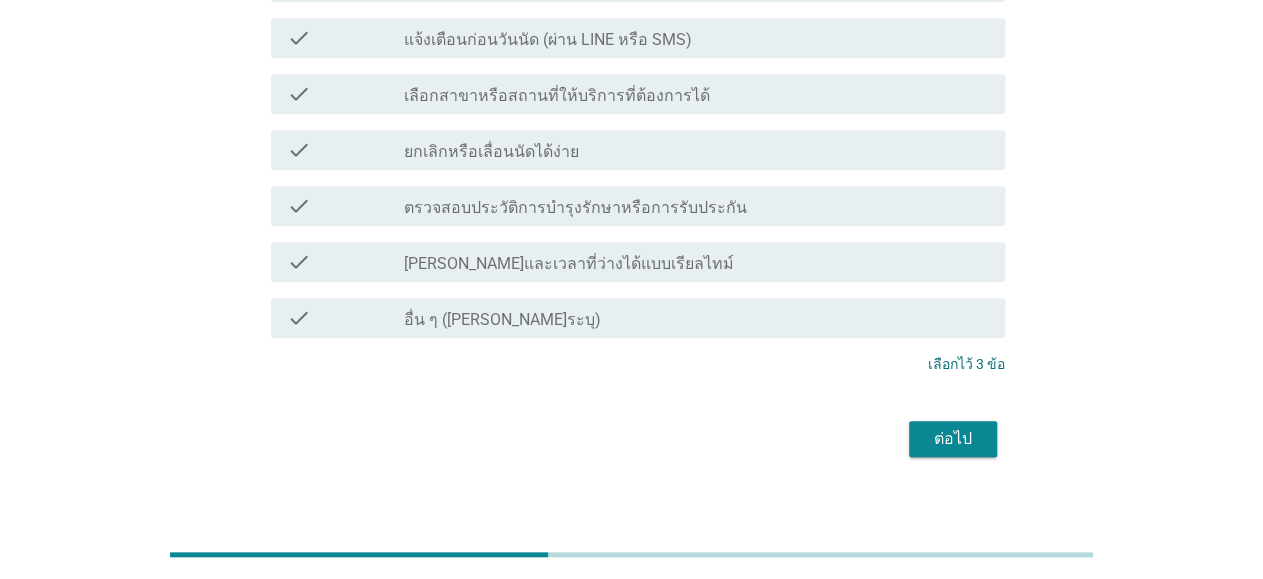 click on "ต่อไป" at bounding box center (953, 439) 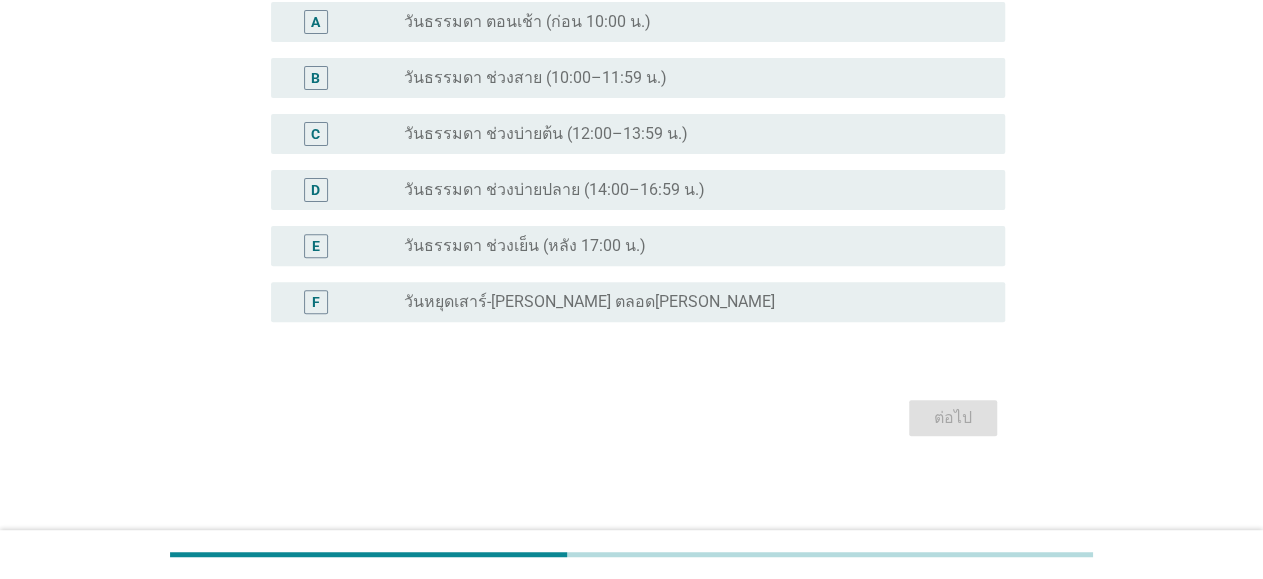 scroll, scrollTop: 0, scrollLeft: 0, axis: both 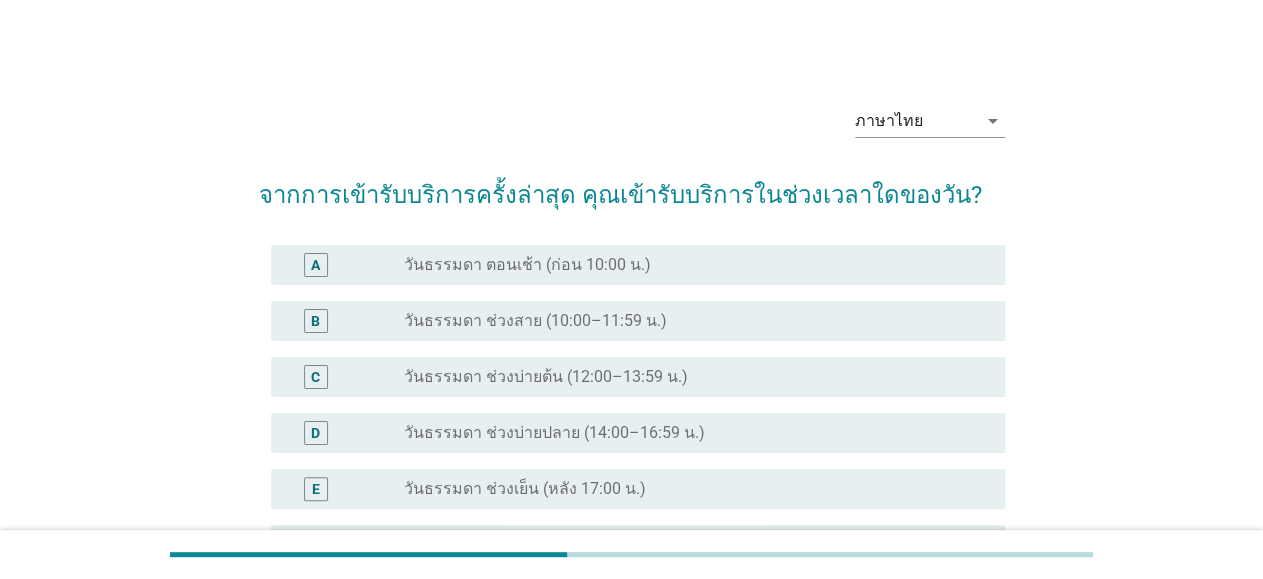 click on "radio_button_unchecked วันธรรมดา ตอนเช้า (ก่อน 10:00 น.)" at bounding box center (688, 265) 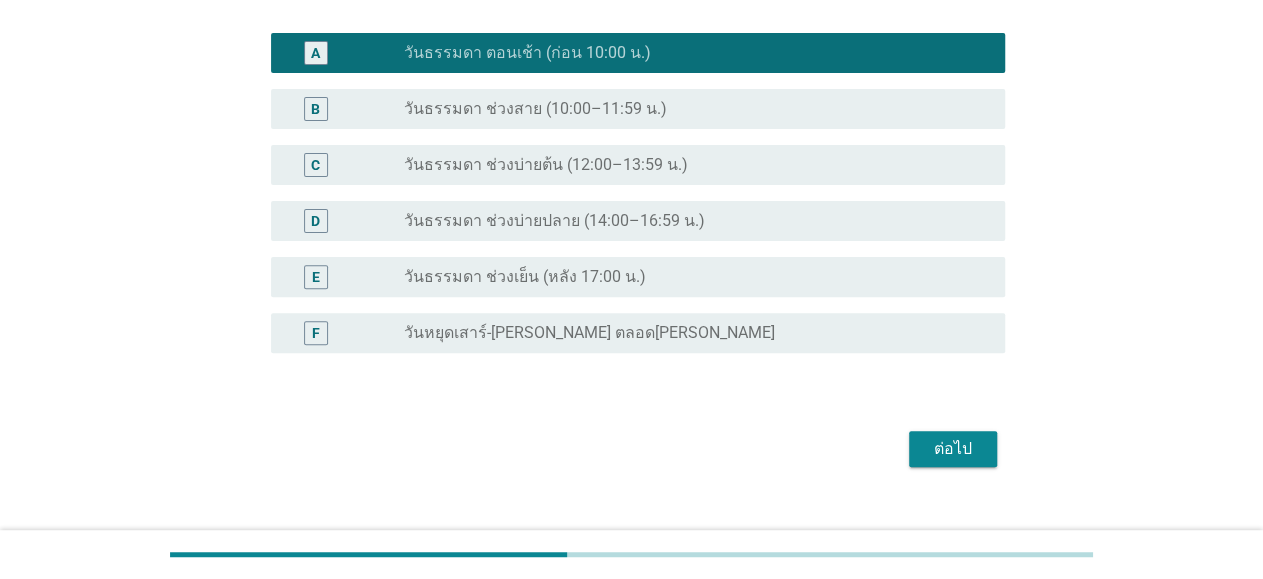 scroll, scrollTop: 242, scrollLeft: 0, axis: vertical 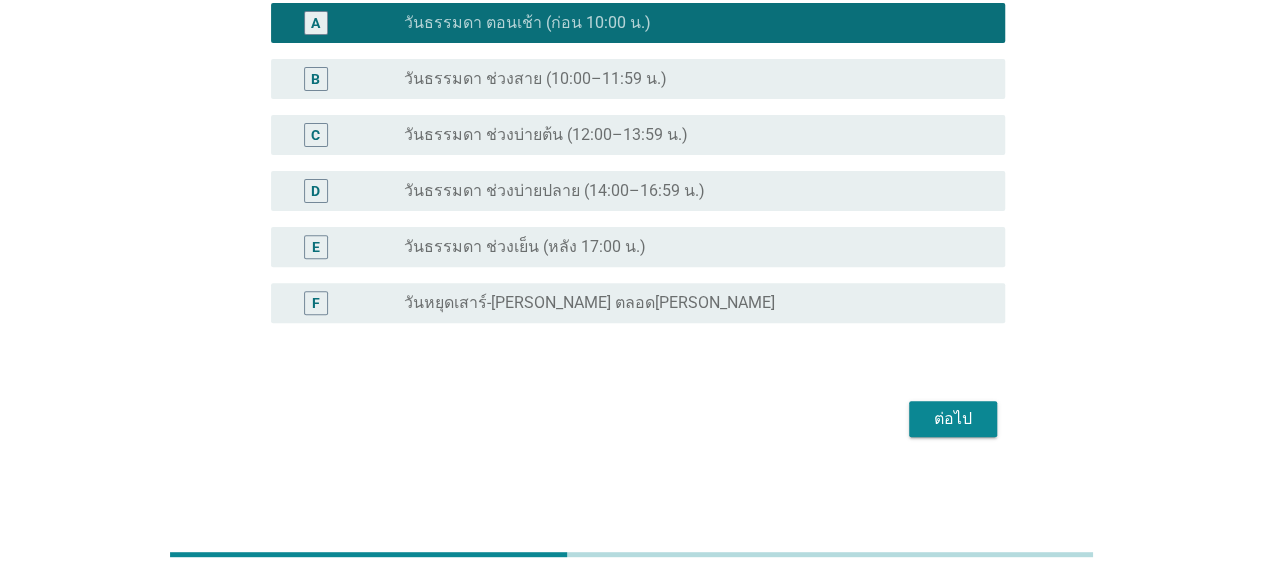 click on "ต่อไป" at bounding box center (953, 419) 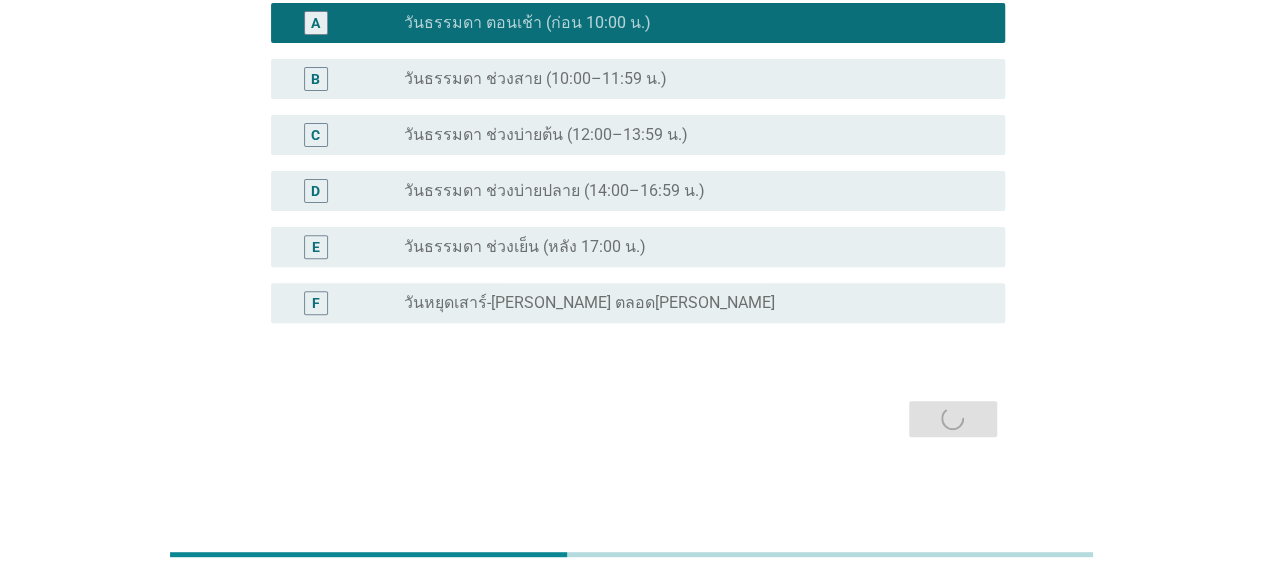 scroll, scrollTop: 0, scrollLeft: 0, axis: both 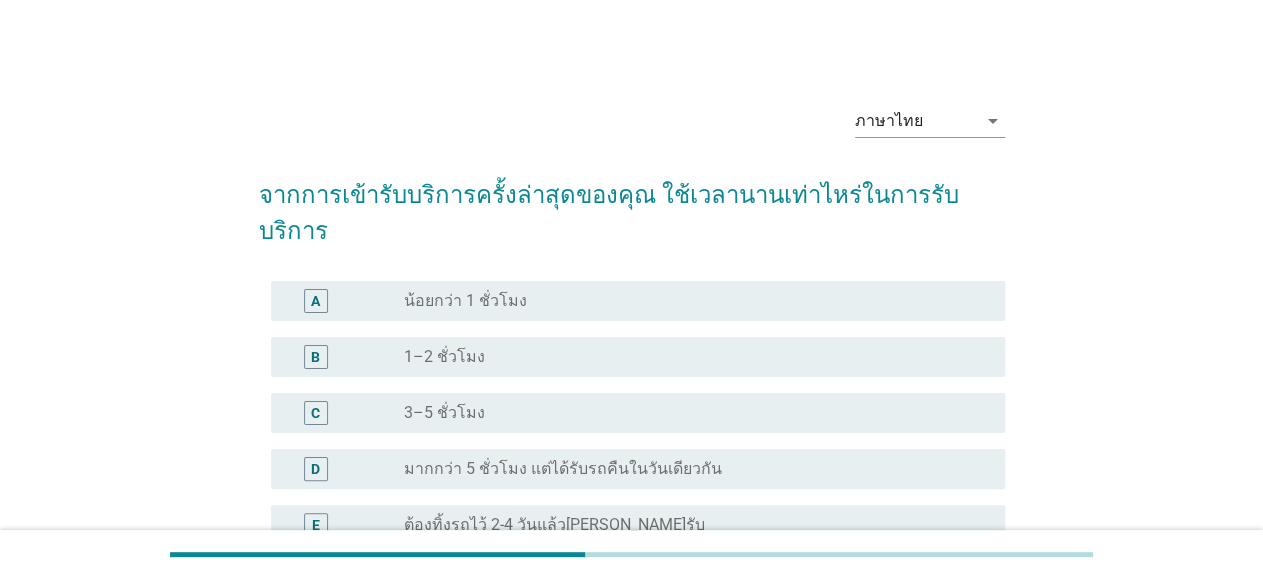 click on "radio_button_unchecked น้อยกว่า 1 ชั่วโมง" at bounding box center (688, 301) 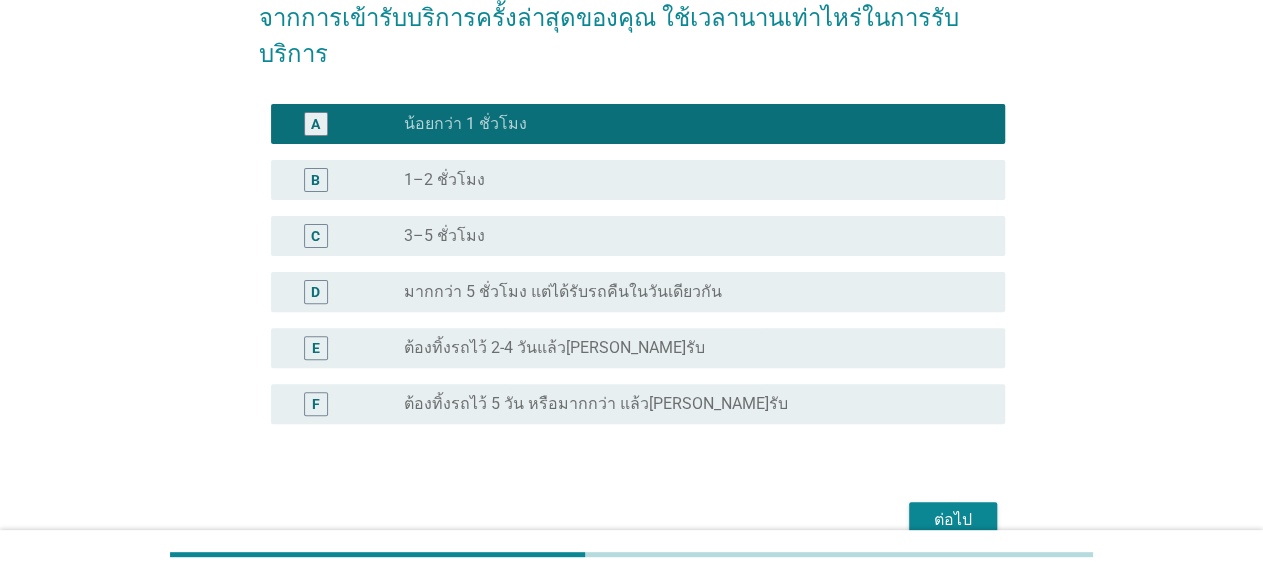 scroll, scrollTop: 242, scrollLeft: 0, axis: vertical 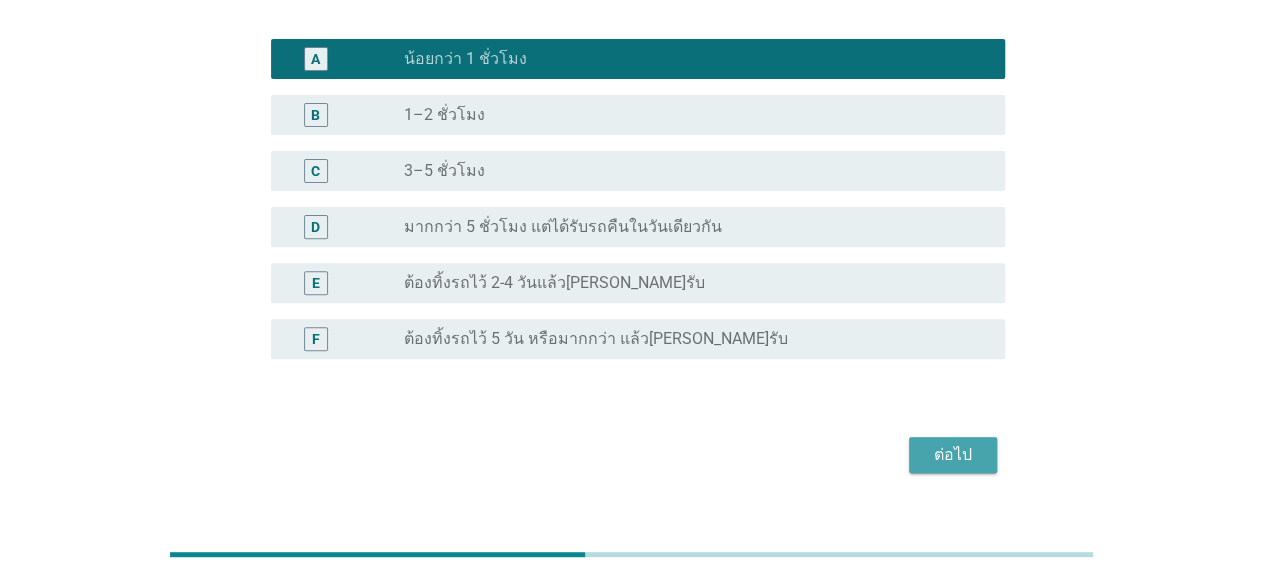 click on "ต่อไป" at bounding box center (953, 455) 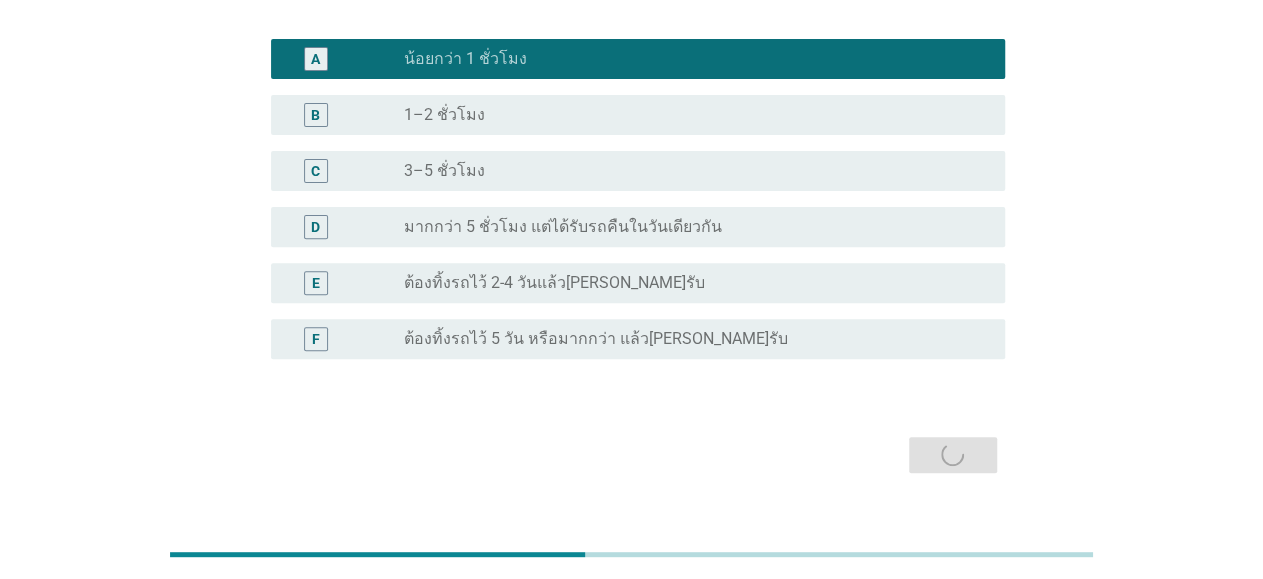 scroll, scrollTop: 0, scrollLeft: 0, axis: both 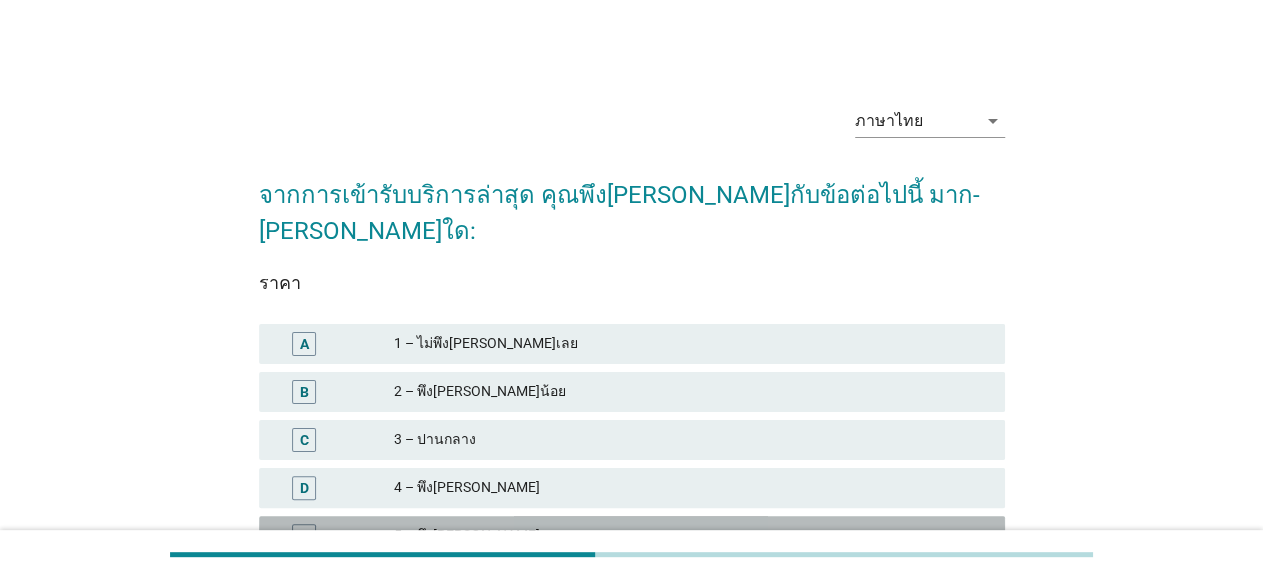 click on "5 – พึง[PERSON_NAME]มาก" at bounding box center [691, 536] 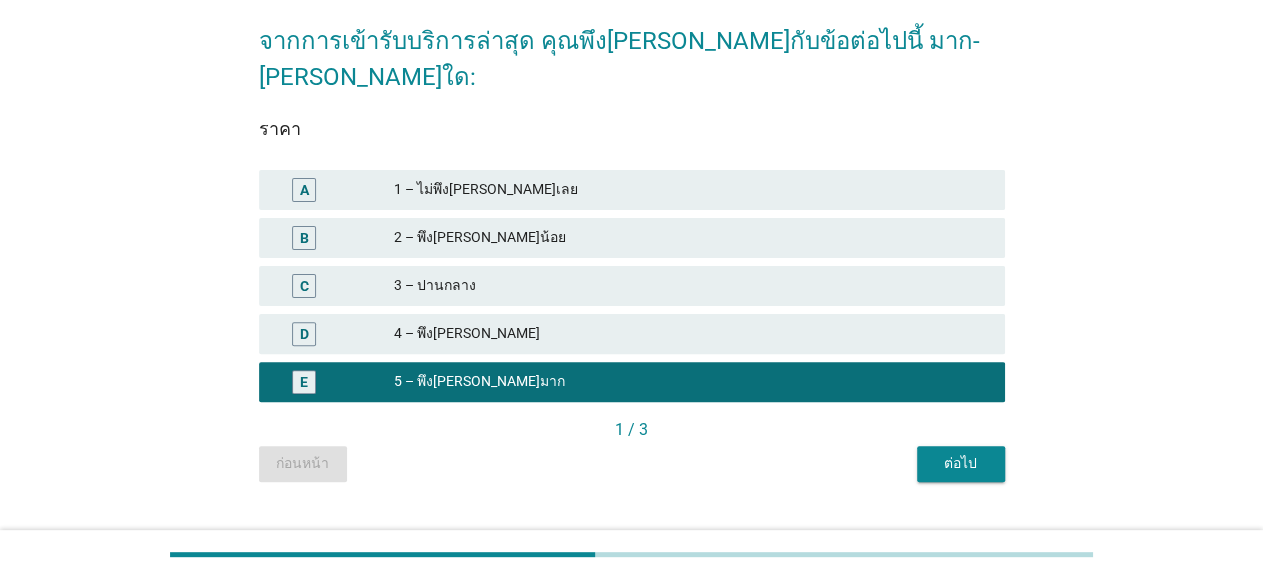 scroll, scrollTop: 158, scrollLeft: 0, axis: vertical 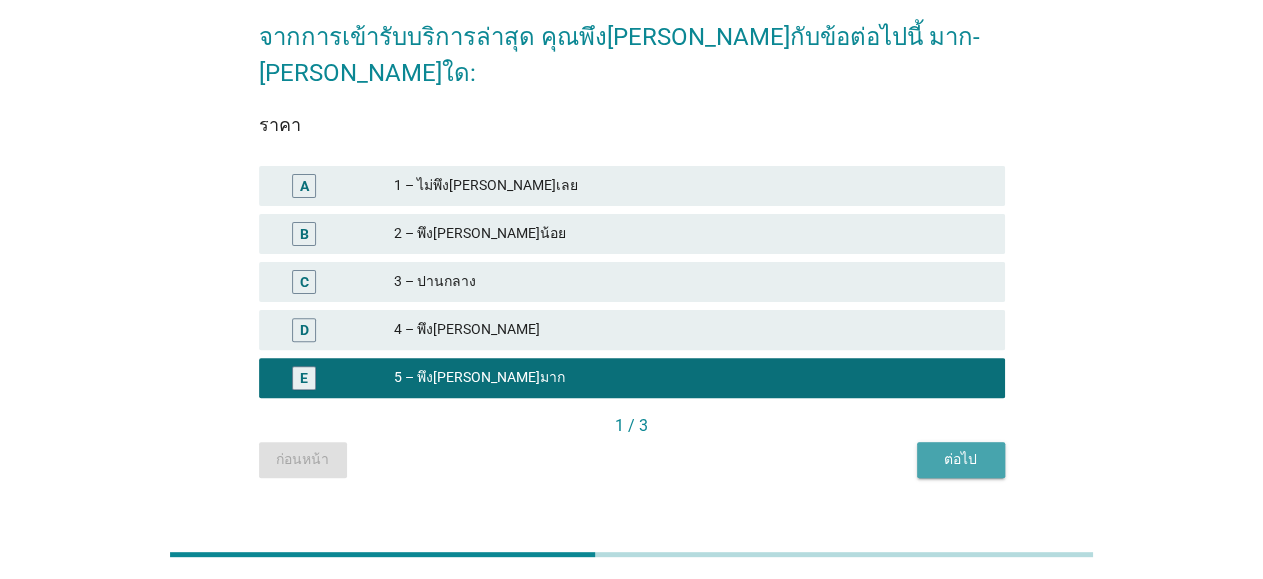 click on "ต่อไป" at bounding box center (961, 459) 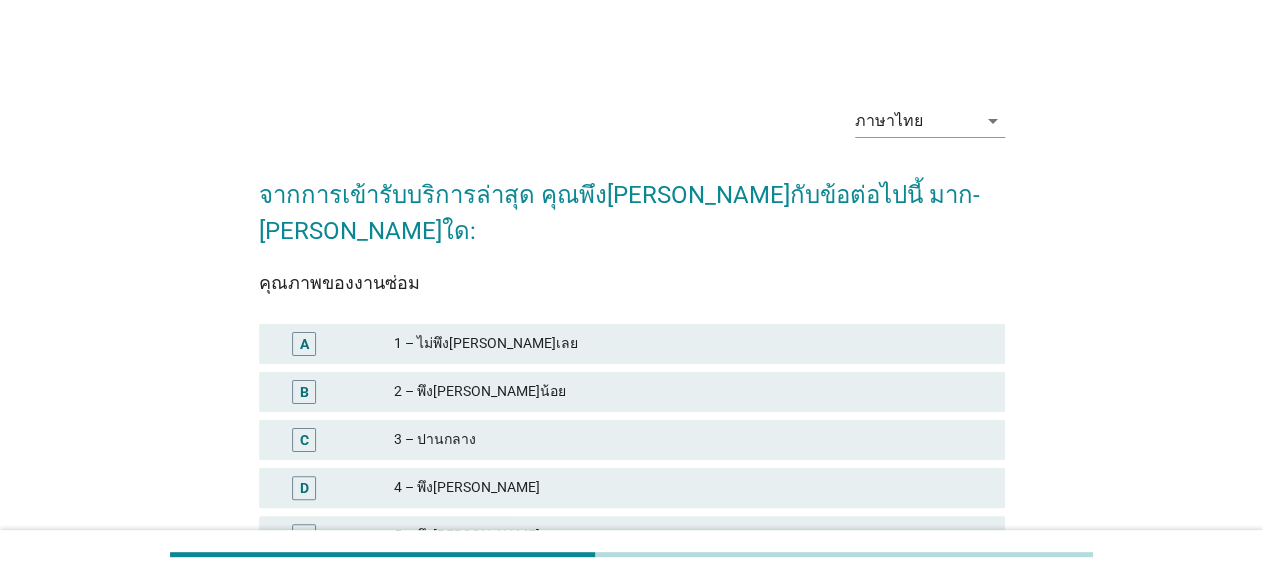 click on "E   5 – พึง[PERSON_NAME]มาก" at bounding box center (632, 536) 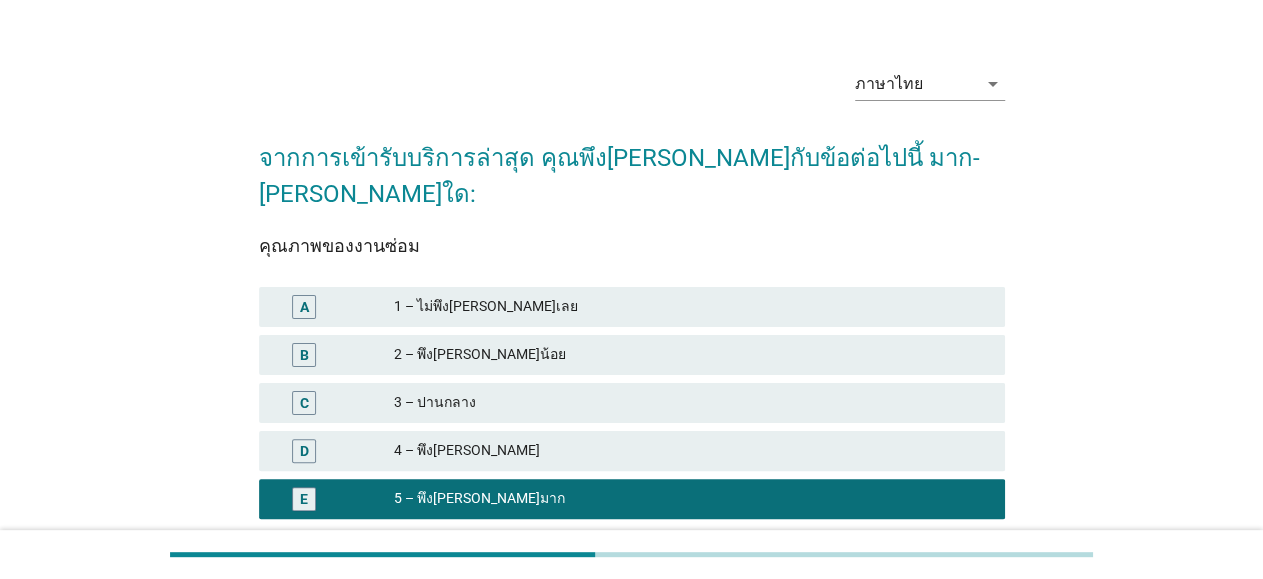 scroll, scrollTop: 158, scrollLeft: 0, axis: vertical 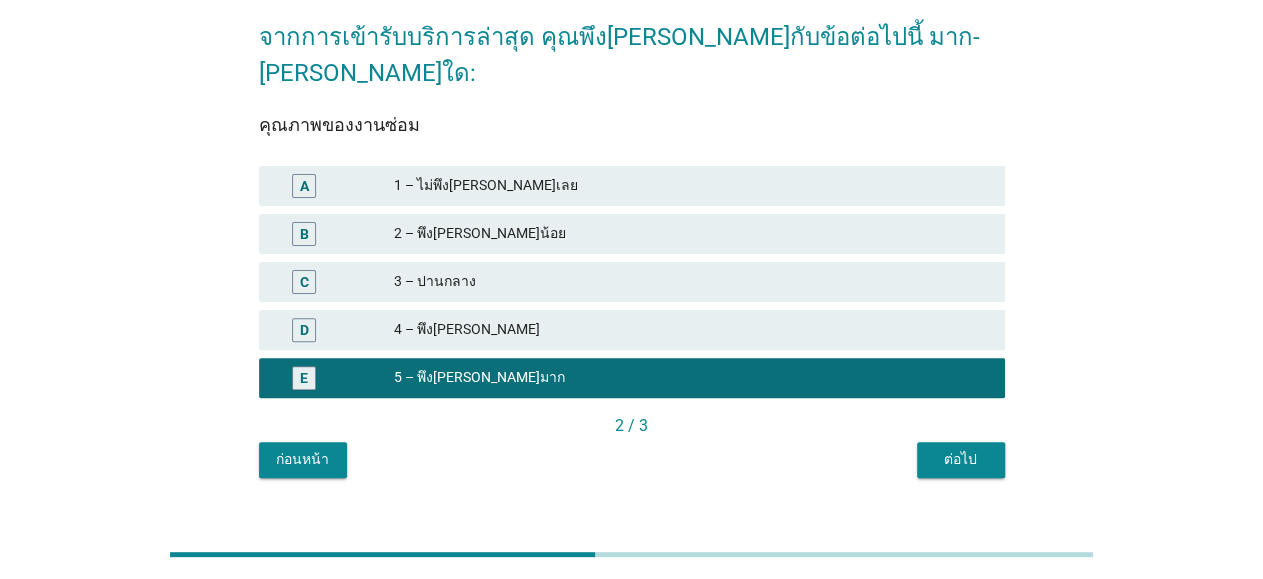 click on "ต่อไป" at bounding box center (961, 459) 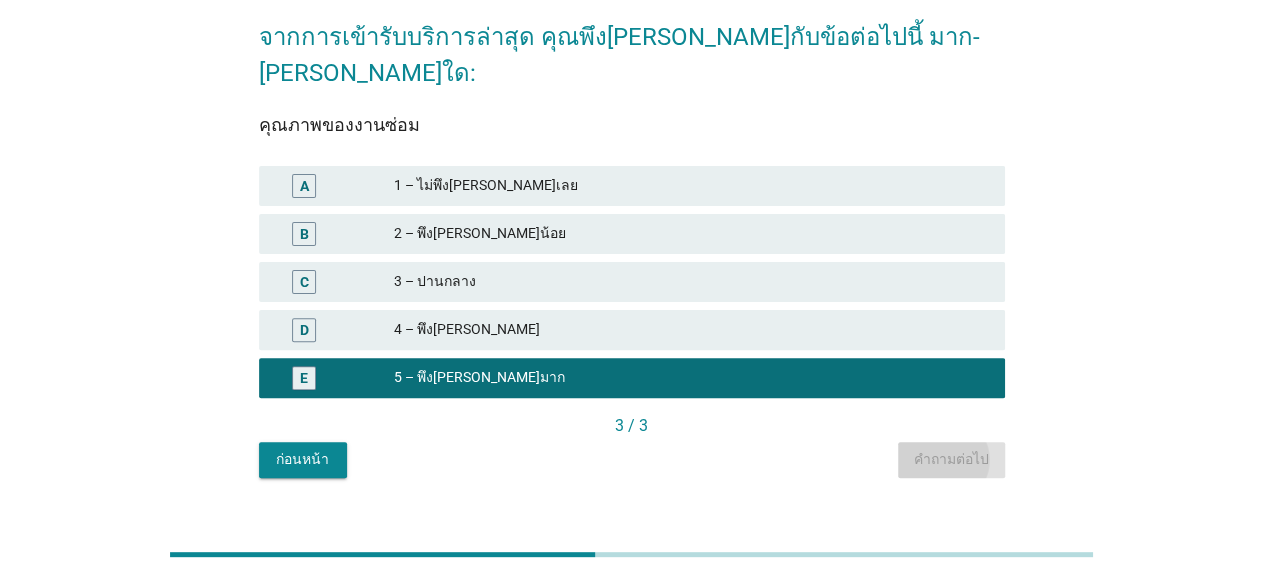 scroll, scrollTop: 0, scrollLeft: 0, axis: both 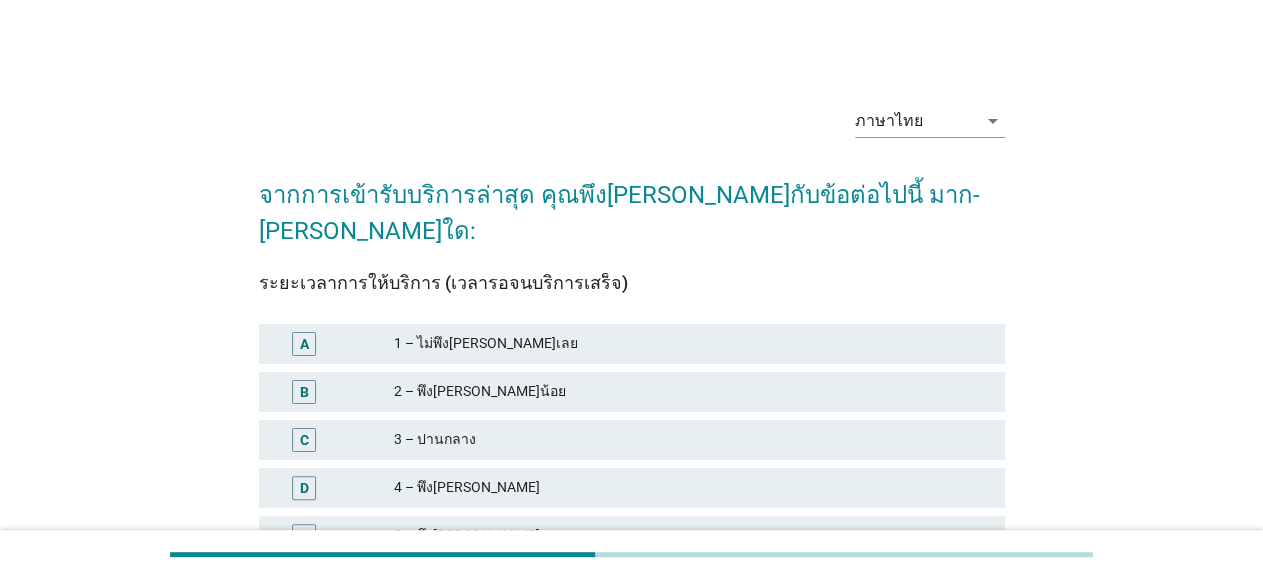 click on "4 – พึง[PERSON_NAME]" at bounding box center [691, 488] 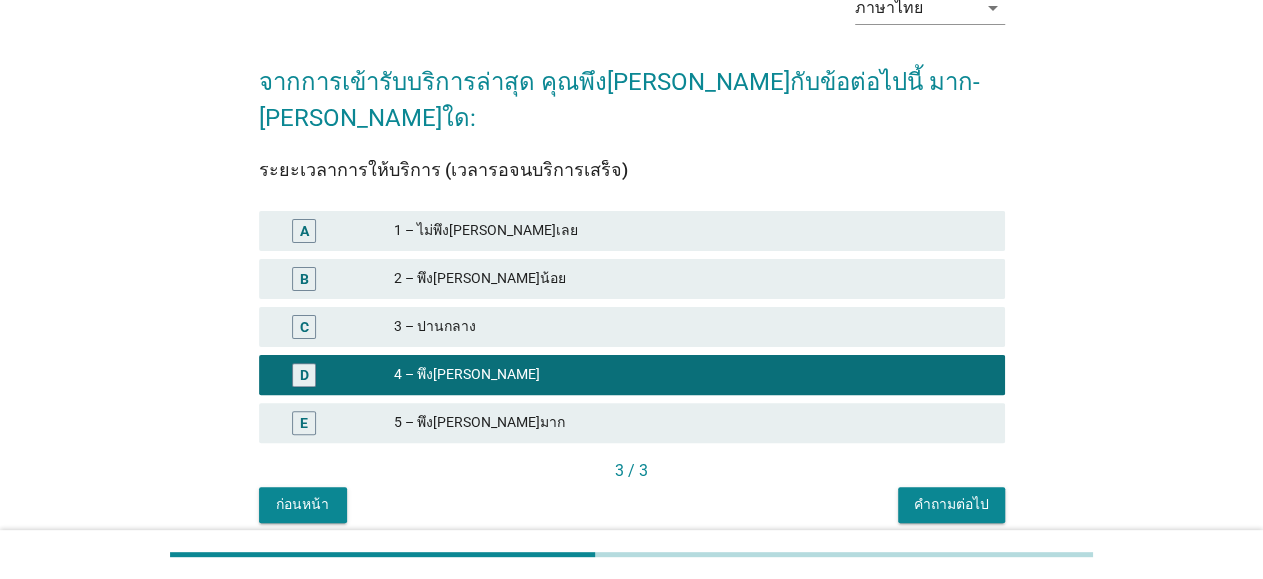 scroll, scrollTop: 158, scrollLeft: 0, axis: vertical 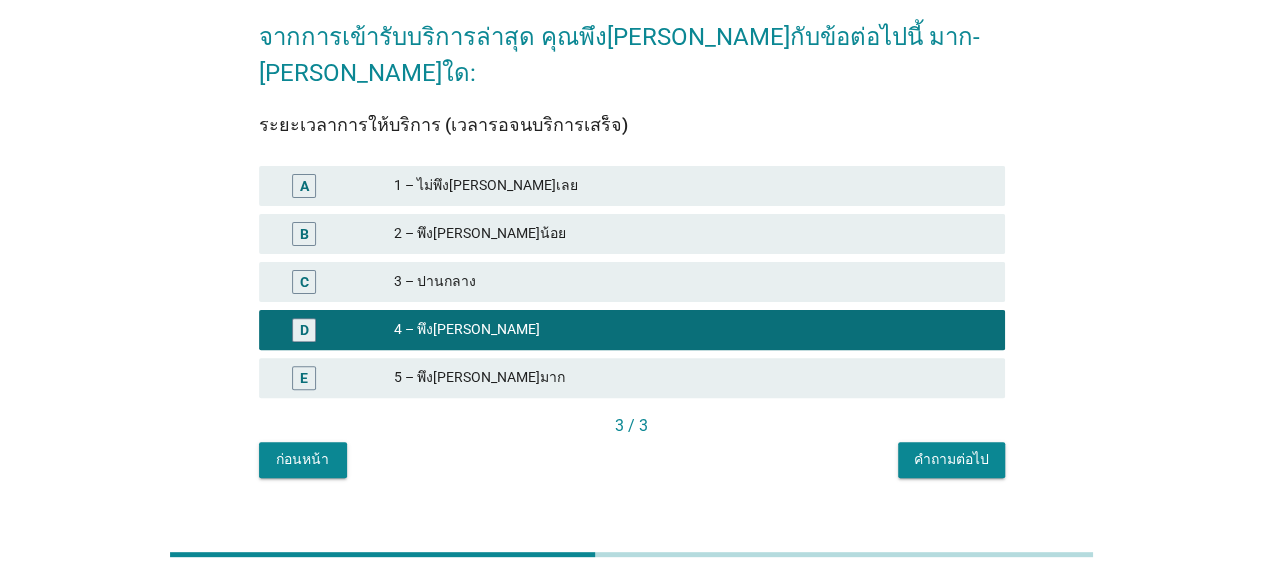 click on "คำถามต่อไป" at bounding box center (951, 459) 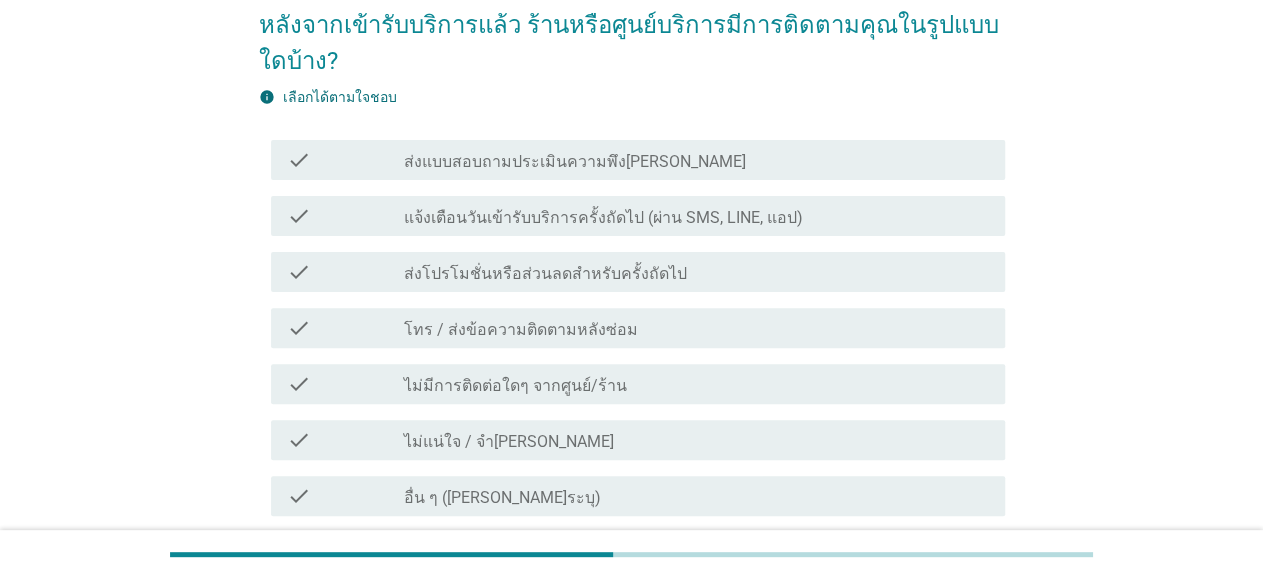 scroll, scrollTop: 208, scrollLeft: 0, axis: vertical 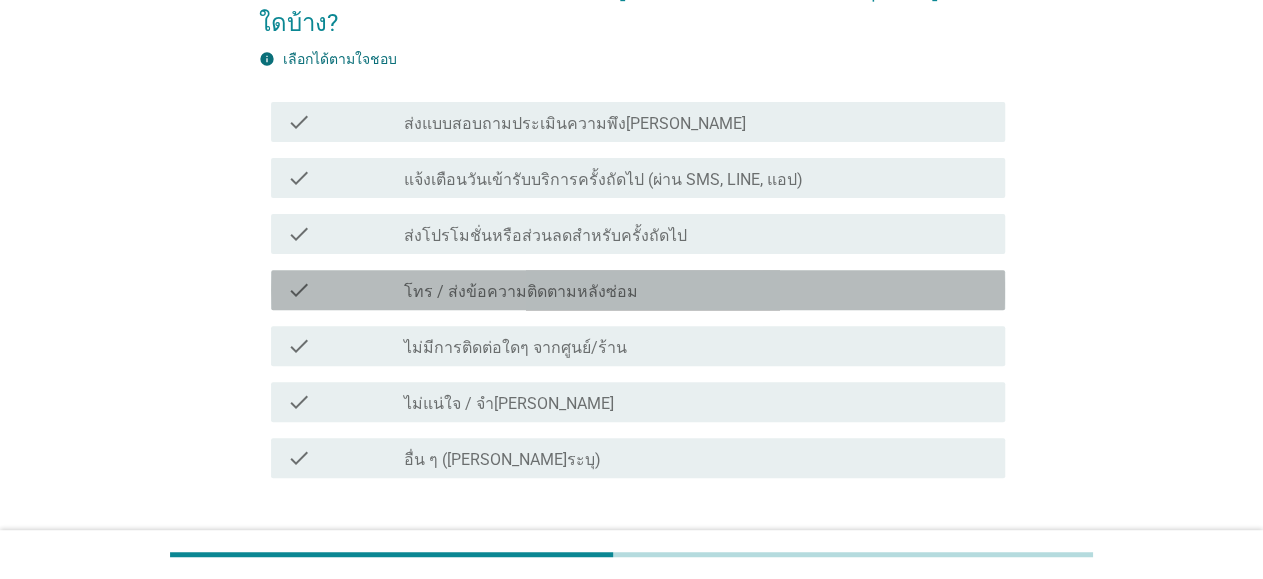 click on "check_box_outline_blank โทร / ส่งข้อความติดตามหลังซ่อม" at bounding box center (696, 290) 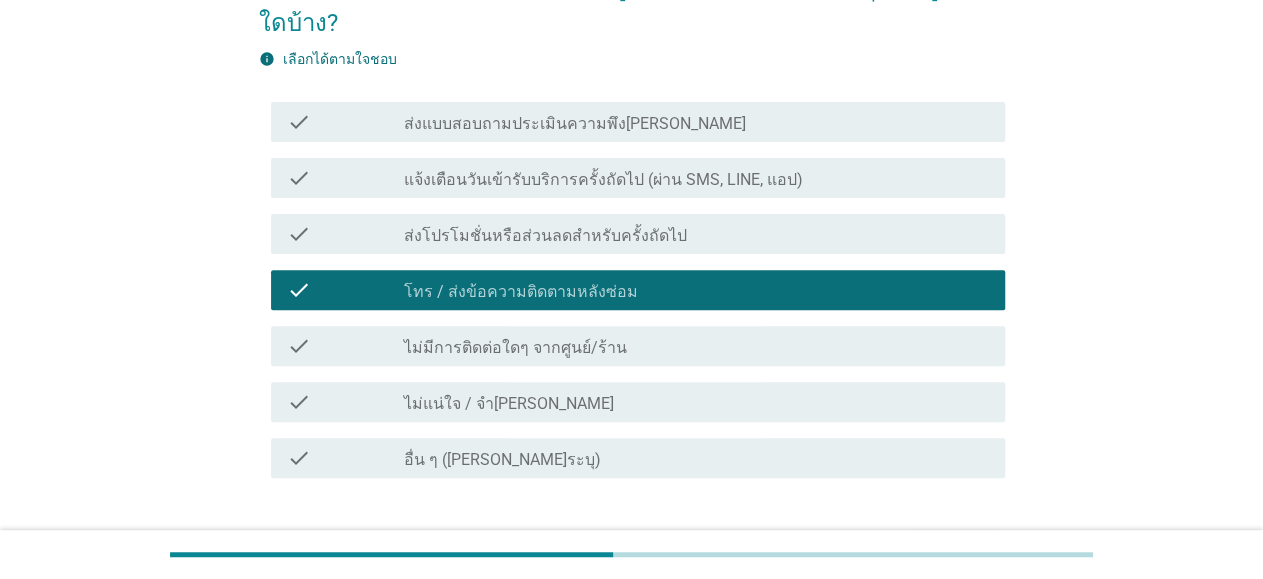 scroll, scrollTop: 340, scrollLeft: 0, axis: vertical 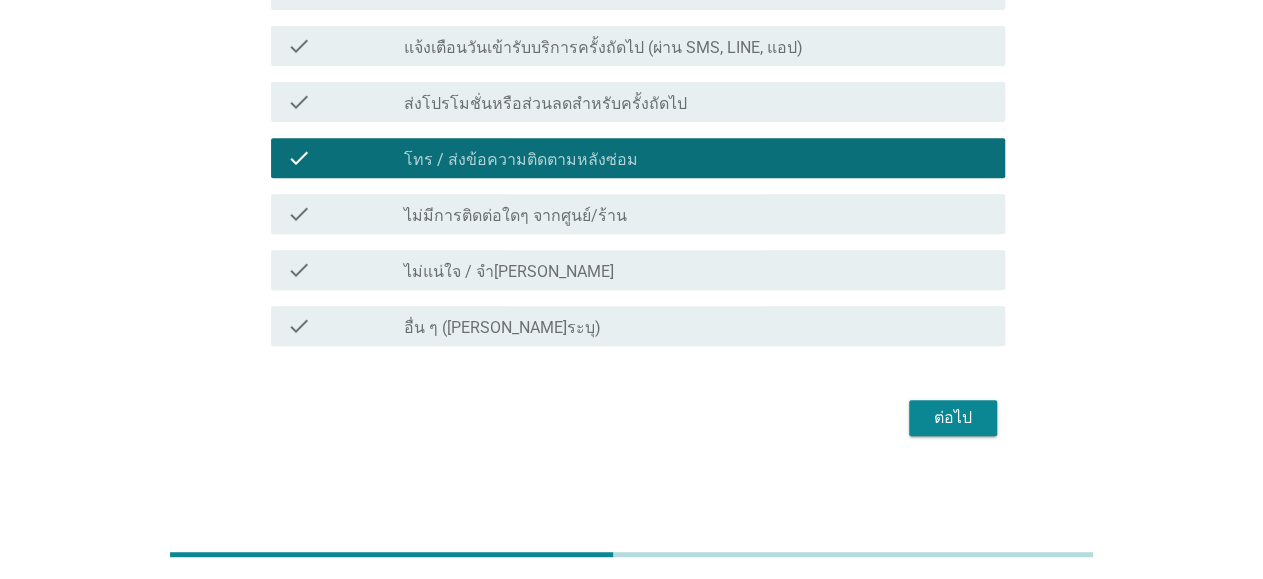 click on "ต่อไป" at bounding box center [953, 418] 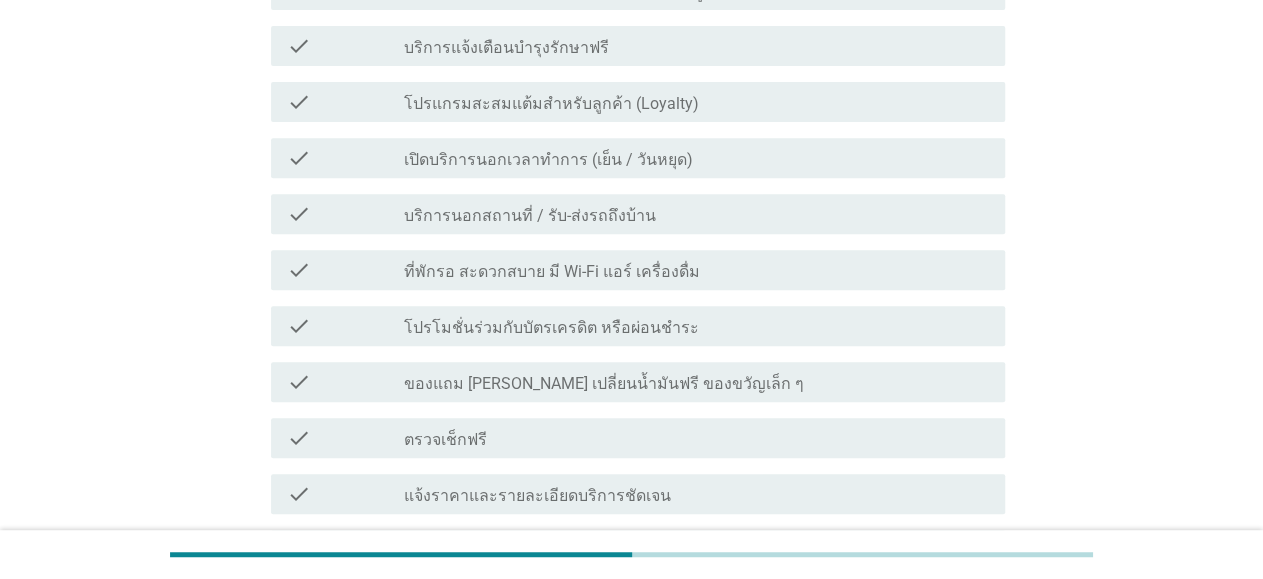 scroll, scrollTop: 0, scrollLeft: 0, axis: both 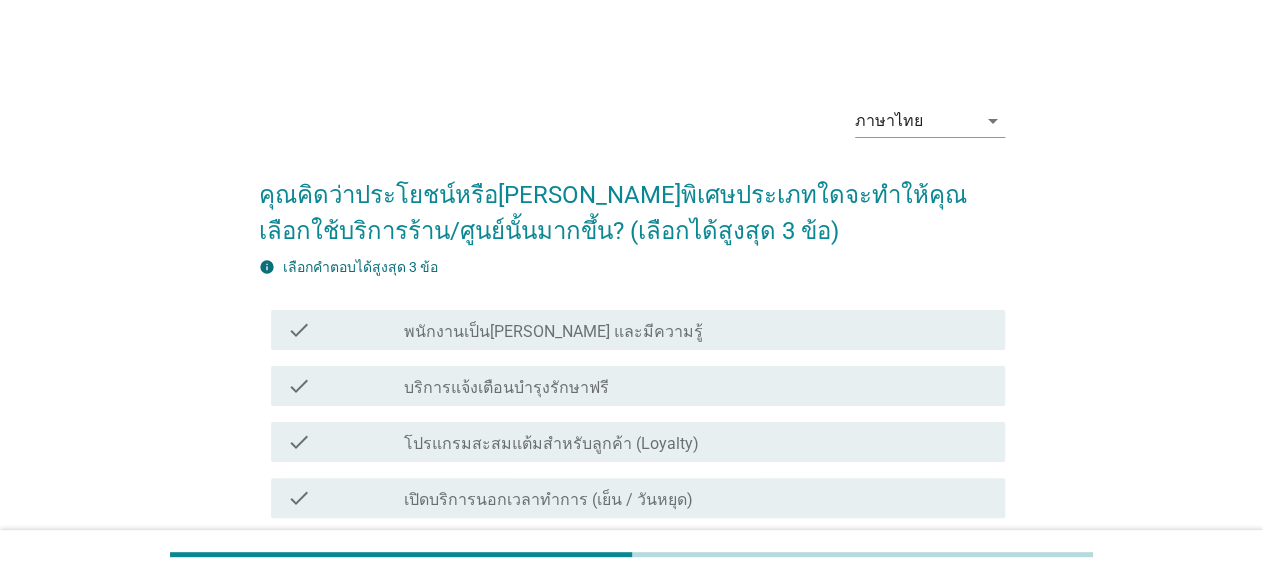 click on "check_box_outline_blank พนักงานเป็น[PERSON_NAME] และมีความรู้" at bounding box center [696, 330] 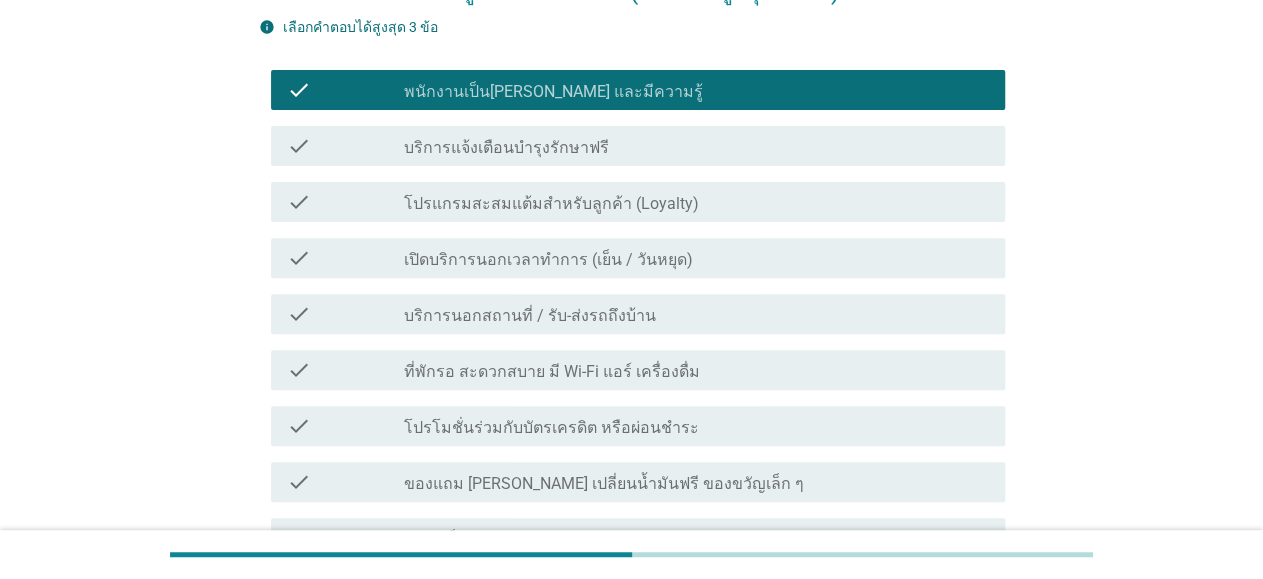 scroll, scrollTop: 312, scrollLeft: 0, axis: vertical 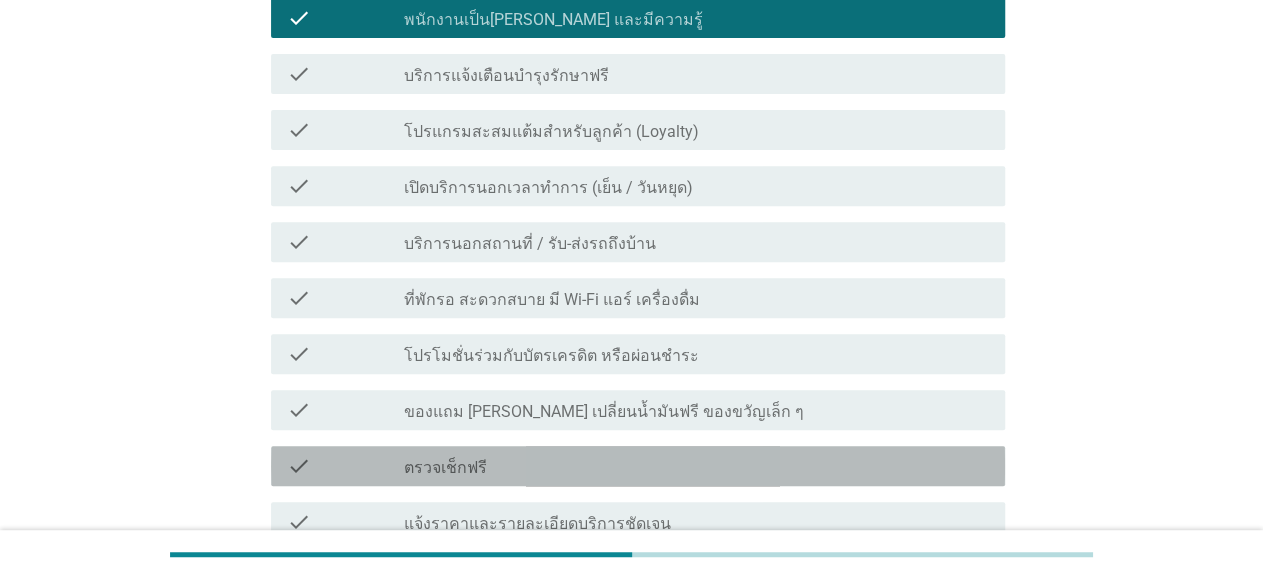 click on "check_box_outline_blank ตรวจเช็กฟรี" at bounding box center [696, 466] 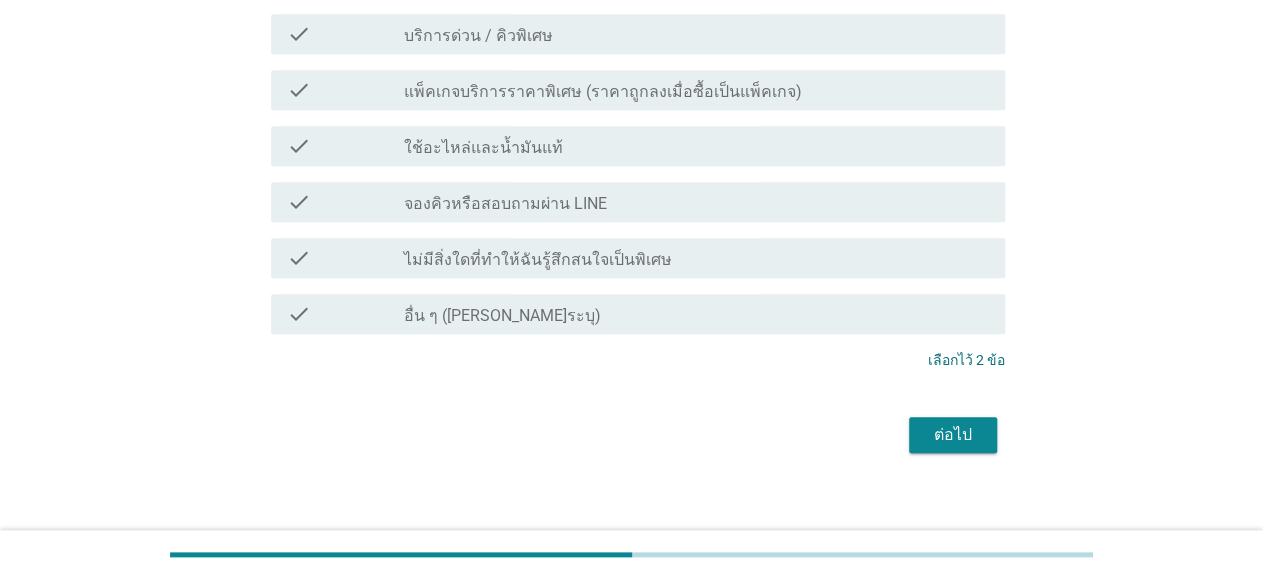 scroll, scrollTop: 872, scrollLeft: 0, axis: vertical 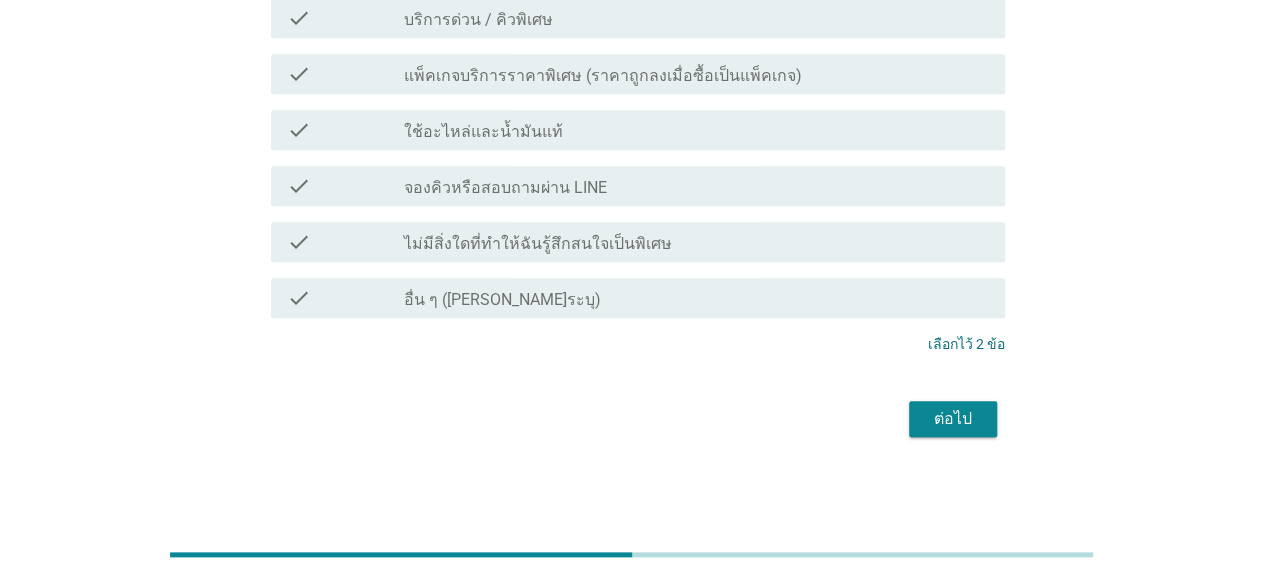 click on "ต่อไป" at bounding box center [953, 419] 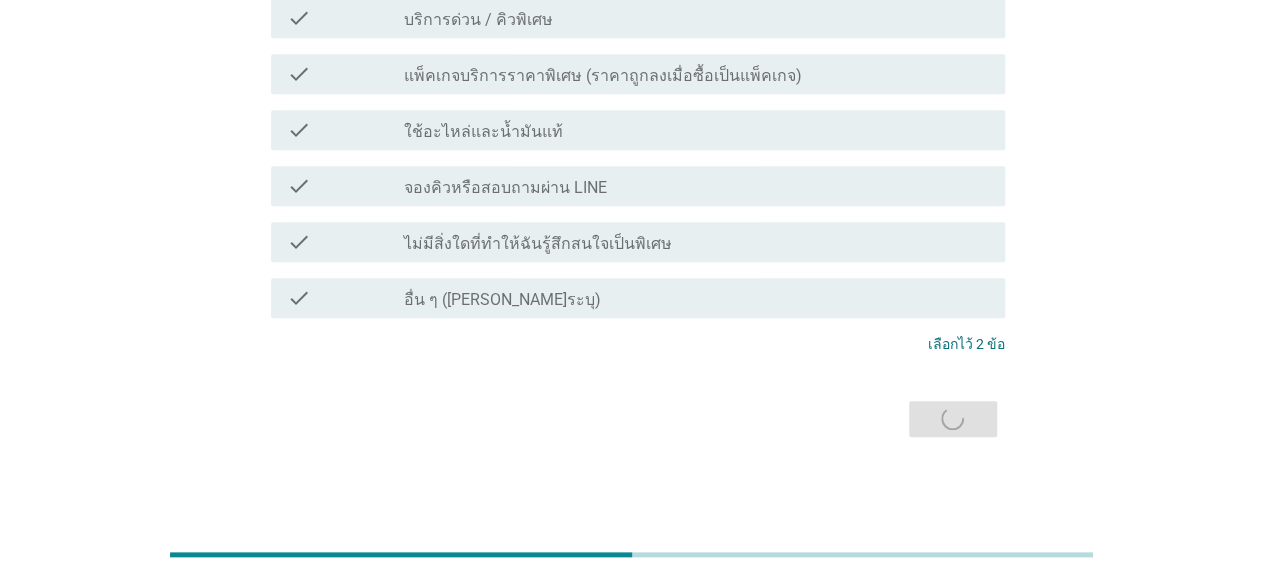 scroll, scrollTop: 0, scrollLeft: 0, axis: both 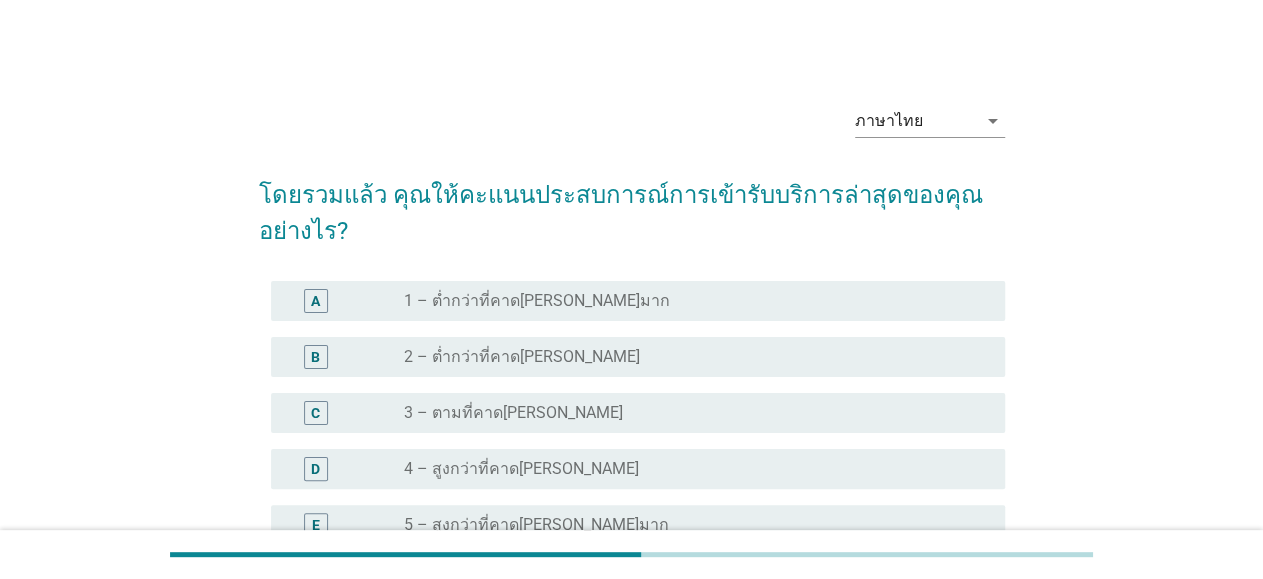 click on "radio_button_unchecked 4 – สูงกว่าที่คาด[PERSON_NAME]" at bounding box center (688, 469) 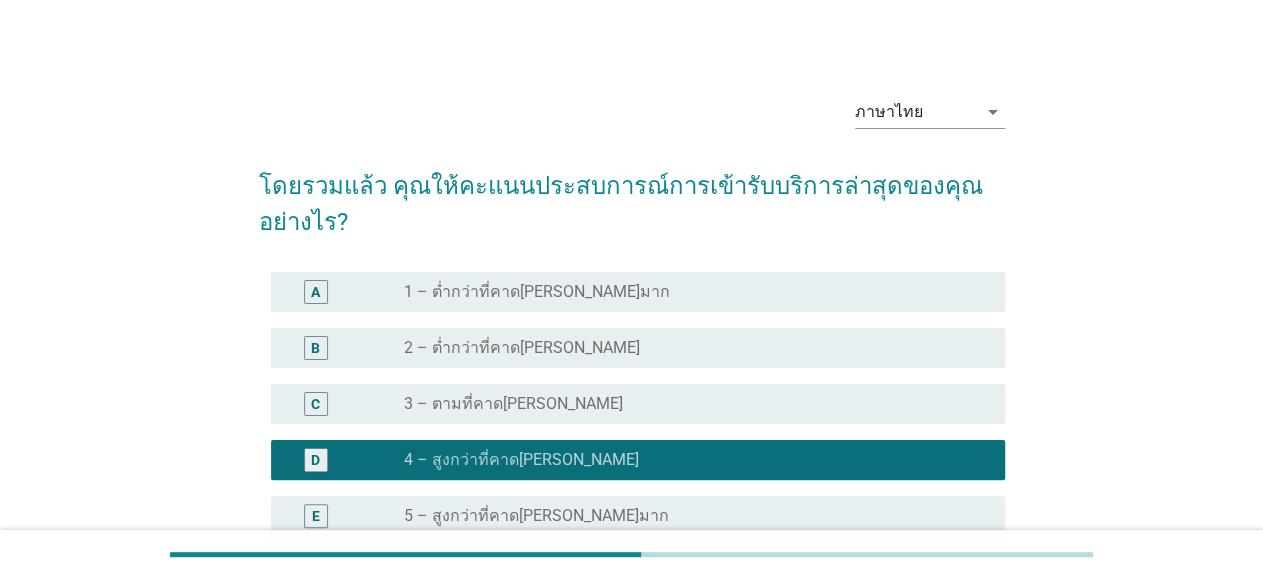 scroll, scrollTop: 222, scrollLeft: 0, axis: vertical 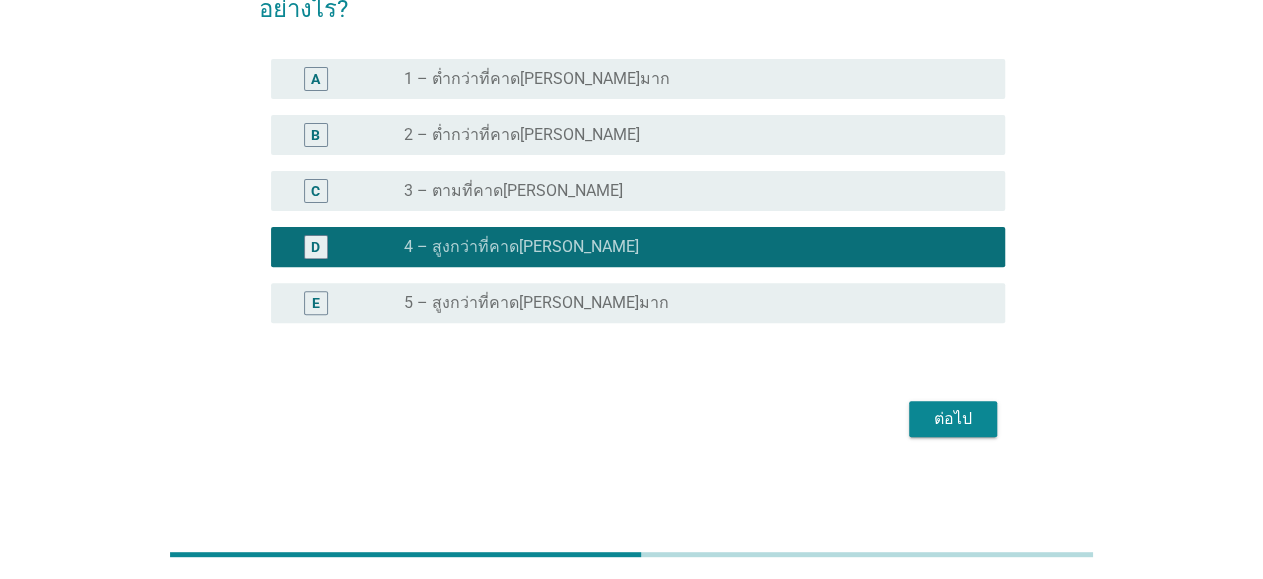 click on "ต่อไป" at bounding box center [953, 419] 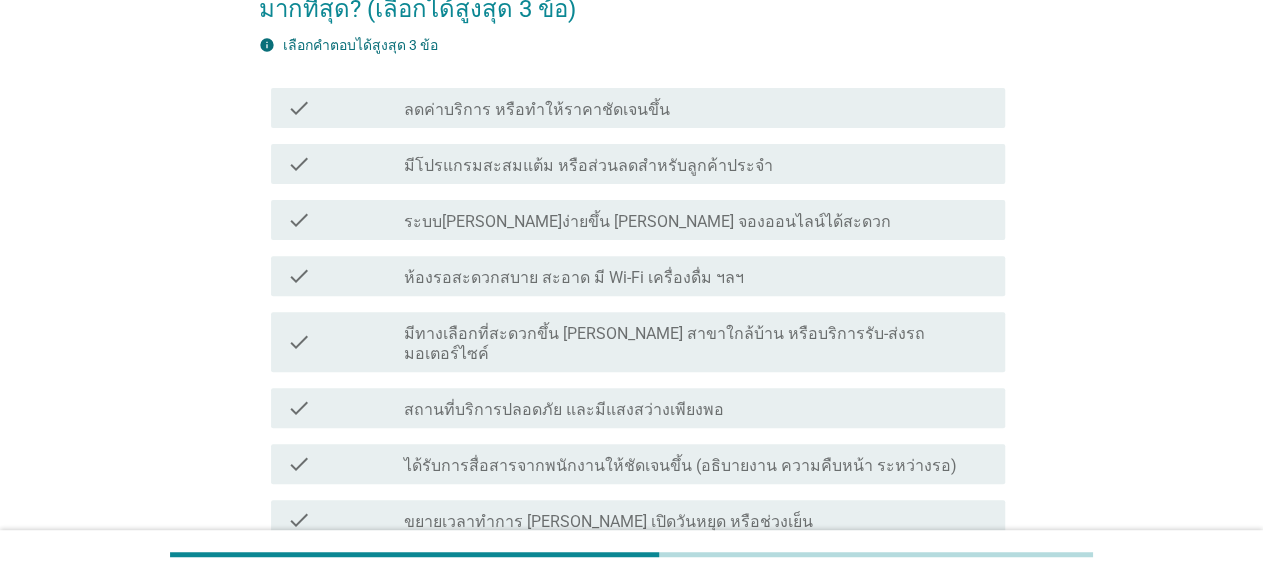scroll, scrollTop: 0, scrollLeft: 0, axis: both 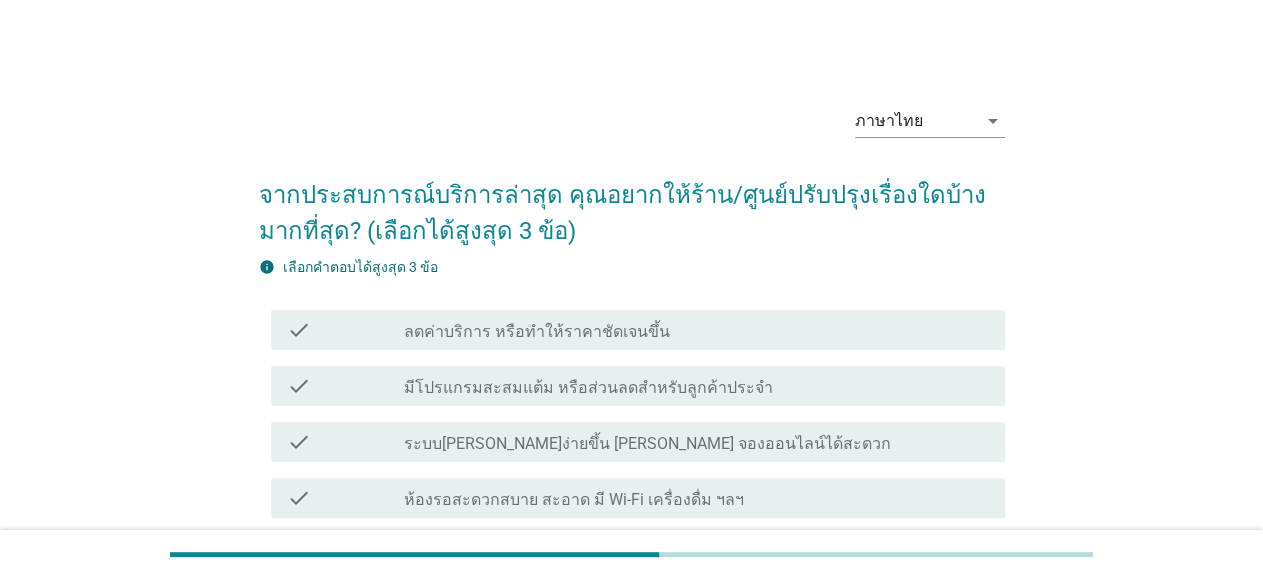 click on "มีโปรแกรมสะสมแต้ม หรือส่วนลดสำหรับลูกค้าประจำ" at bounding box center (588, 388) 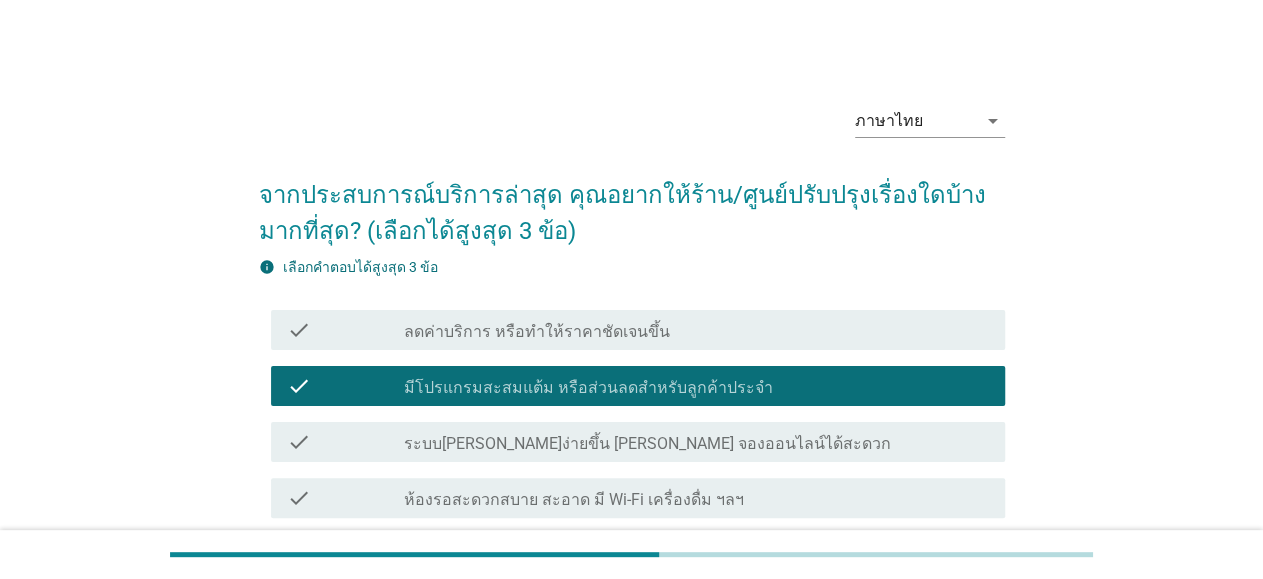 click on "check_box_outline_blank ลดค่าบริการ หรือทำให้ราคาชัดเจนขึ้น" at bounding box center (696, 330) 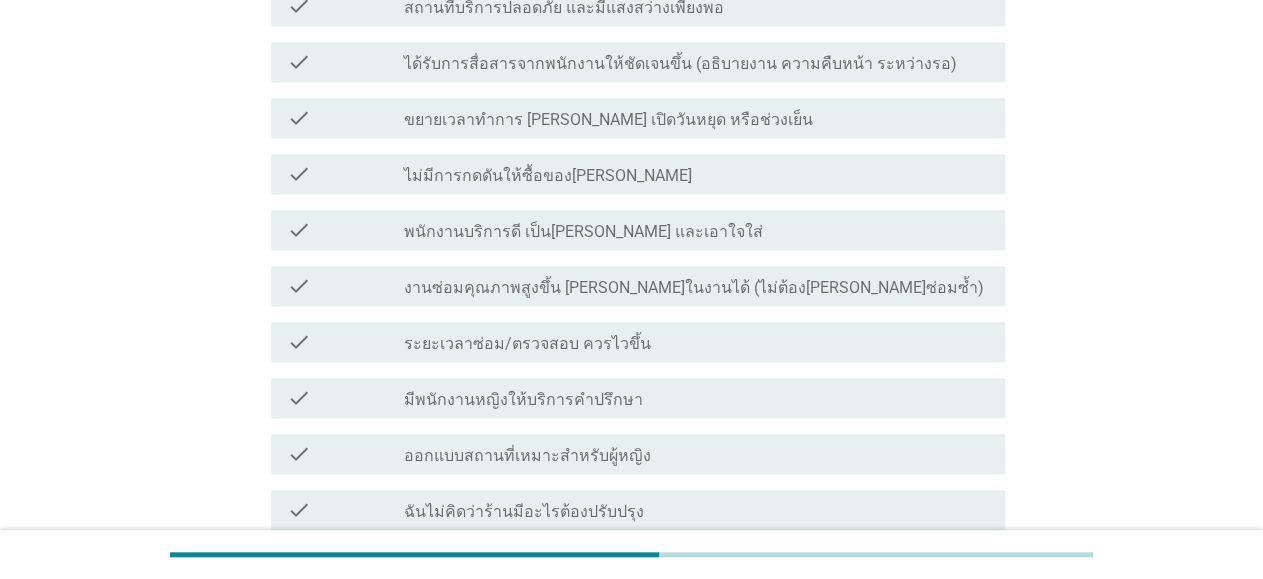 scroll, scrollTop: 872, scrollLeft: 0, axis: vertical 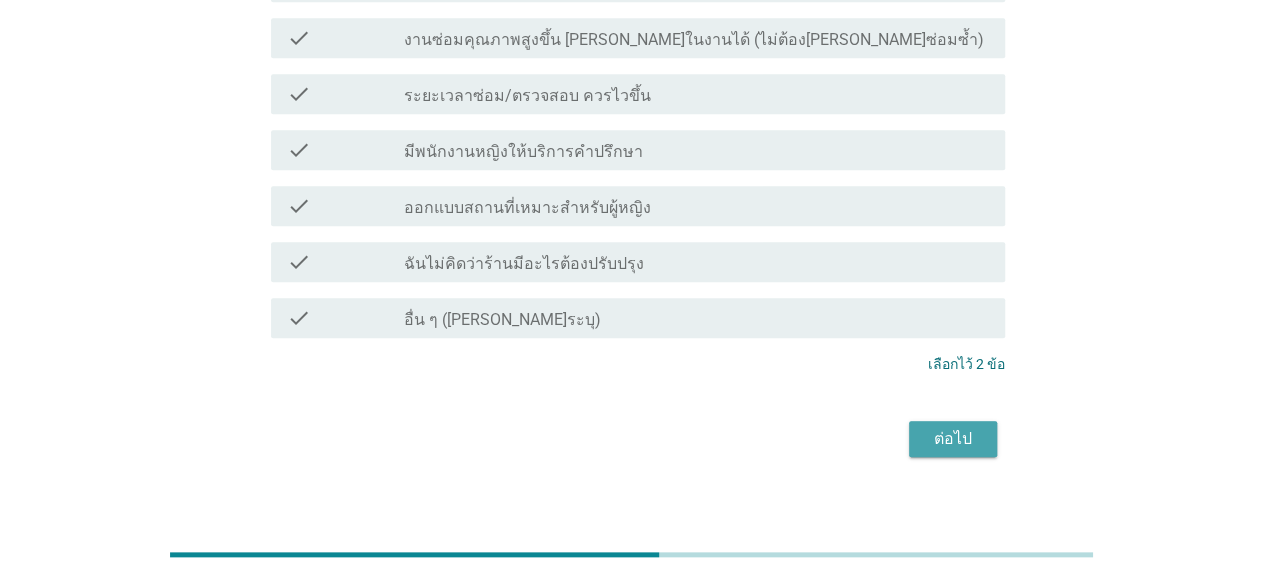 click on "ต่อไป" at bounding box center (953, 439) 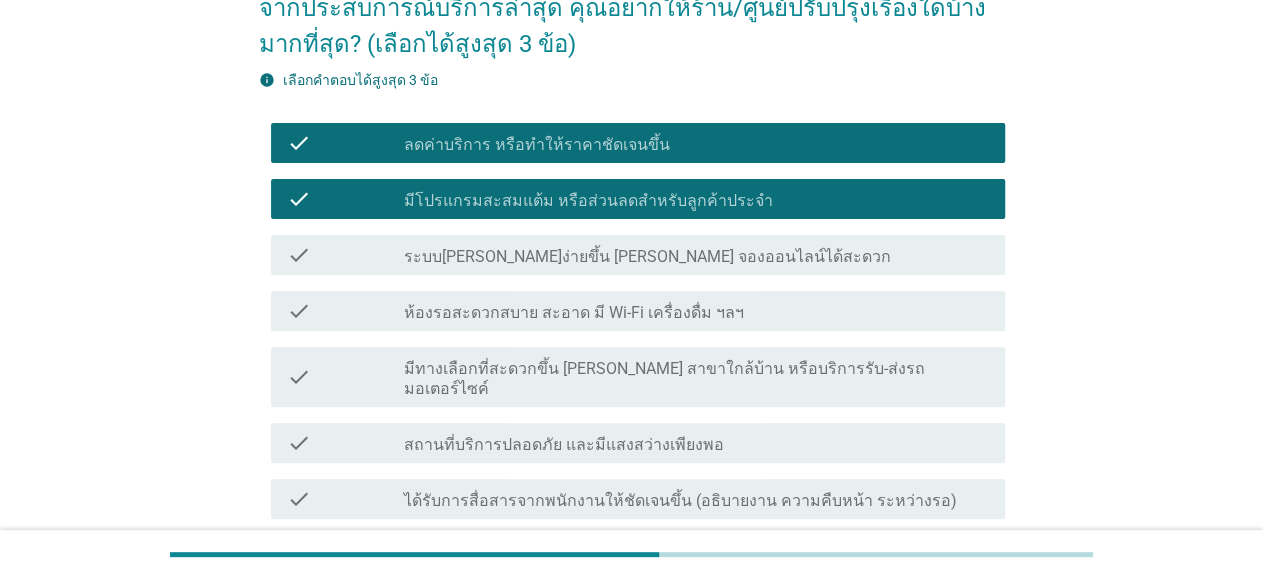 scroll, scrollTop: 144, scrollLeft: 0, axis: vertical 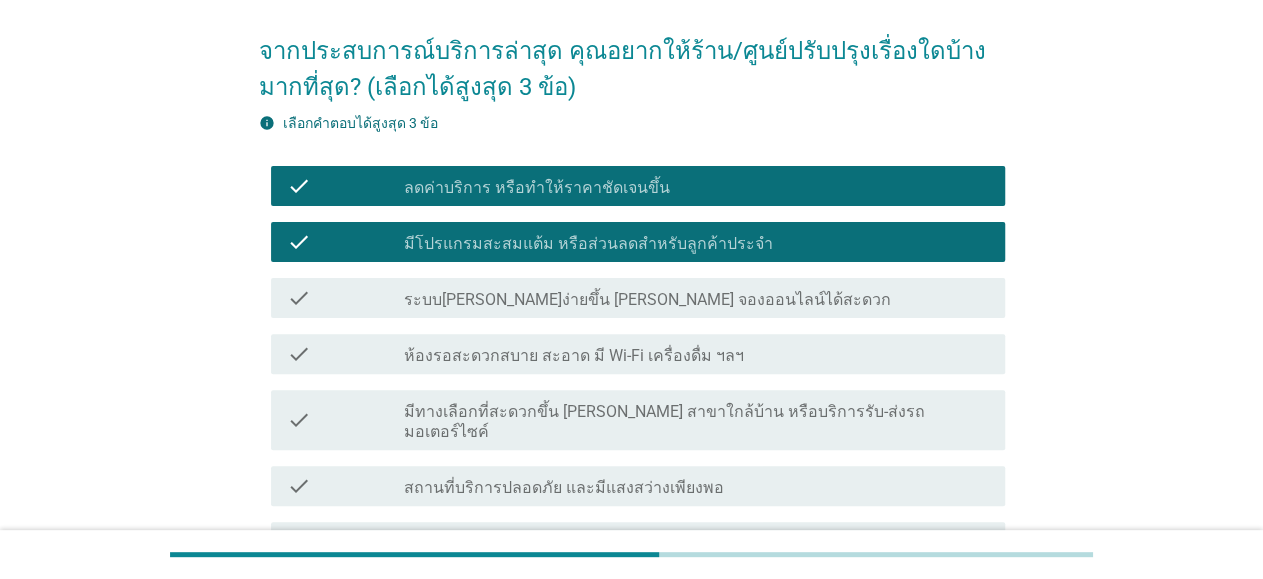 click on "สถานที่บริการปลอดภัย และมีแสงสว่างเพียงพอ" at bounding box center (564, 488) 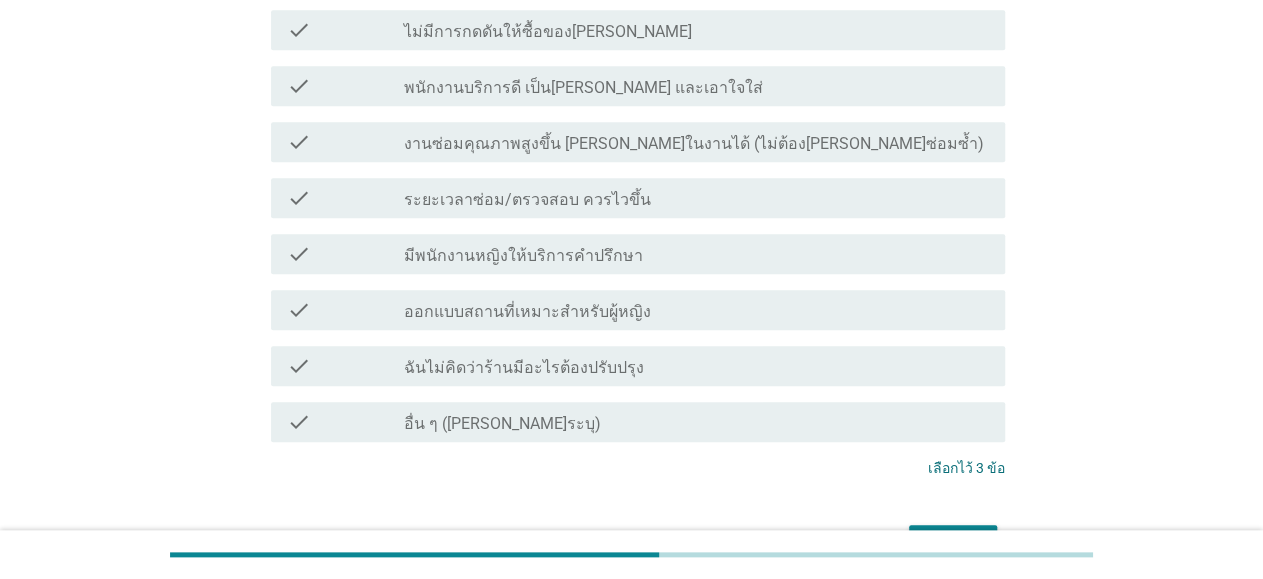 scroll, scrollTop: 0, scrollLeft: 0, axis: both 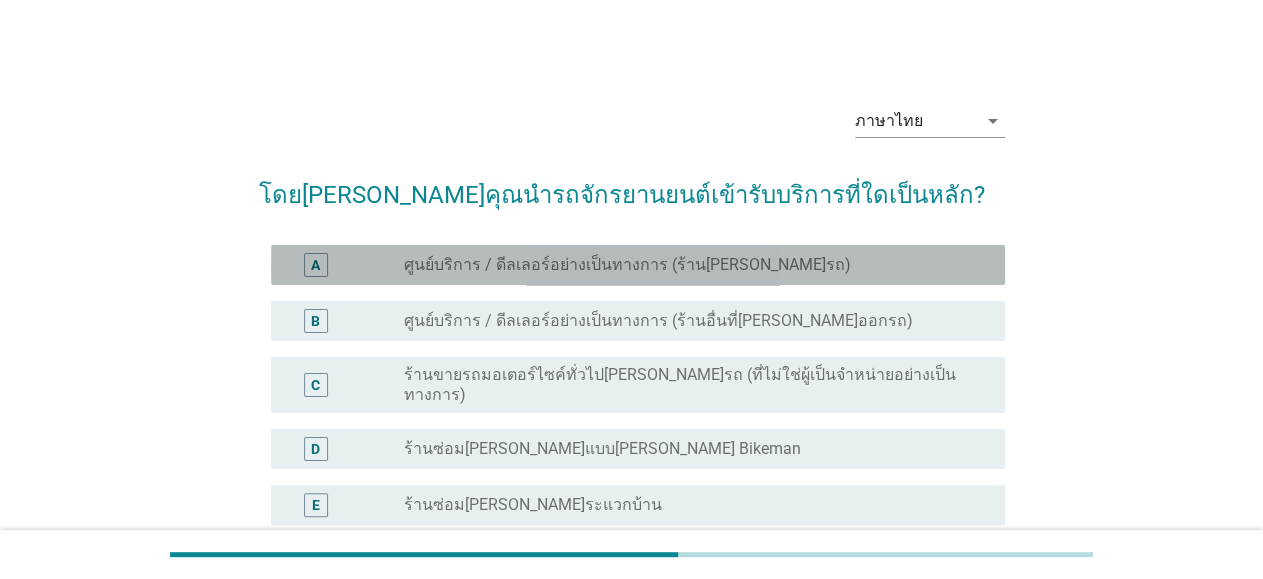 click on "ศูนย์บริการ / ดีลเลอร์อย่างเป็นทางการ  (ร้าน[PERSON_NAME]รถ)" at bounding box center [627, 265] 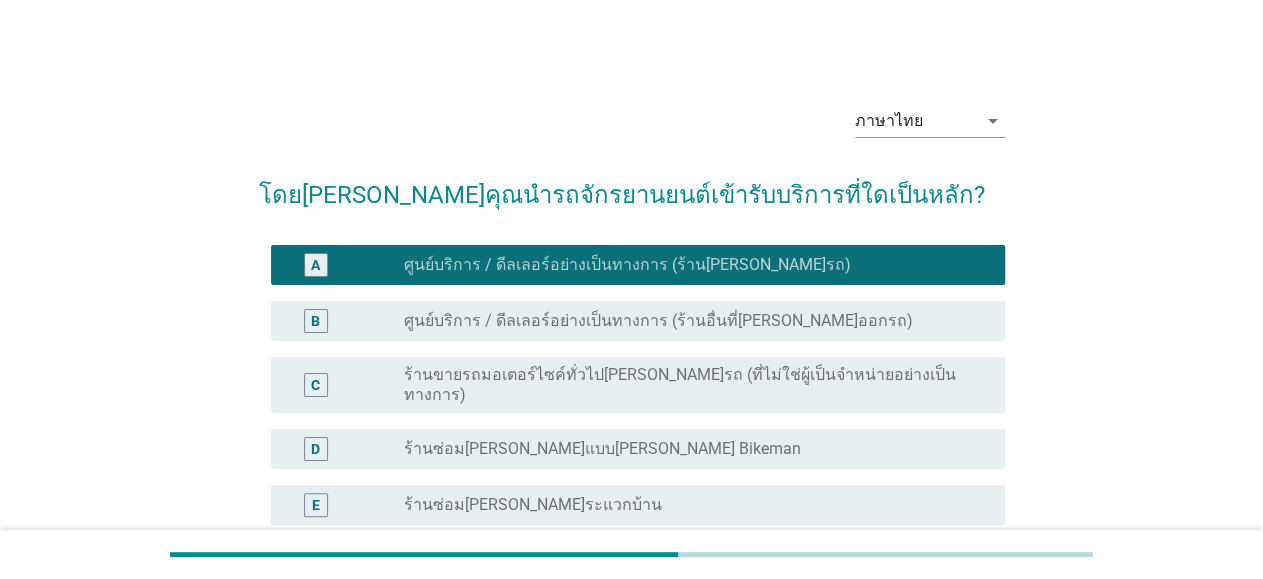 scroll, scrollTop: 410, scrollLeft: 0, axis: vertical 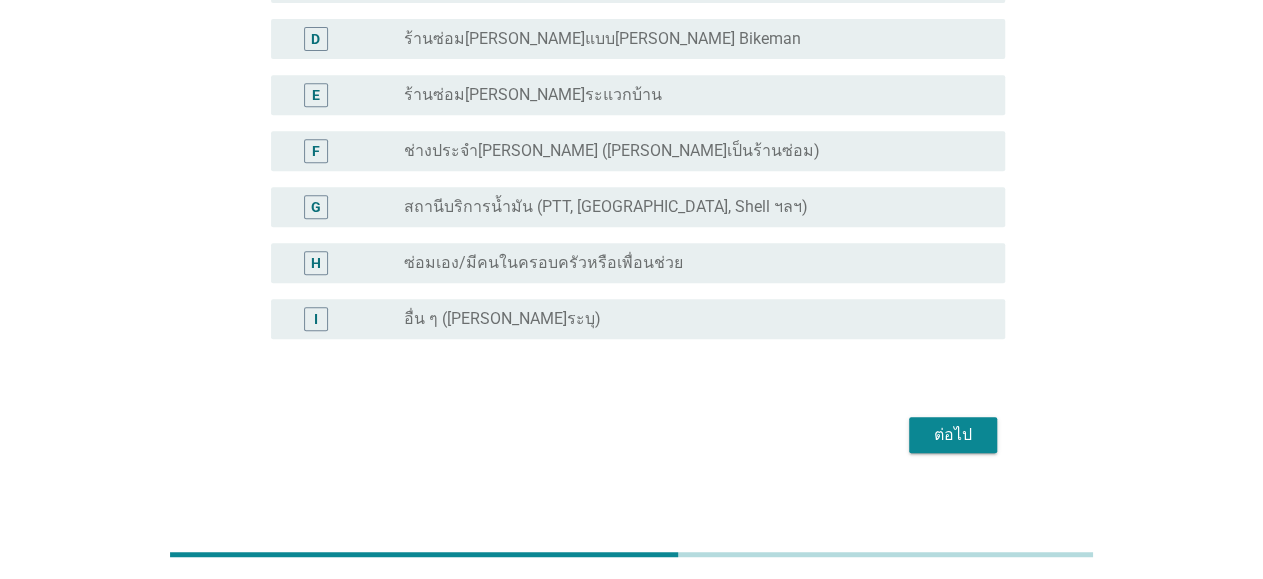 click on "ต่อไป" at bounding box center [953, 435] 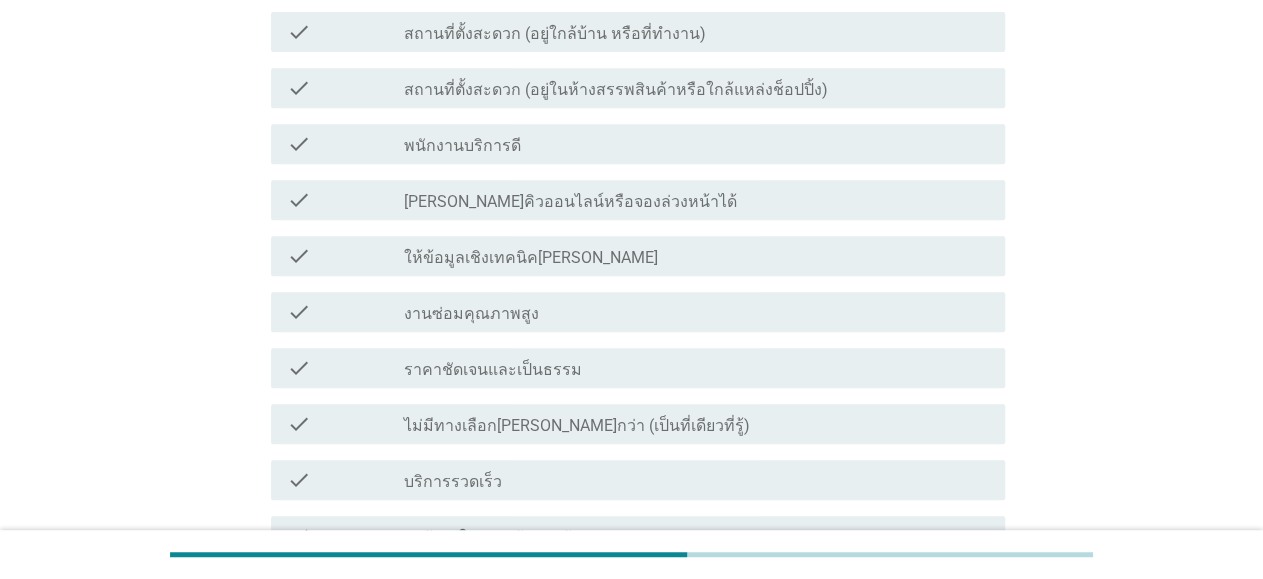 scroll, scrollTop: 0, scrollLeft: 0, axis: both 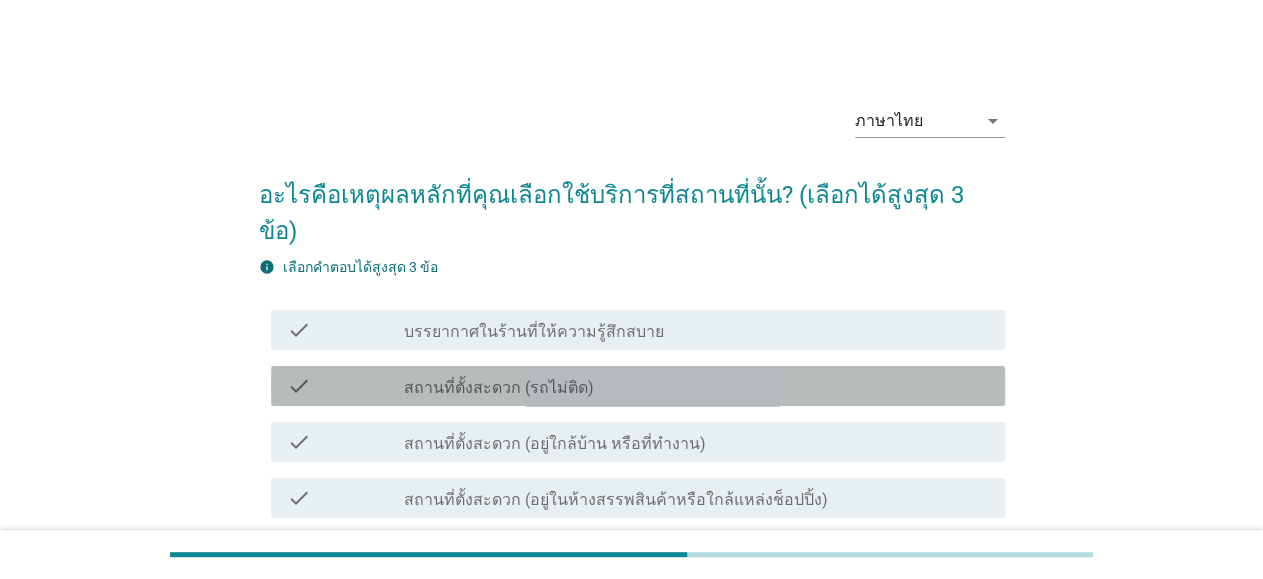 click on "check_box_outline_blank สถานที่ตั้งสะดวก (รถไม่ติด)" at bounding box center [696, 386] 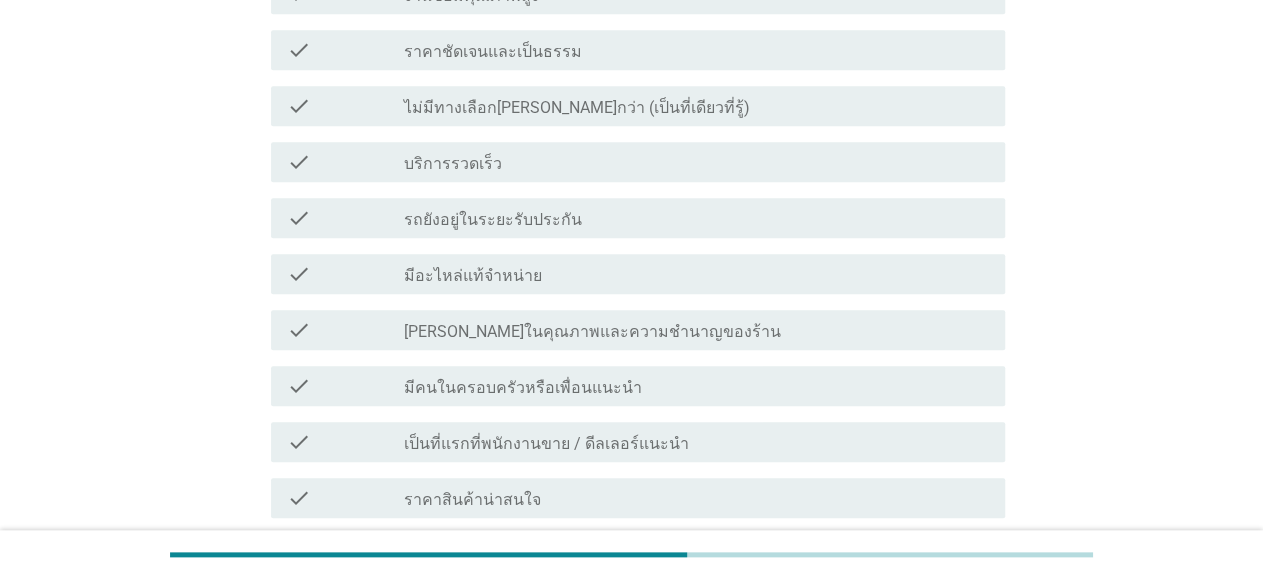 scroll, scrollTop: 1004, scrollLeft: 0, axis: vertical 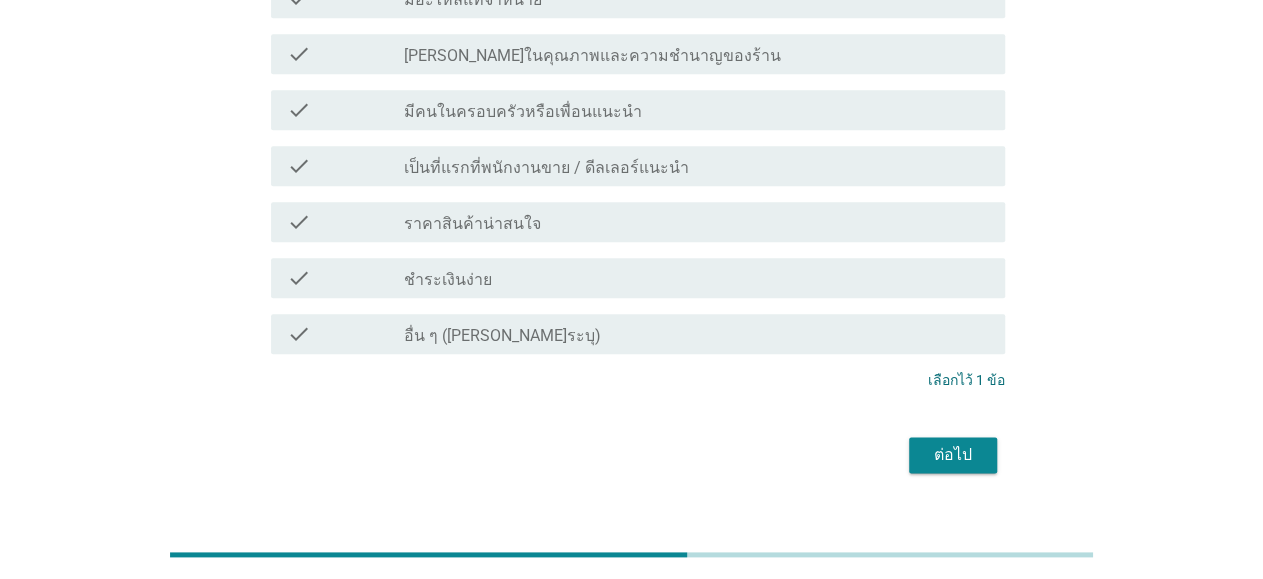 click on "ต่อไป" at bounding box center (953, 455) 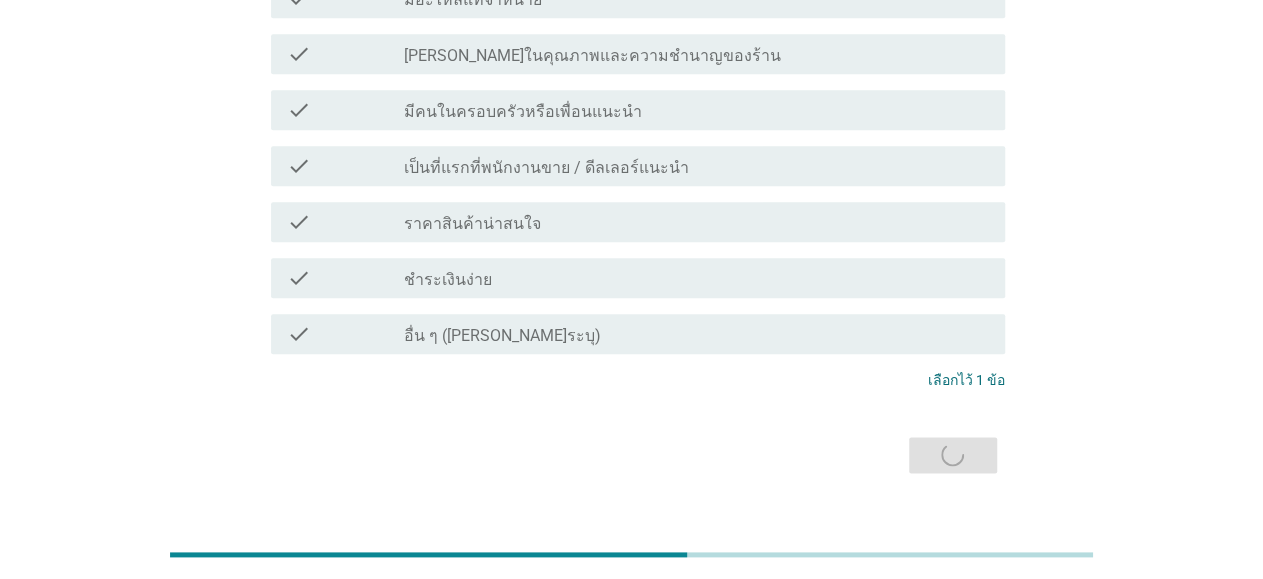 scroll, scrollTop: 0, scrollLeft: 0, axis: both 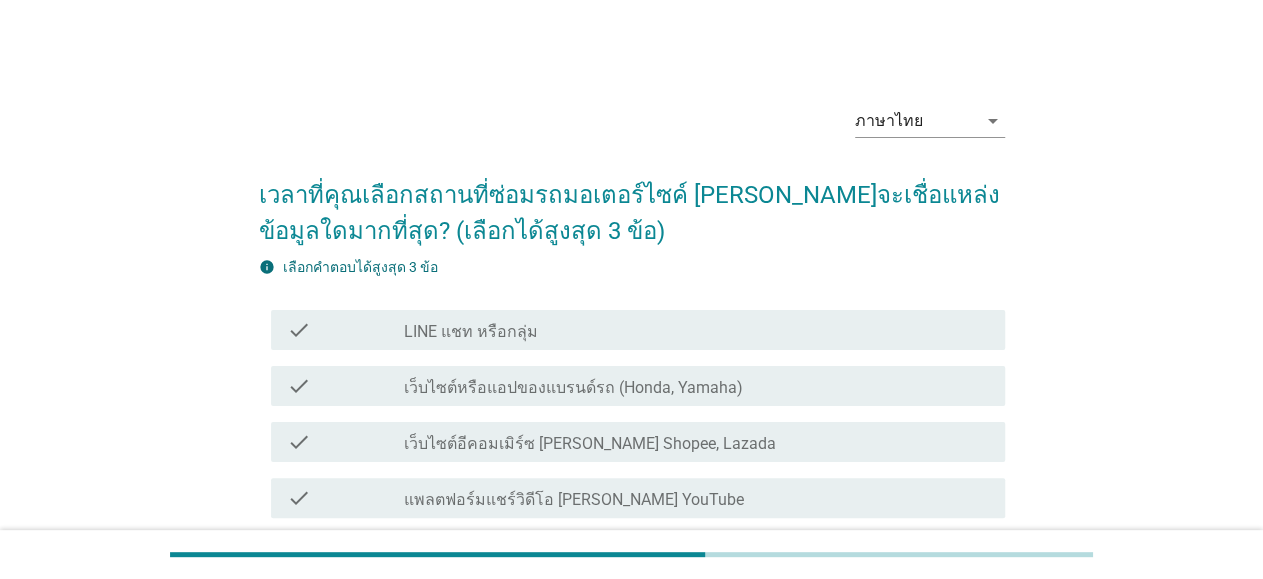 click on "เว็บไซต์หรือแอปของแบรนด์รถ (Honda, Yamaha)" at bounding box center (573, 388) 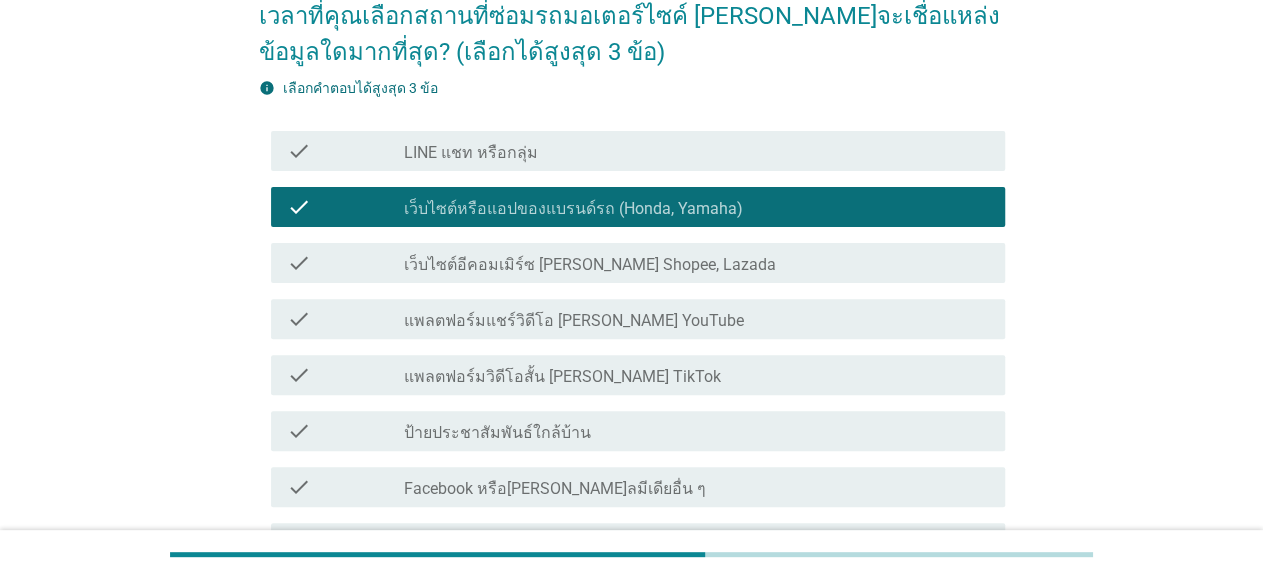 scroll, scrollTop: 704, scrollLeft: 0, axis: vertical 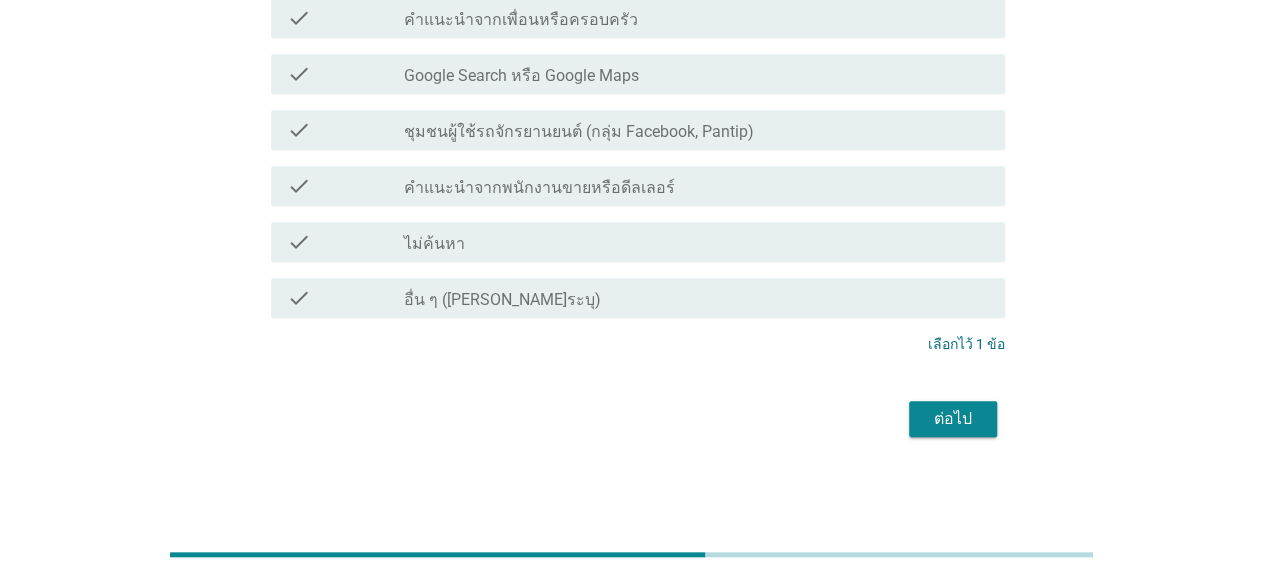 click on "ต่อไป" at bounding box center [953, 419] 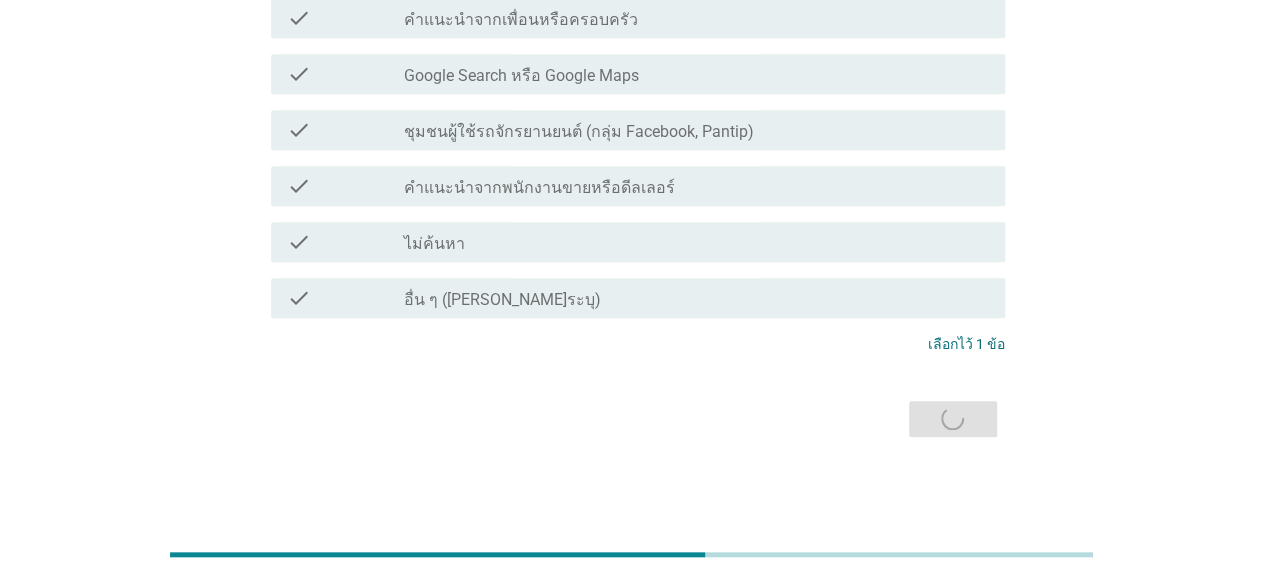 scroll, scrollTop: 0, scrollLeft: 0, axis: both 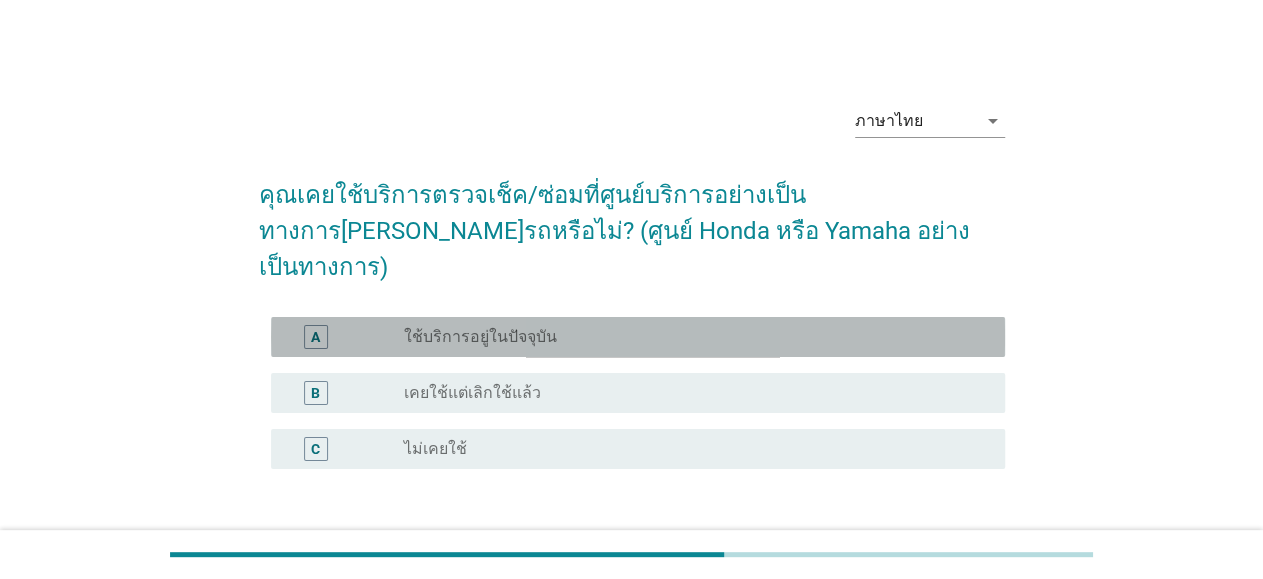 click on "radio_button_unchecked ใช้บริการอยู่ในปัจจุบัน" at bounding box center [688, 337] 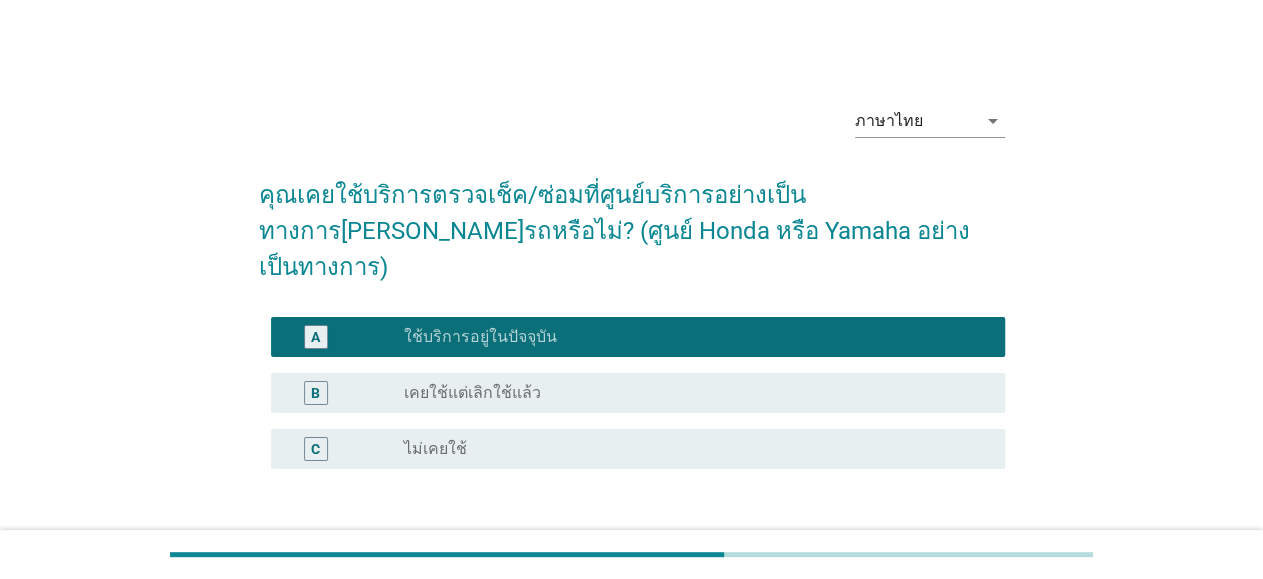 click on "ต่อไป" at bounding box center (953, 565) 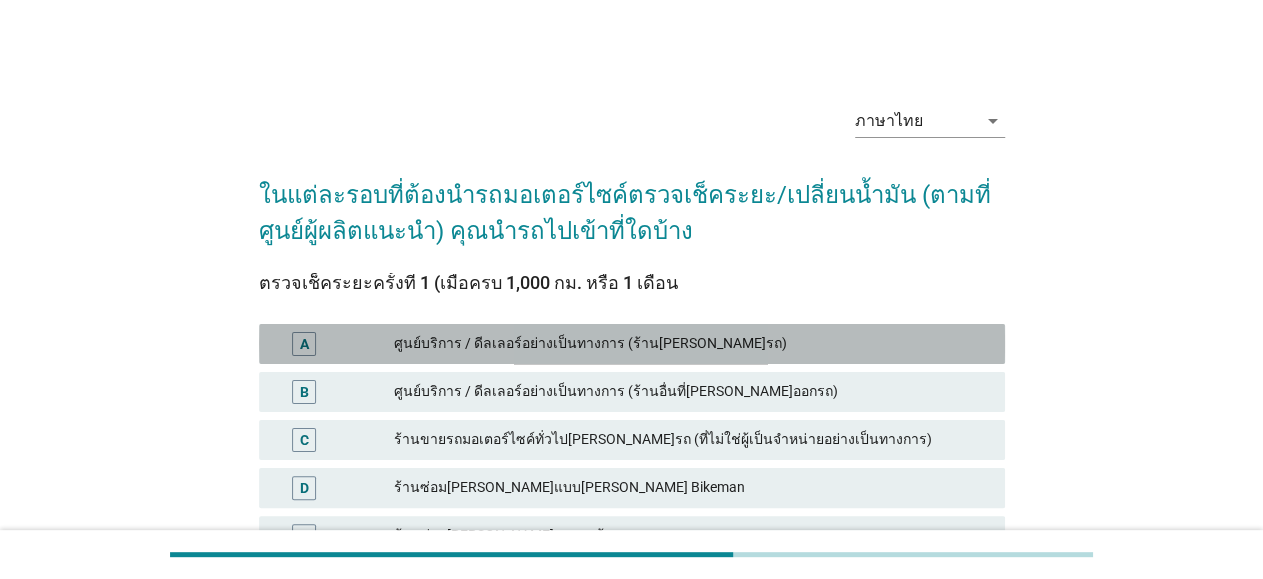 click on "ศูนย์บริการ / ดีลเลอร์อย่างเป็นทางการ  (ร้าน[PERSON_NAME]รถ)" at bounding box center (691, 344) 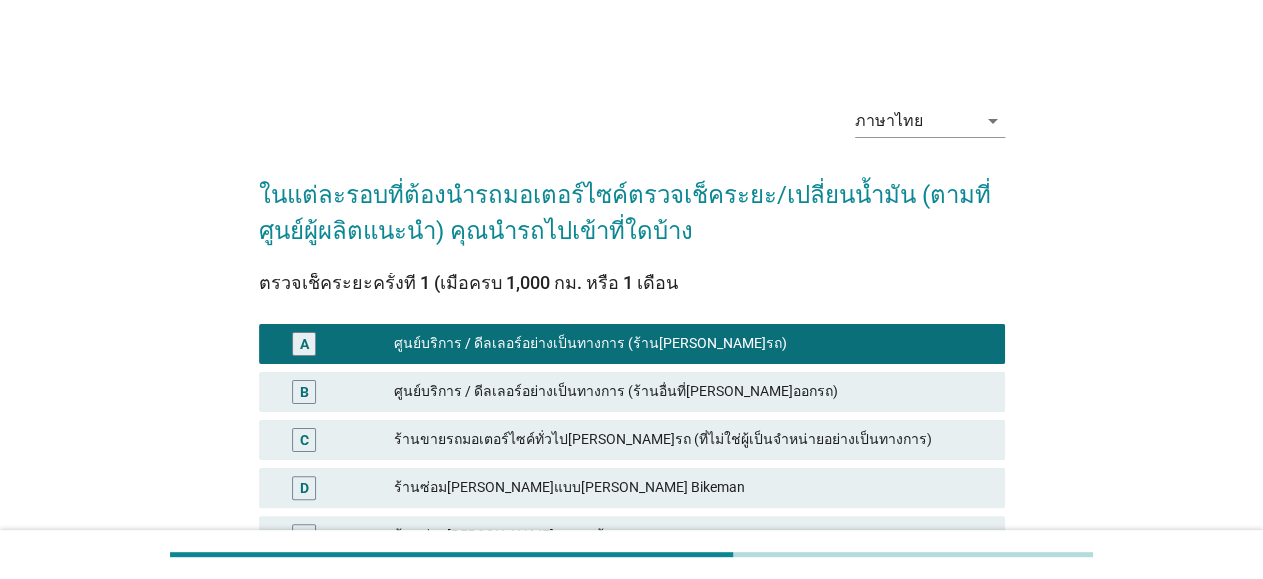 scroll, scrollTop: 434, scrollLeft: 0, axis: vertical 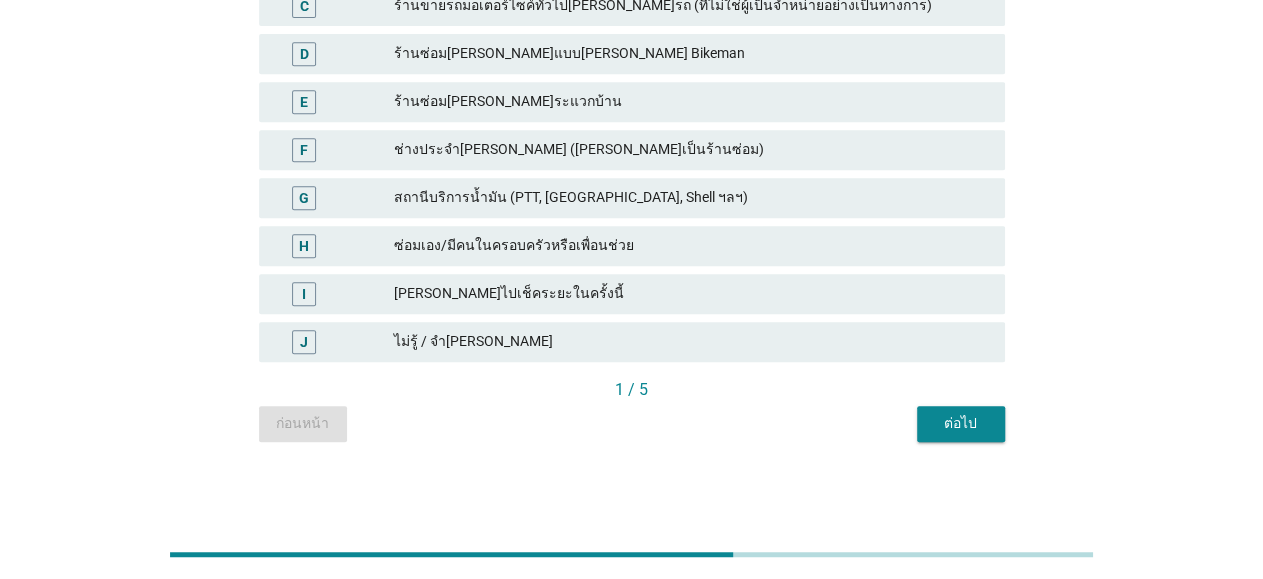 click on "ต่อไป" at bounding box center [961, 424] 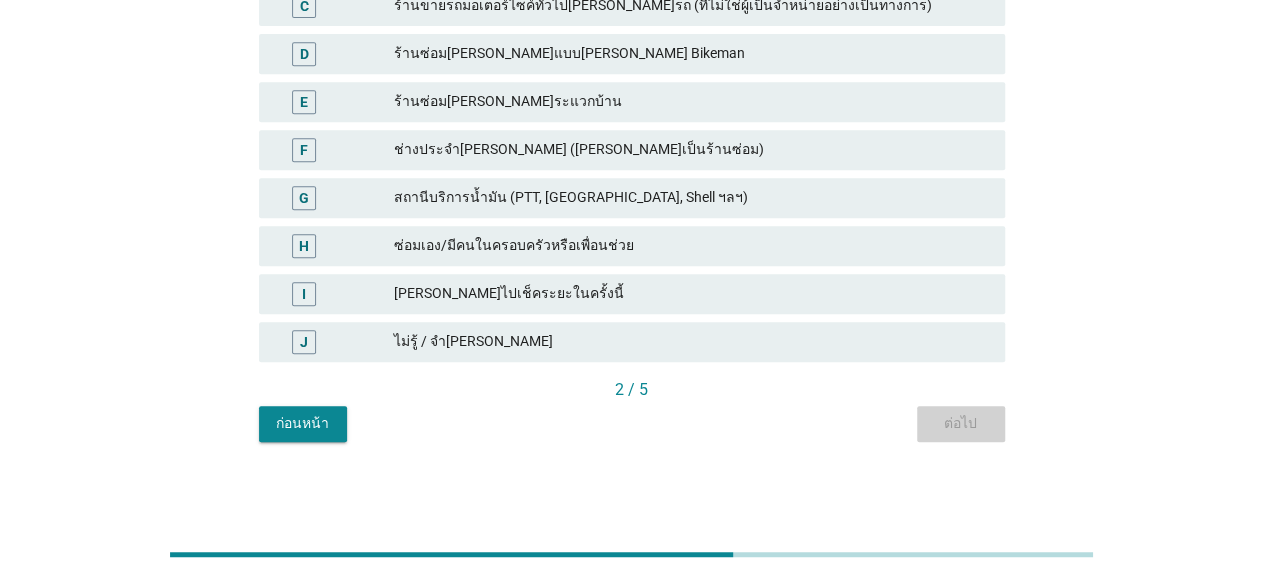 scroll, scrollTop: 0, scrollLeft: 0, axis: both 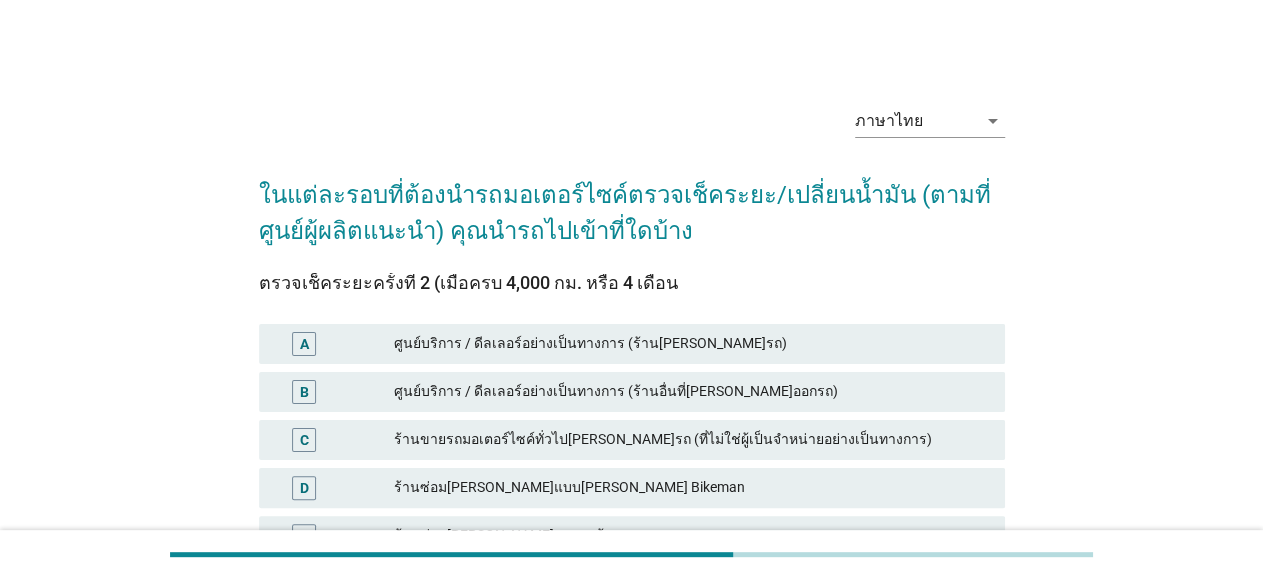 click on "ศูนย์บริการ / ดีลเลอร์อย่างเป็นทางการ  (ร้าน[PERSON_NAME]รถ)" at bounding box center (691, 344) 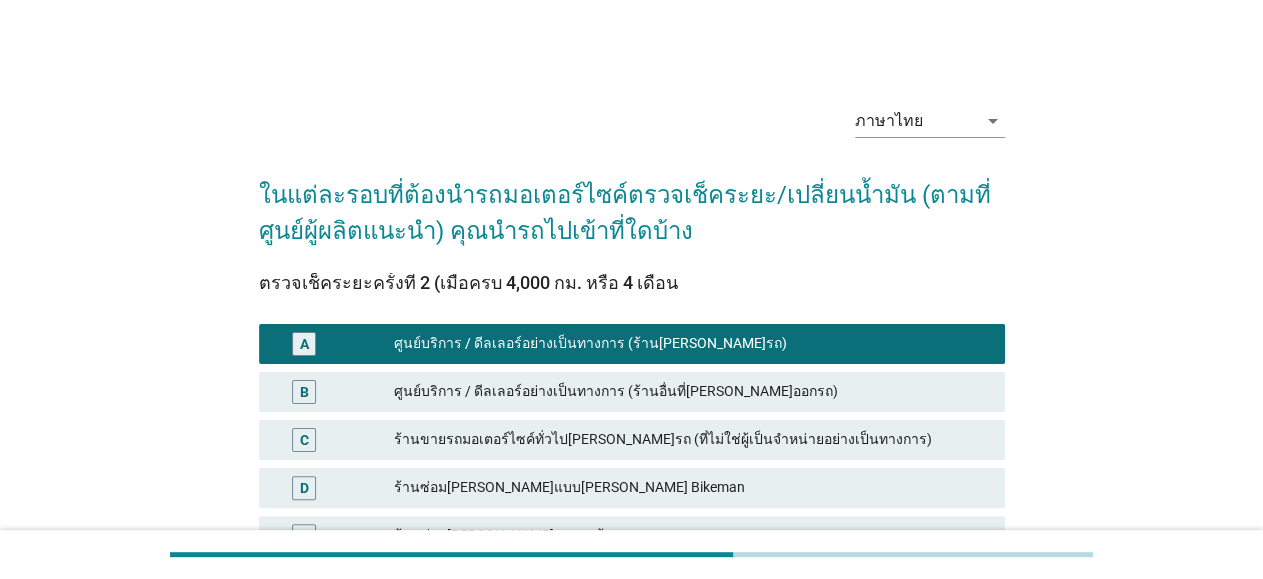 scroll, scrollTop: 416, scrollLeft: 0, axis: vertical 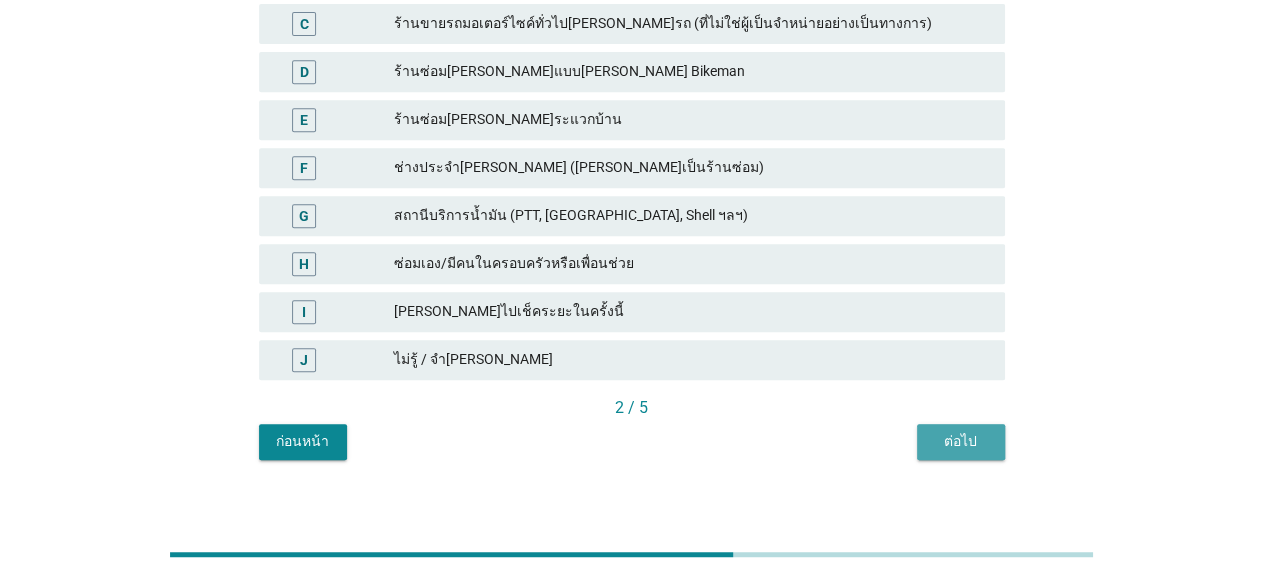 click on "ต่อไป" at bounding box center (961, 441) 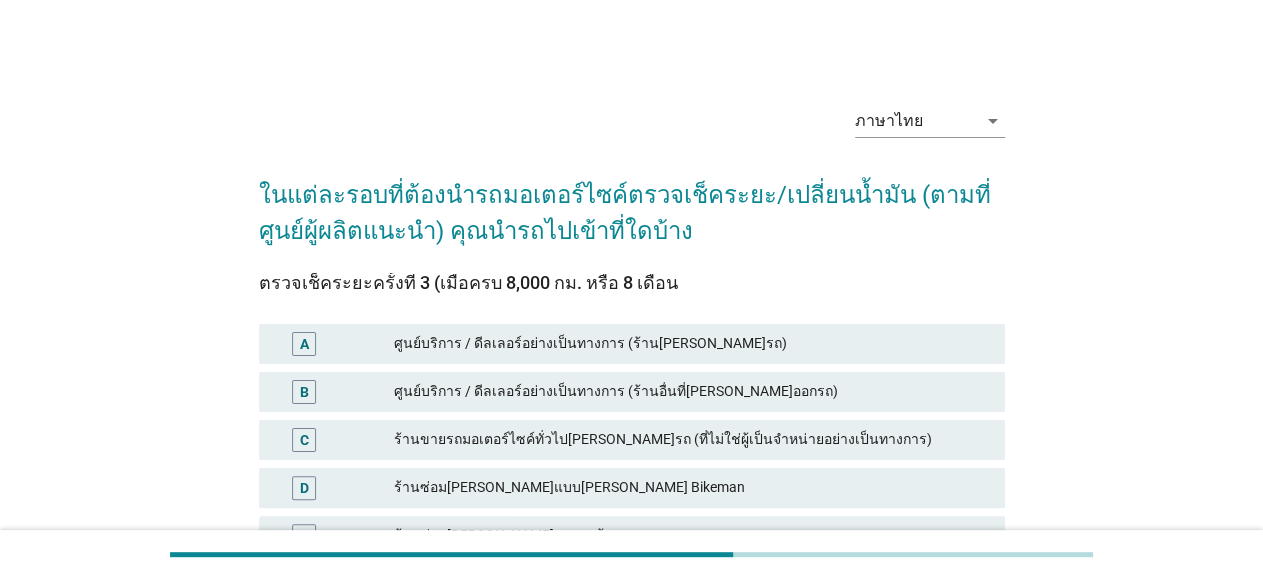 click on "ศูนย์บริการ / ดีลเลอร์อย่างเป็นทางการ  (ร้าน[PERSON_NAME]รถ)" at bounding box center [691, 344] 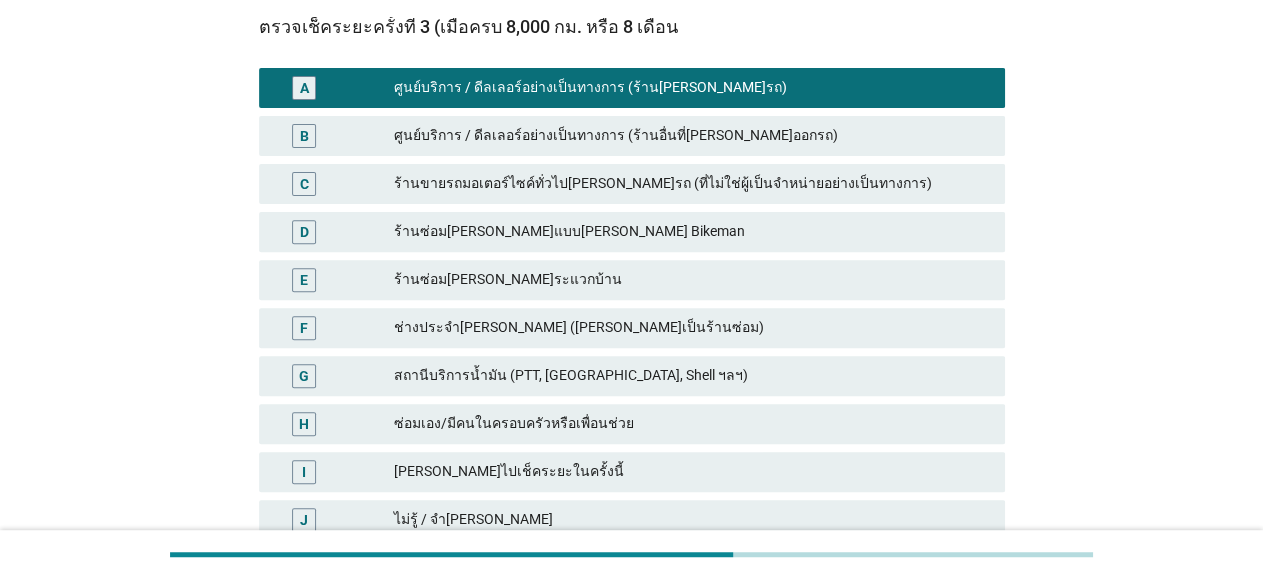 scroll, scrollTop: 416, scrollLeft: 0, axis: vertical 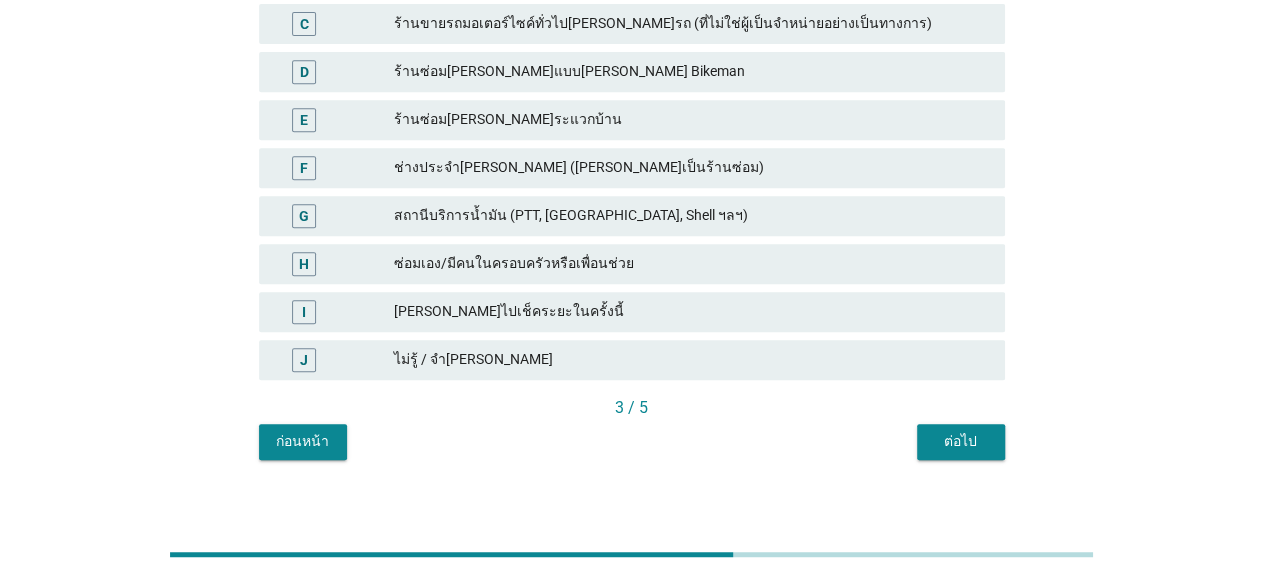 click on "ต่อไป" at bounding box center (961, 441) 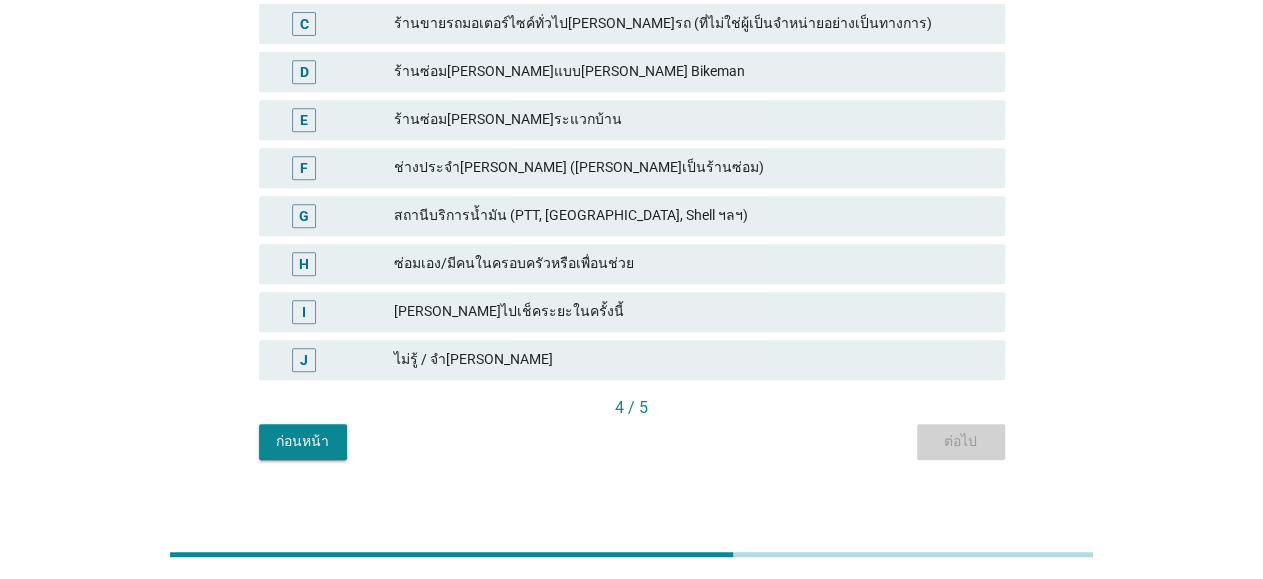 scroll, scrollTop: 0, scrollLeft: 0, axis: both 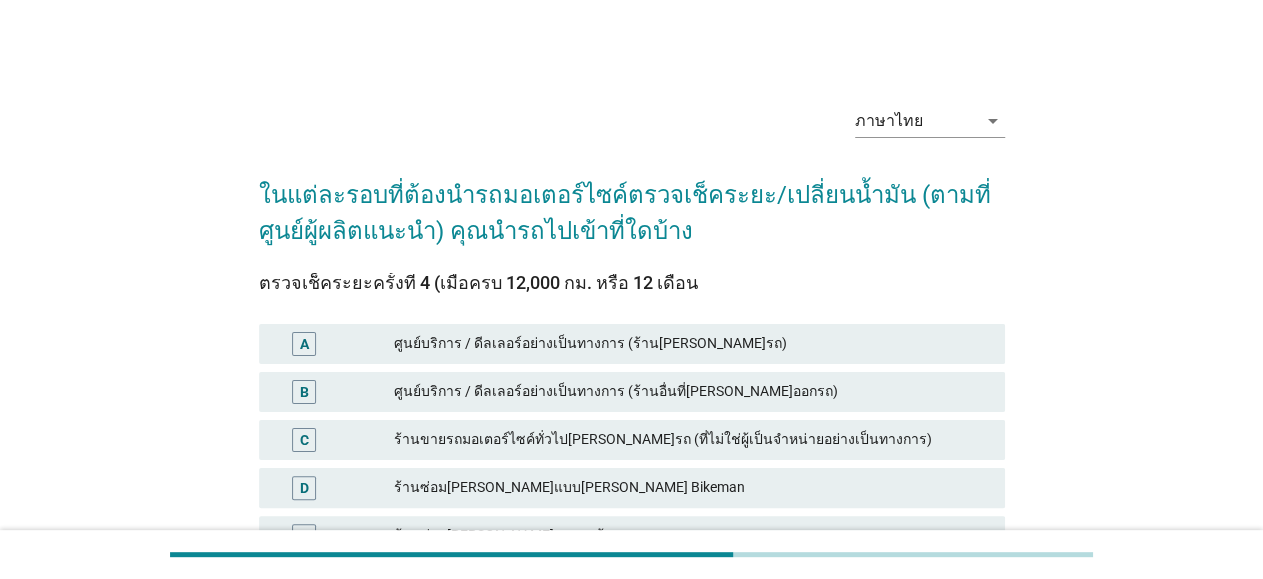 click on "ศูนย์บริการ / ดีลเลอร์อย่างเป็นทางการ  (ร้าน[PERSON_NAME]รถ)" at bounding box center [691, 344] 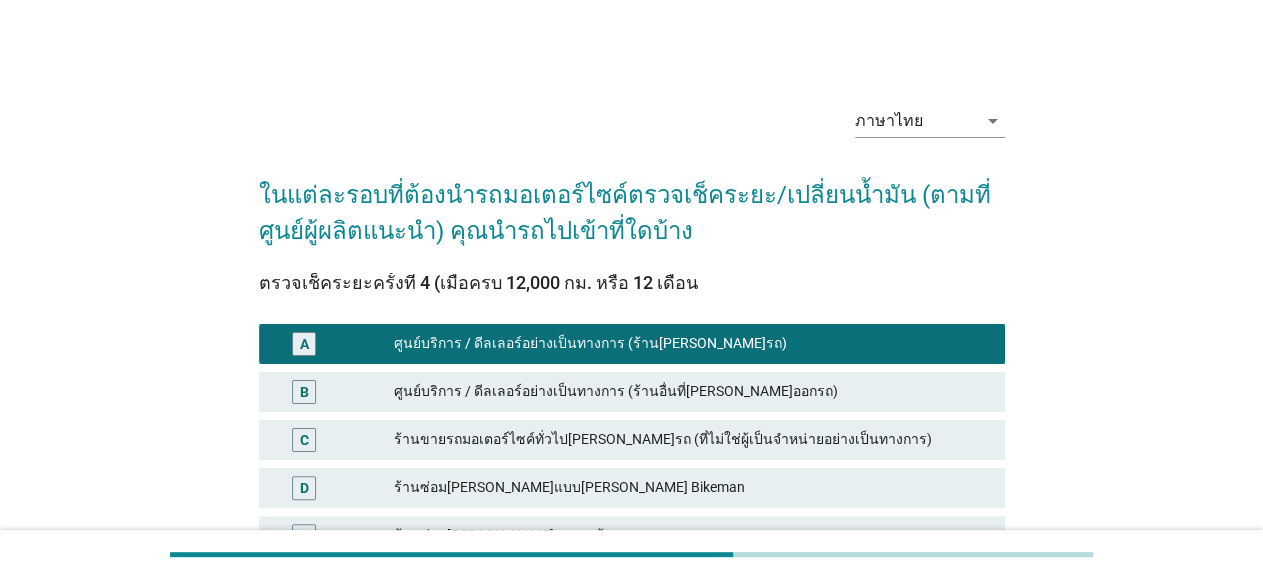 scroll, scrollTop: 434, scrollLeft: 0, axis: vertical 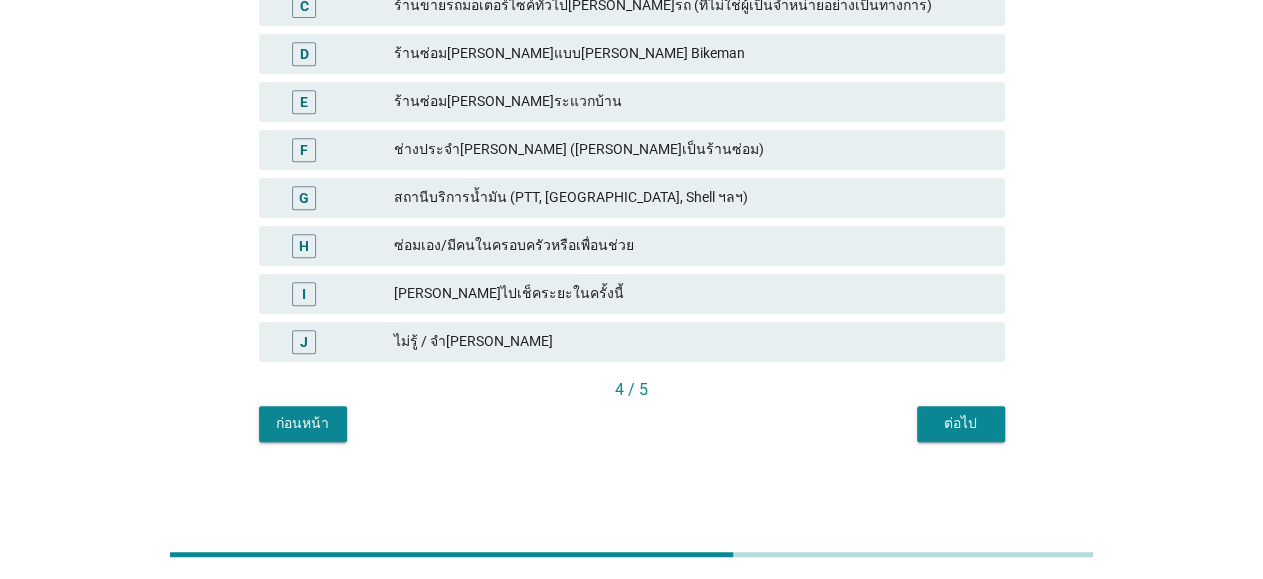 click on "ต่อไป" at bounding box center (961, 424) 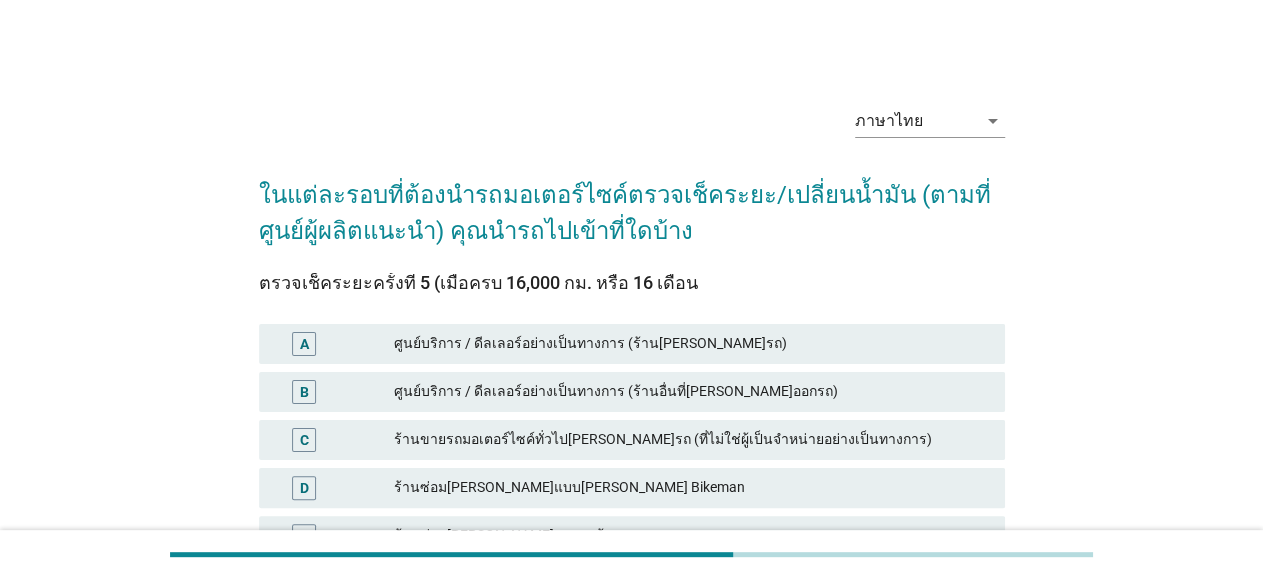 click on "ศูนย์บริการ / ดีลเลอร์อย่างเป็นทางการ  (ร้าน[PERSON_NAME]รถ)" at bounding box center [691, 344] 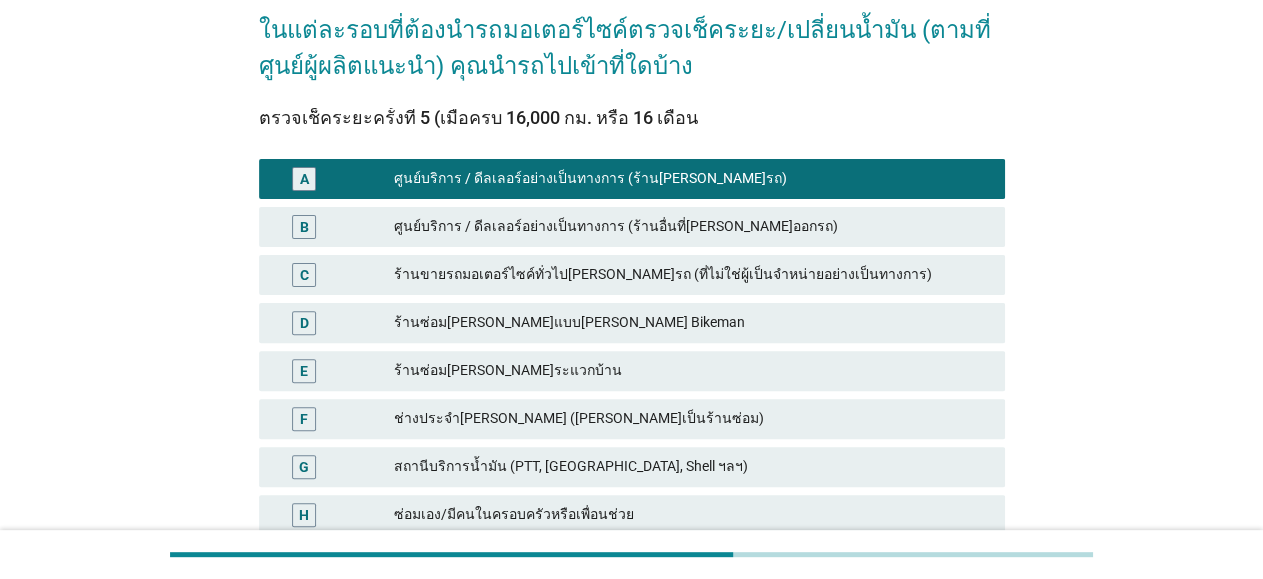 scroll, scrollTop: 434, scrollLeft: 0, axis: vertical 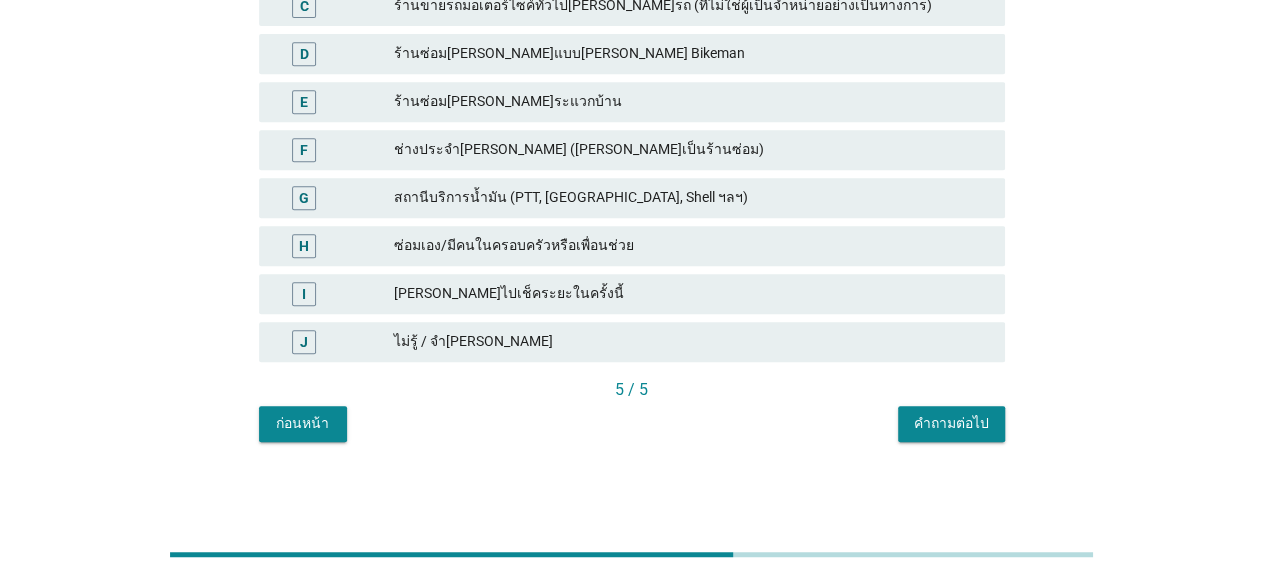 click on "คำถามต่อไป" at bounding box center [951, 423] 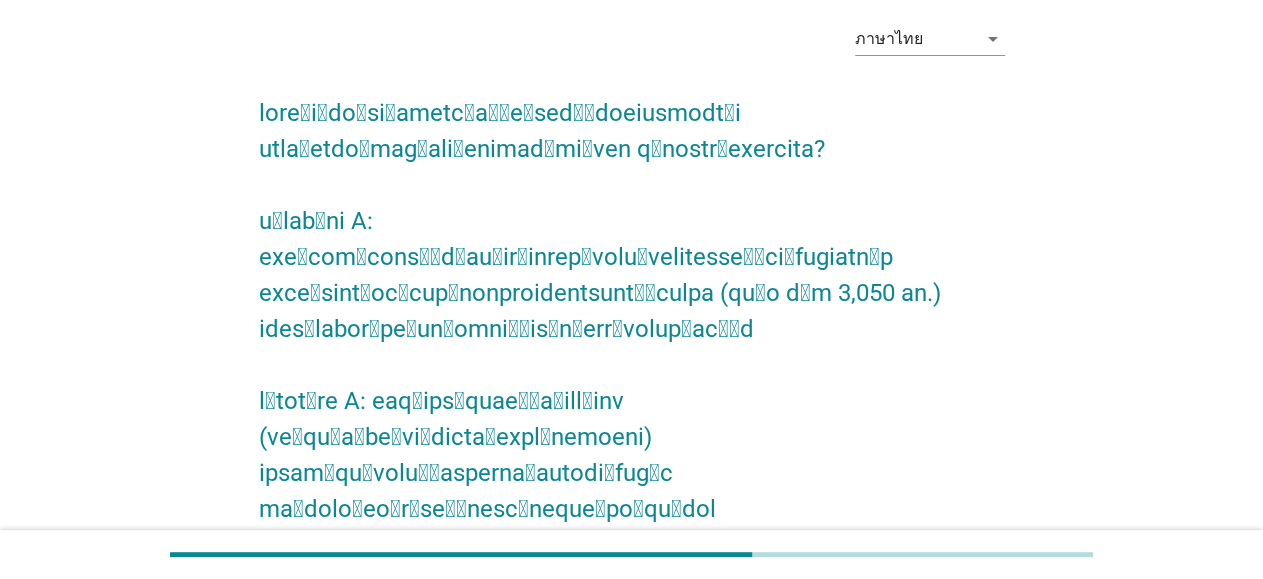scroll, scrollTop: 208, scrollLeft: 0, axis: vertical 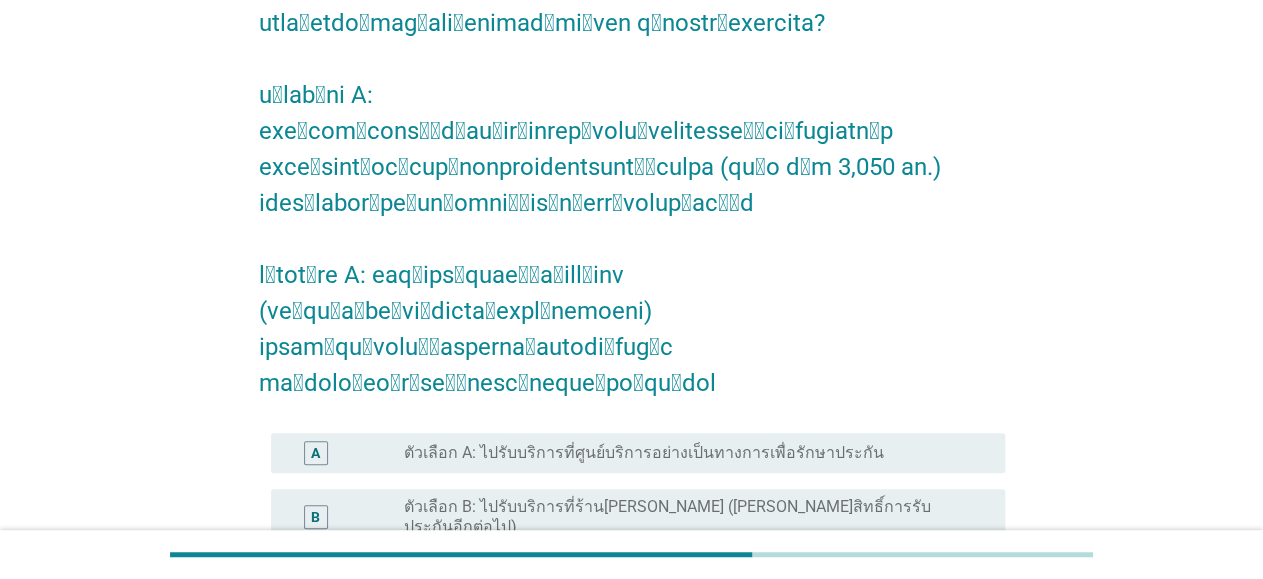 click on "ตัวเลือก A: ไปรับบริการที่ศูนย์บริการอย่างเป็นทางการเพื่อรักษาประกัน" at bounding box center (644, 453) 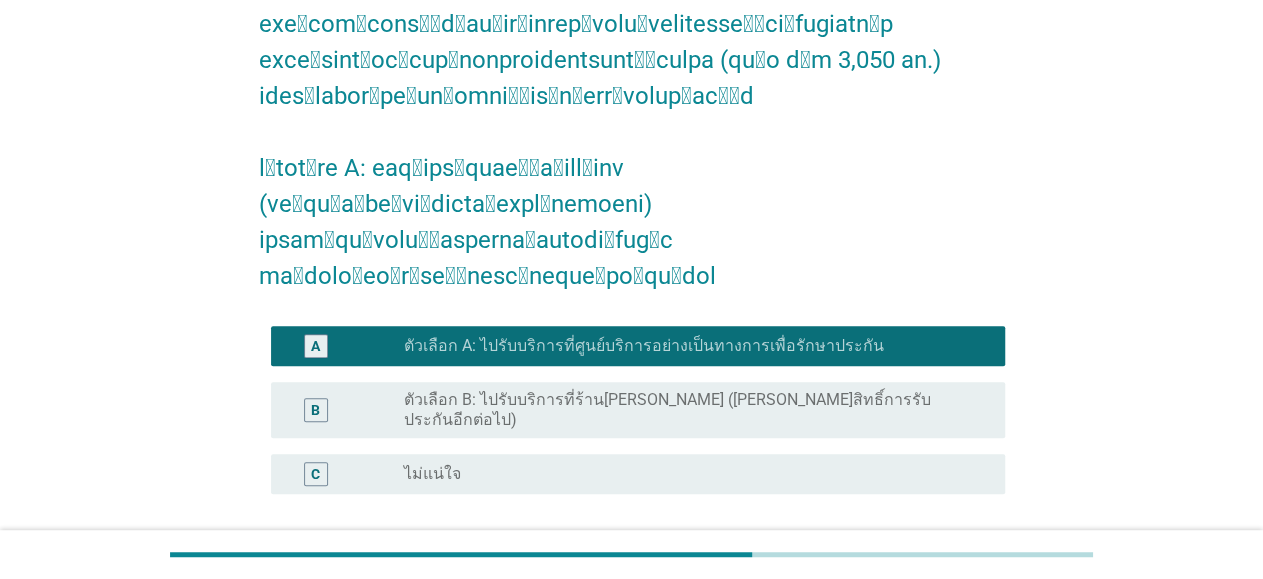 scroll, scrollTop: 362, scrollLeft: 0, axis: vertical 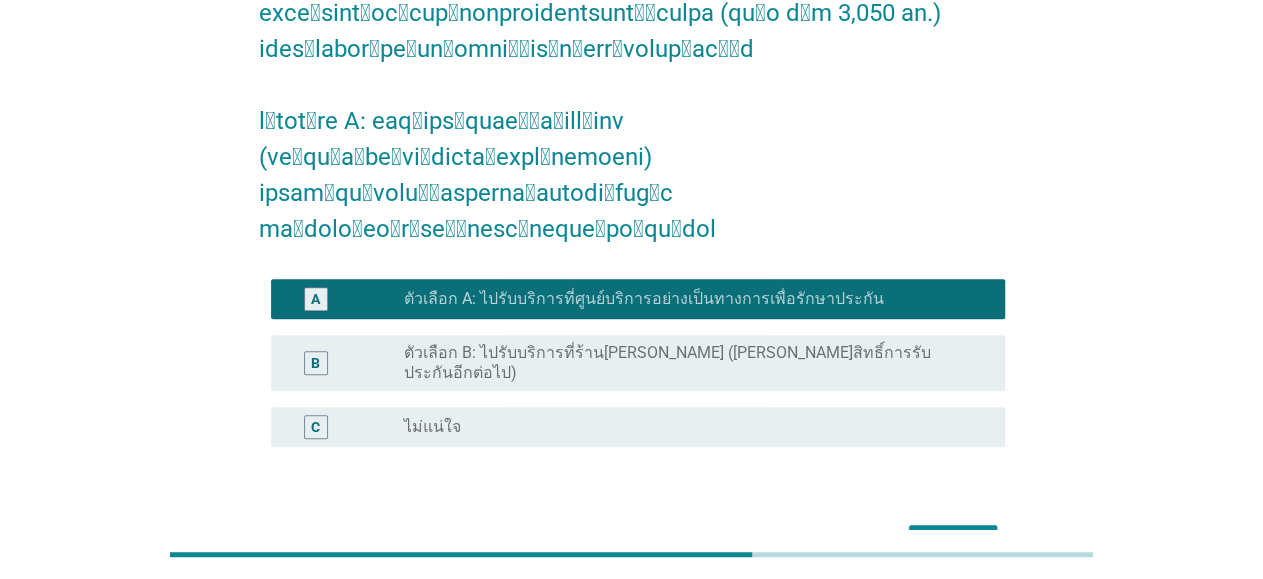 click on "ต่อไป" at bounding box center [953, 543] 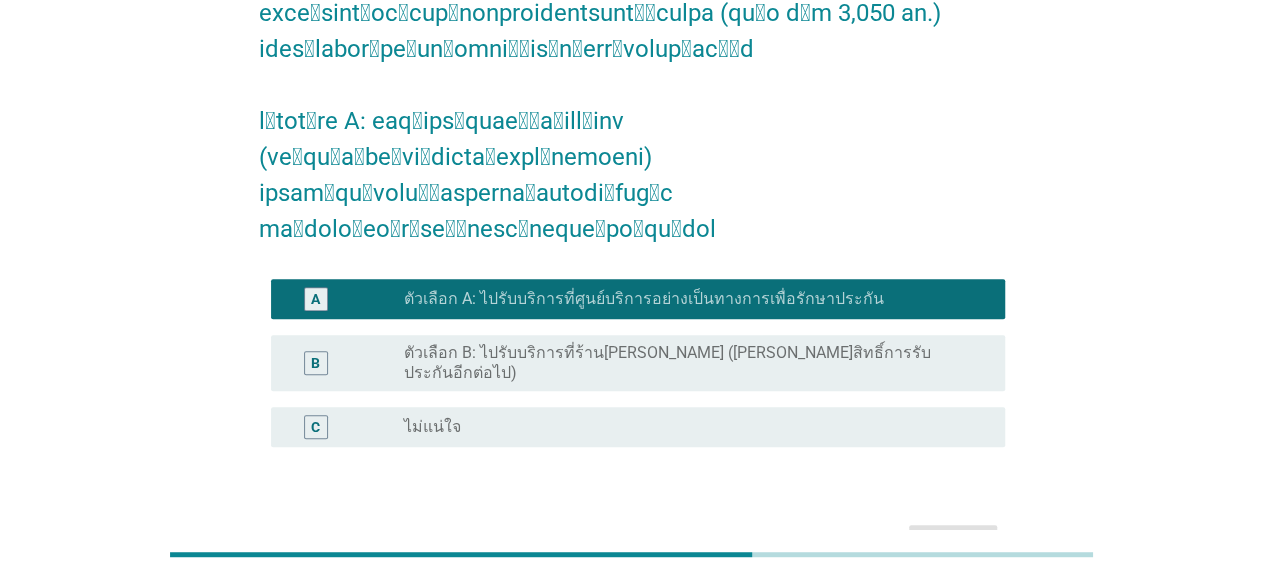 scroll, scrollTop: 0, scrollLeft: 0, axis: both 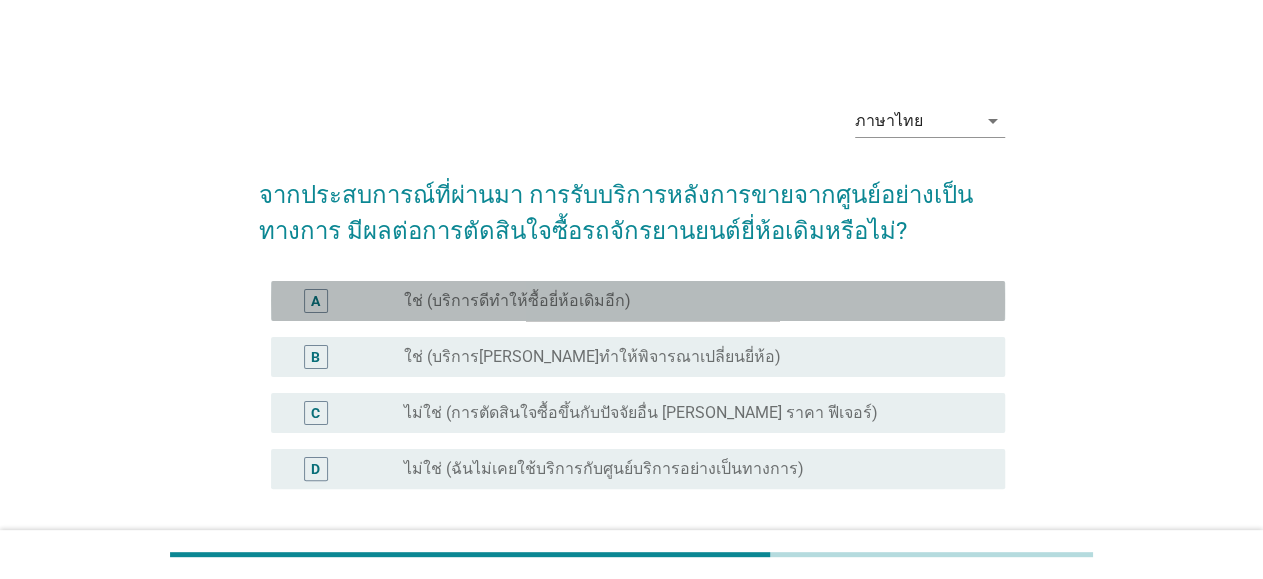 click on "radio_button_unchecked ใช่ (บริการดีทำให้ซื้อยี่ห้อเดิมอีก)" at bounding box center (688, 301) 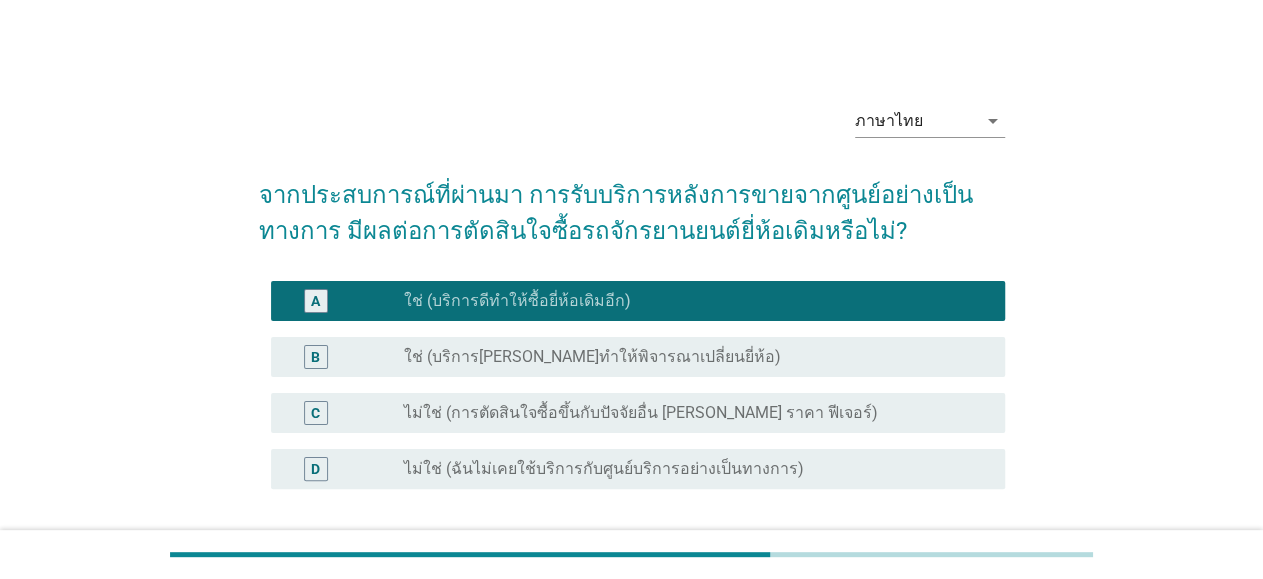 scroll, scrollTop: 166, scrollLeft: 0, axis: vertical 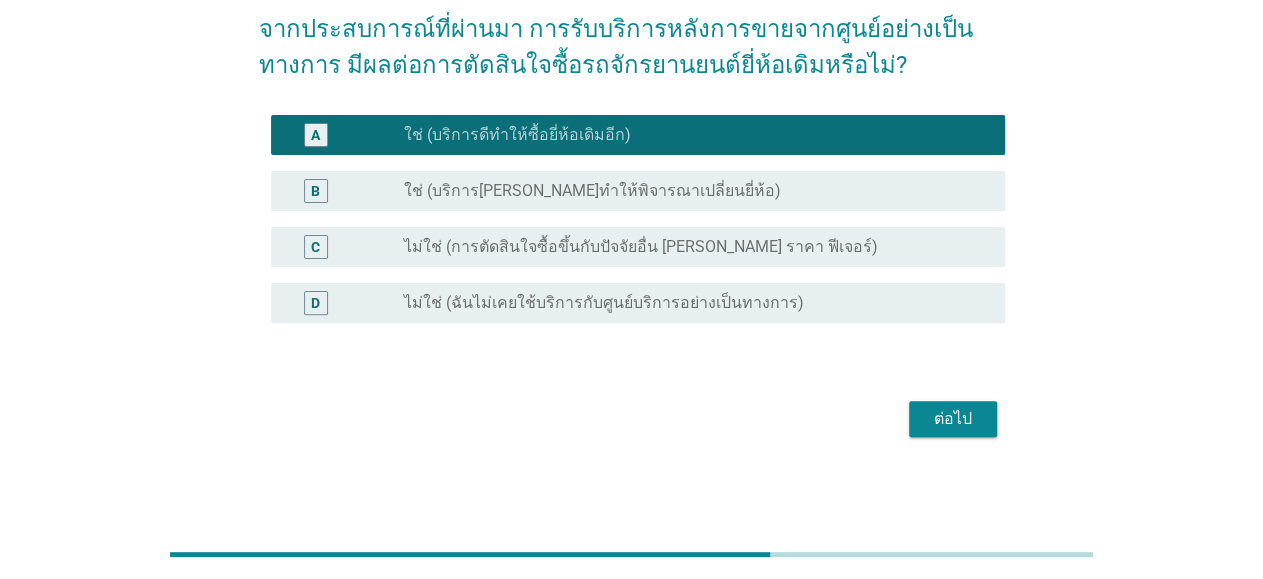 click on "ต่อไป" at bounding box center [953, 419] 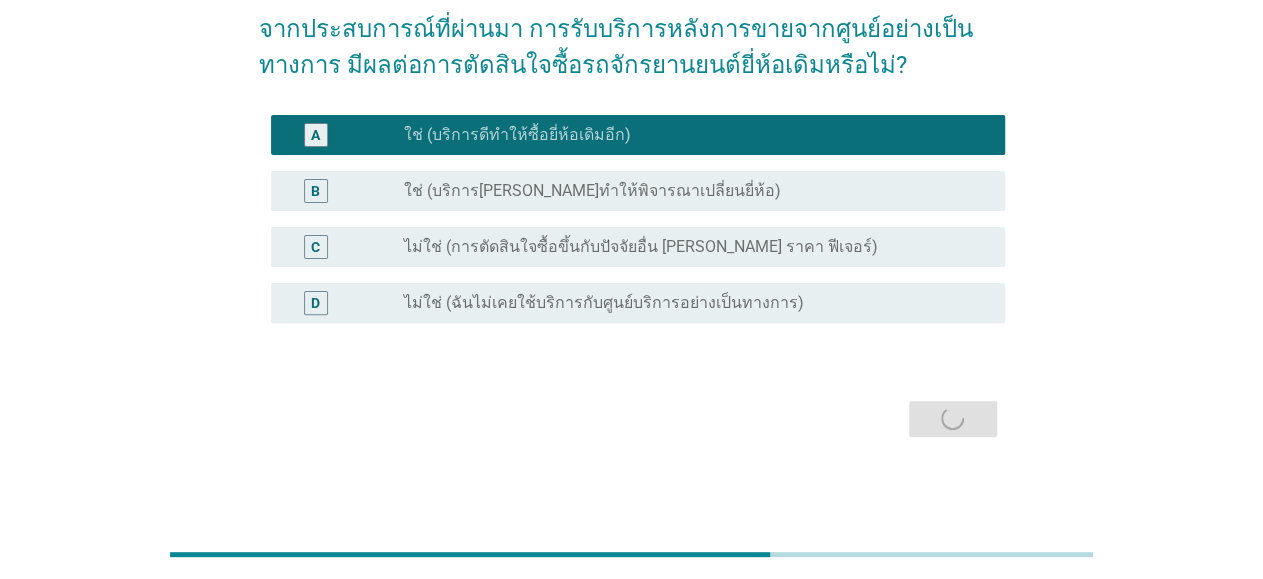 scroll, scrollTop: 0, scrollLeft: 0, axis: both 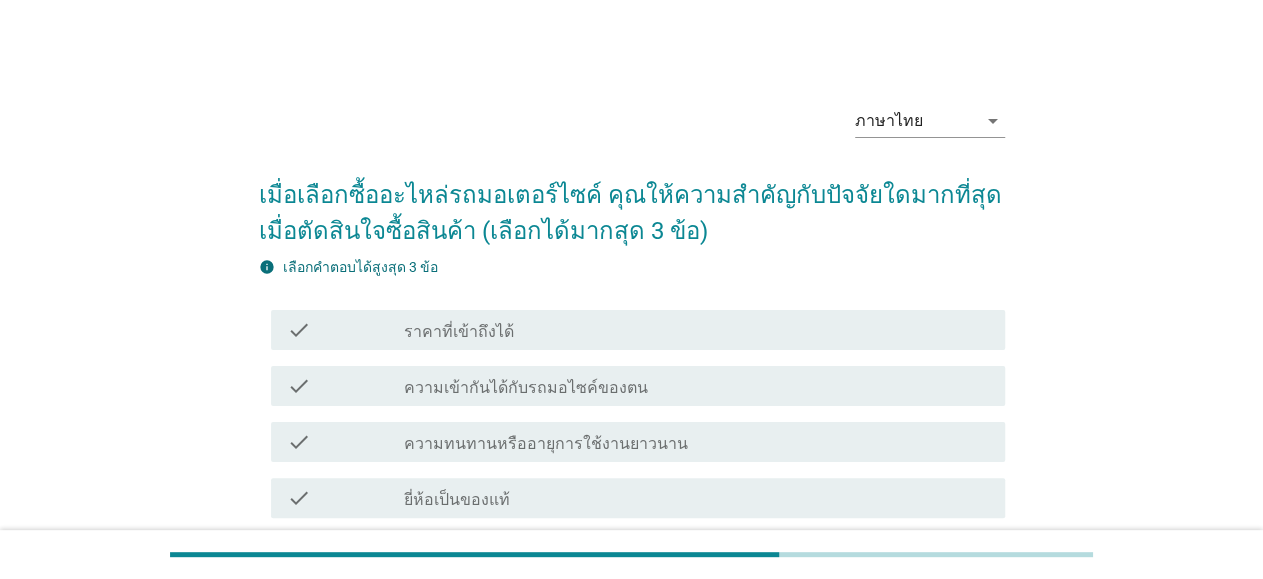 click on "check     check_box_outline_blank ราคาที่เข้าถึงได้" at bounding box center (638, 330) 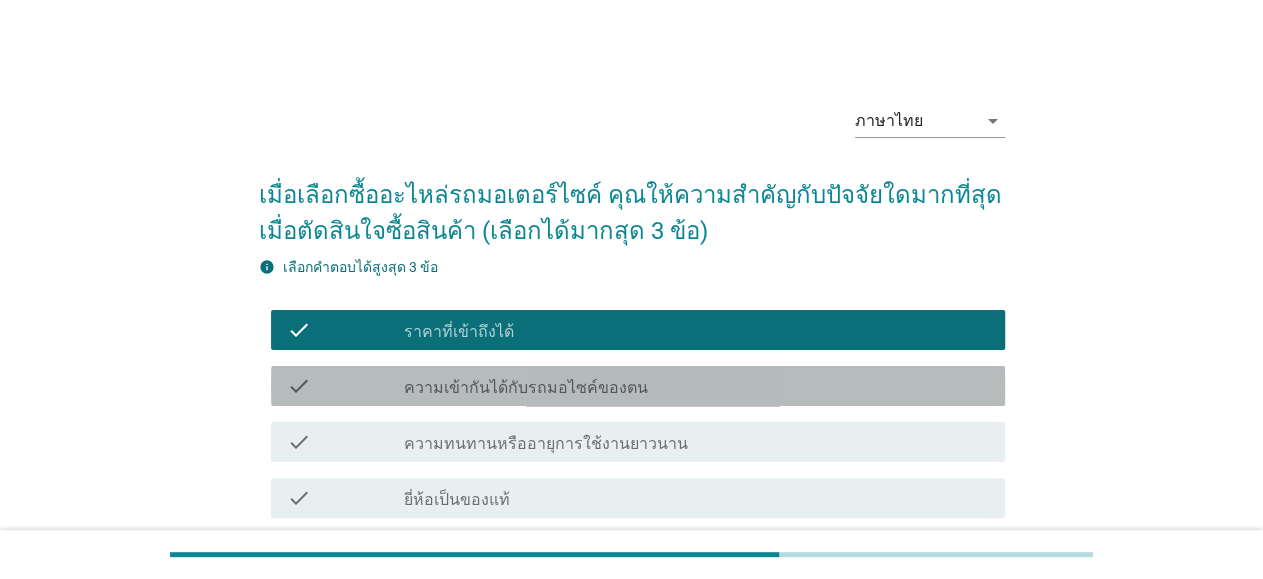 click on "check_box_outline_blank ความเข้ากันได้กับรถมอไซค์ของตน" at bounding box center [696, 386] 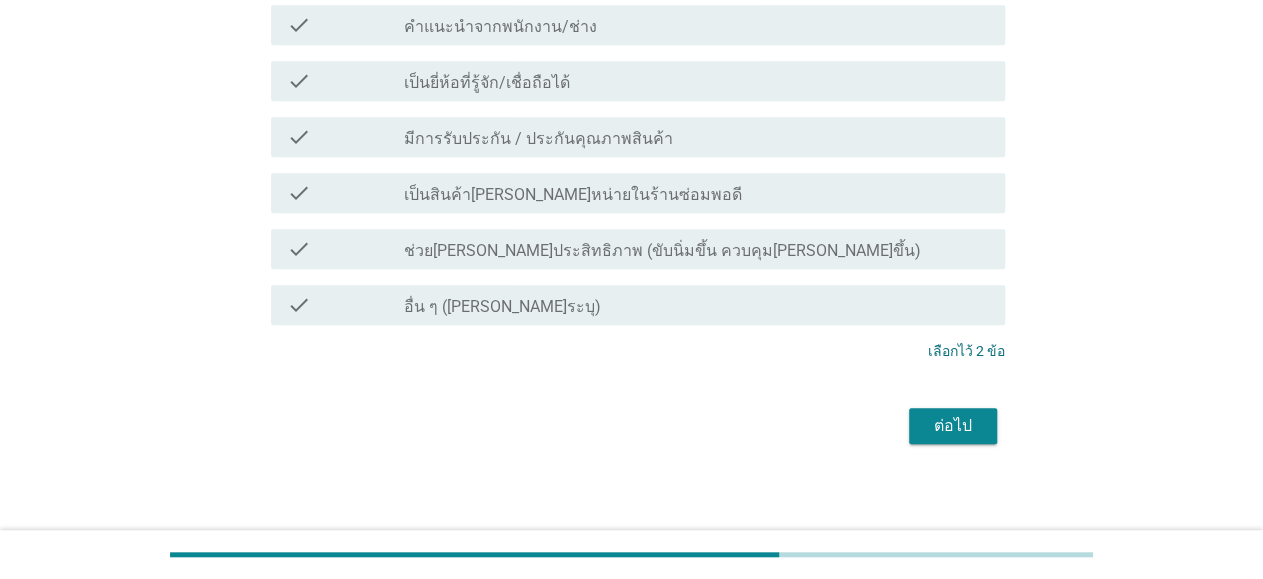 scroll, scrollTop: 536, scrollLeft: 0, axis: vertical 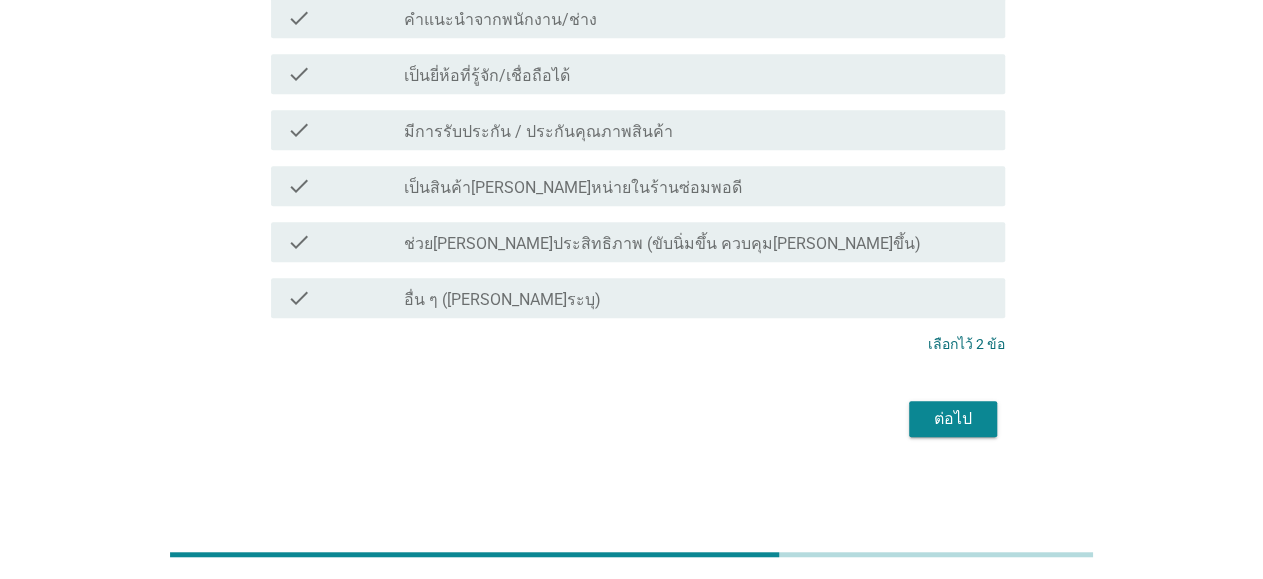 click on "ต่อไป" at bounding box center [953, 419] 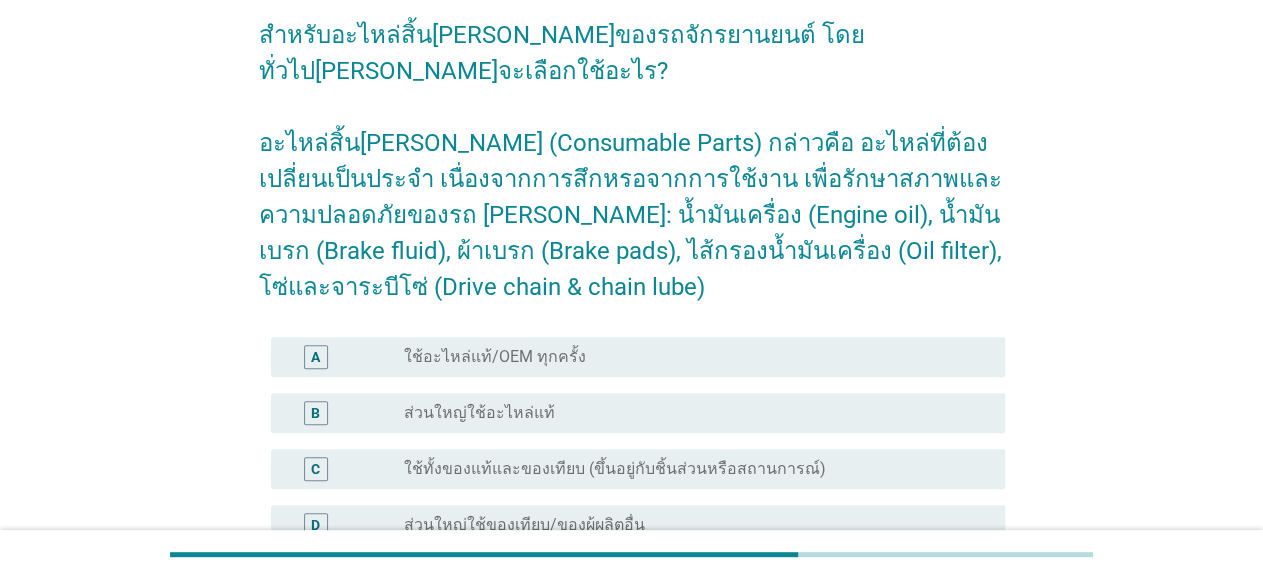 scroll, scrollTop: 208, scrollLeft: 0, axis: vertical 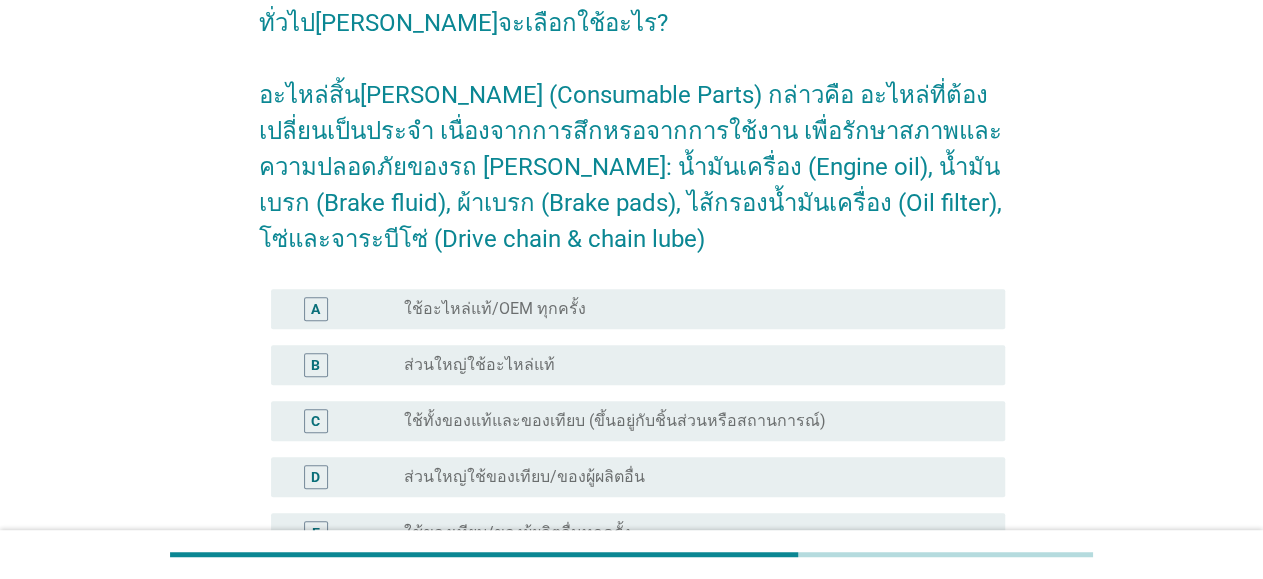 click on "radio_button_unchecked ส่วนใหญ่ใช้อะไหล่แท้" at bounding box center (688, 365) 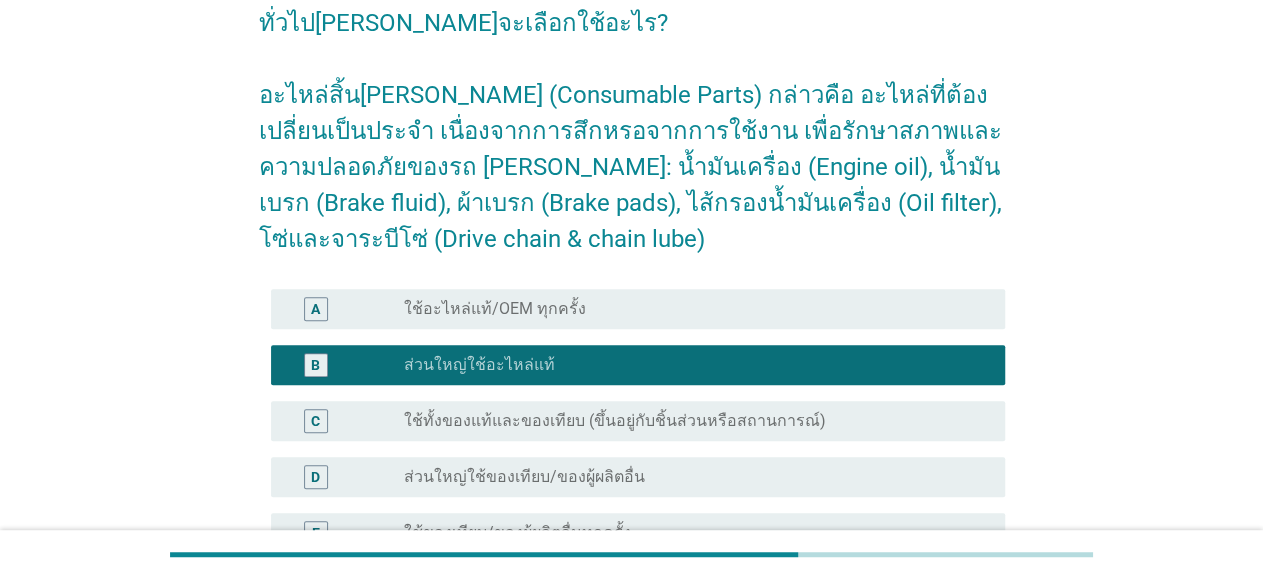 scroll, scrollTop: 458, scrollLeft: 0, axis: vertical 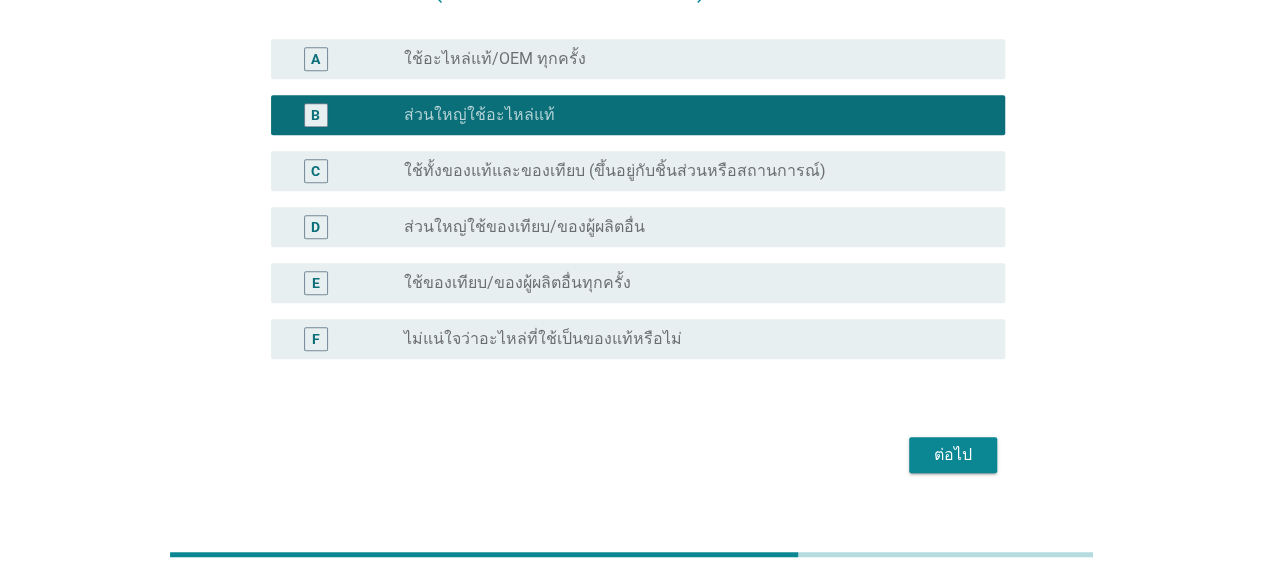 click on "ต่อไป" at bounding box center [953, 455] 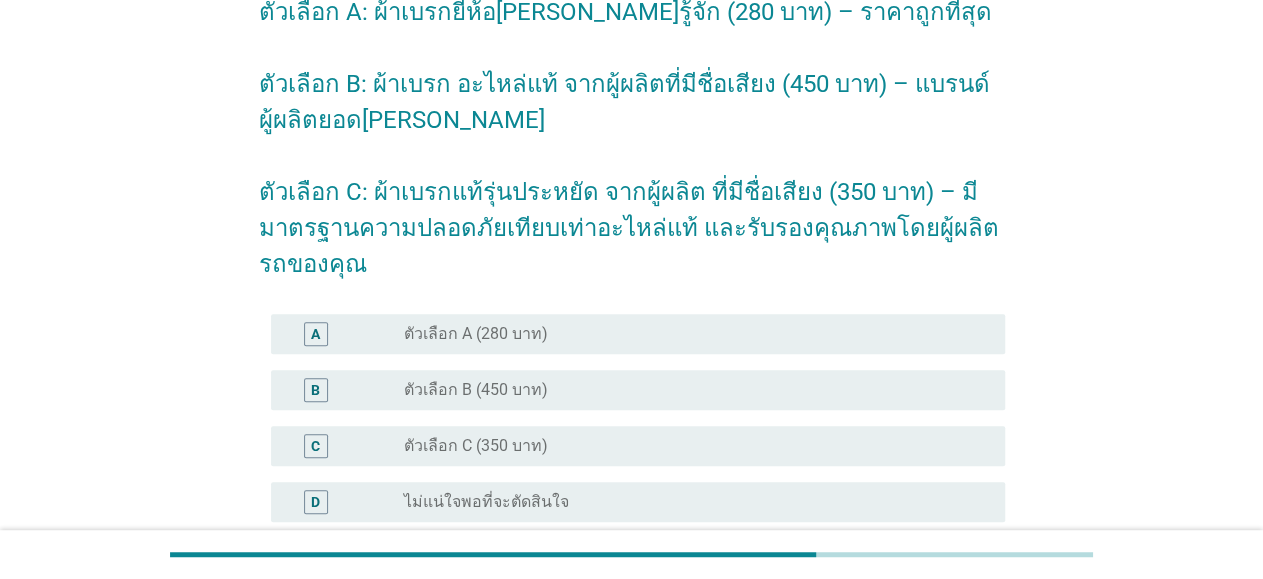 scroll, scrollTop: 416, scrollLeft: 0, axis: vertical 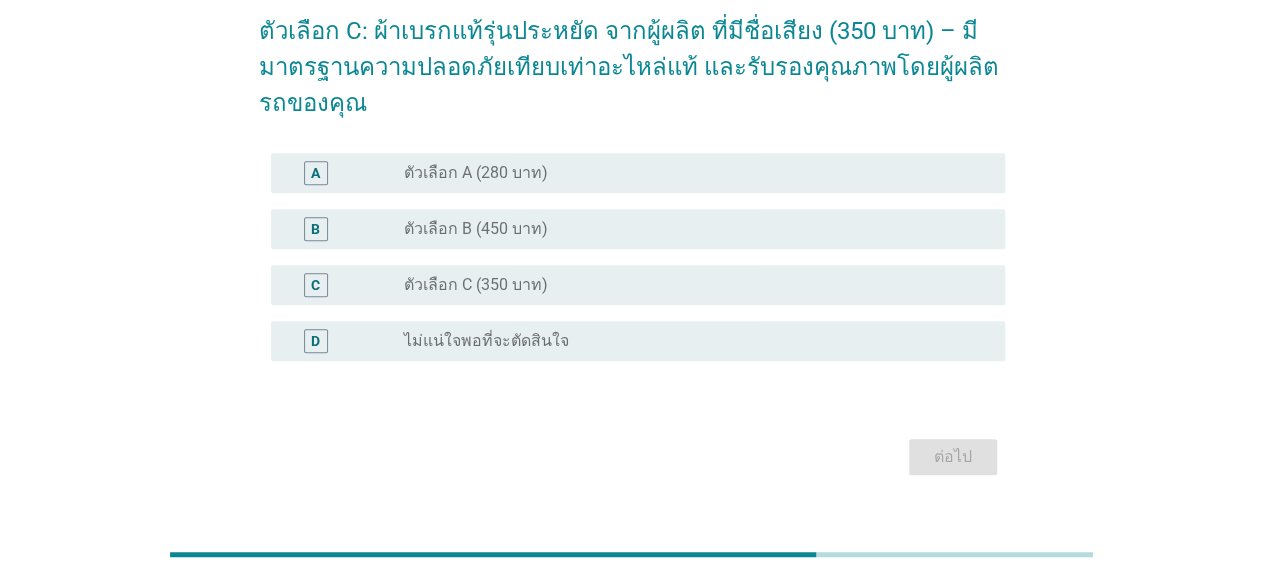 click on "radio_button_unchecked ตัวเลือก B (450 บาท)" at bounding box center (688, 229) 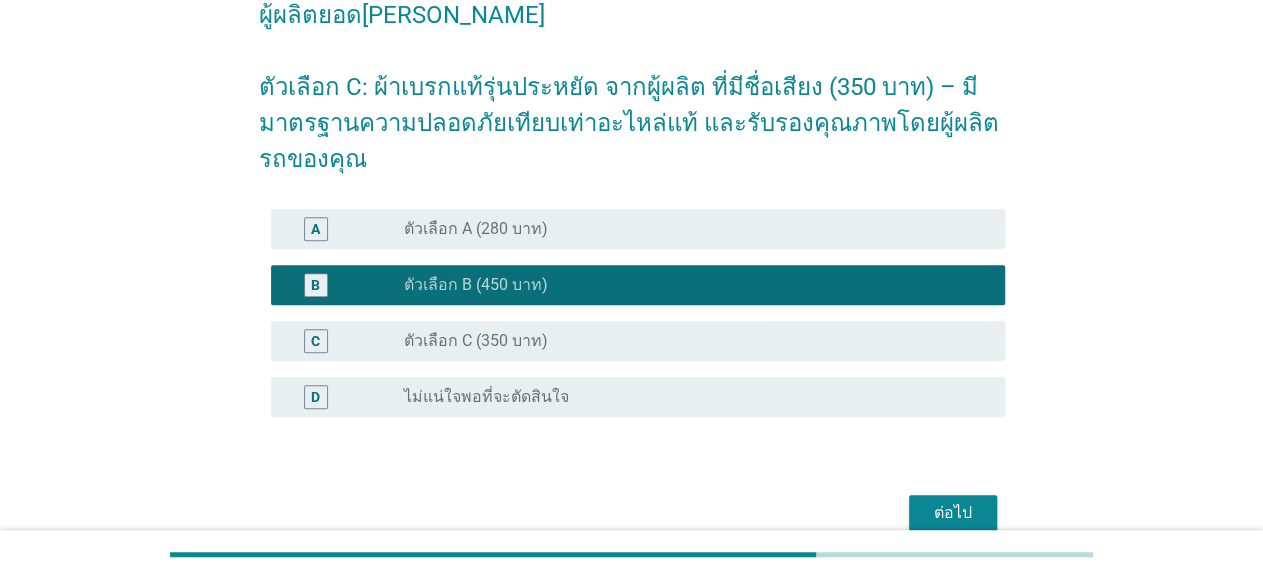 scroll, scrollTop: 416, scrollLeft: 0, axis: vertical 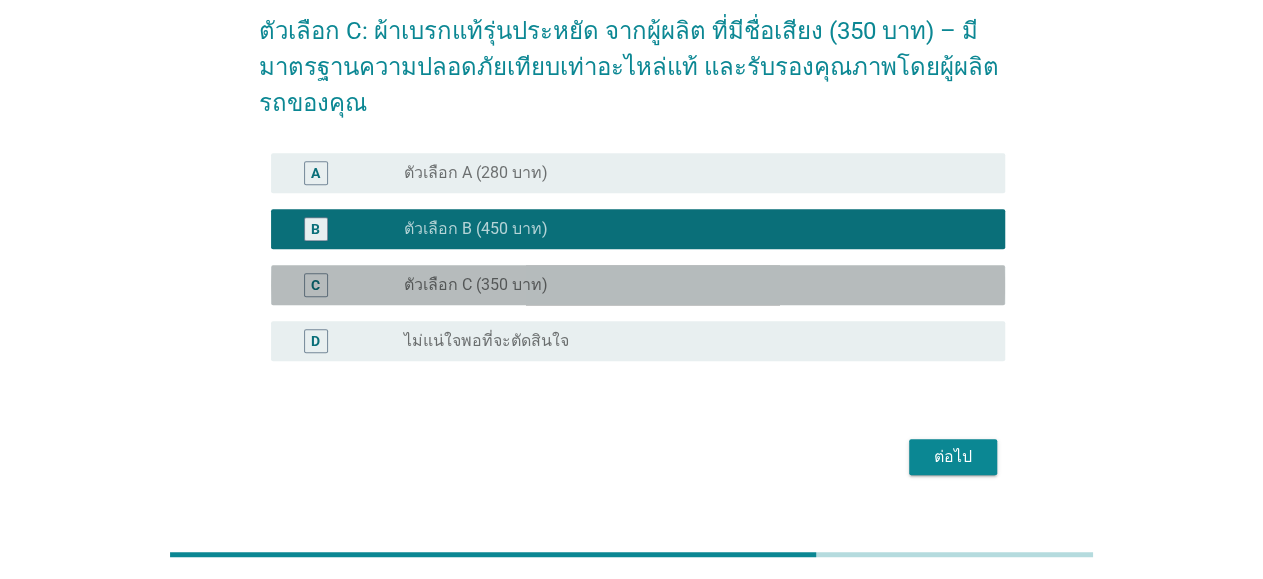 click on "radio_button_unchecked ตัวเลือก C (350 บาท)" at bounding box center [688, 285] 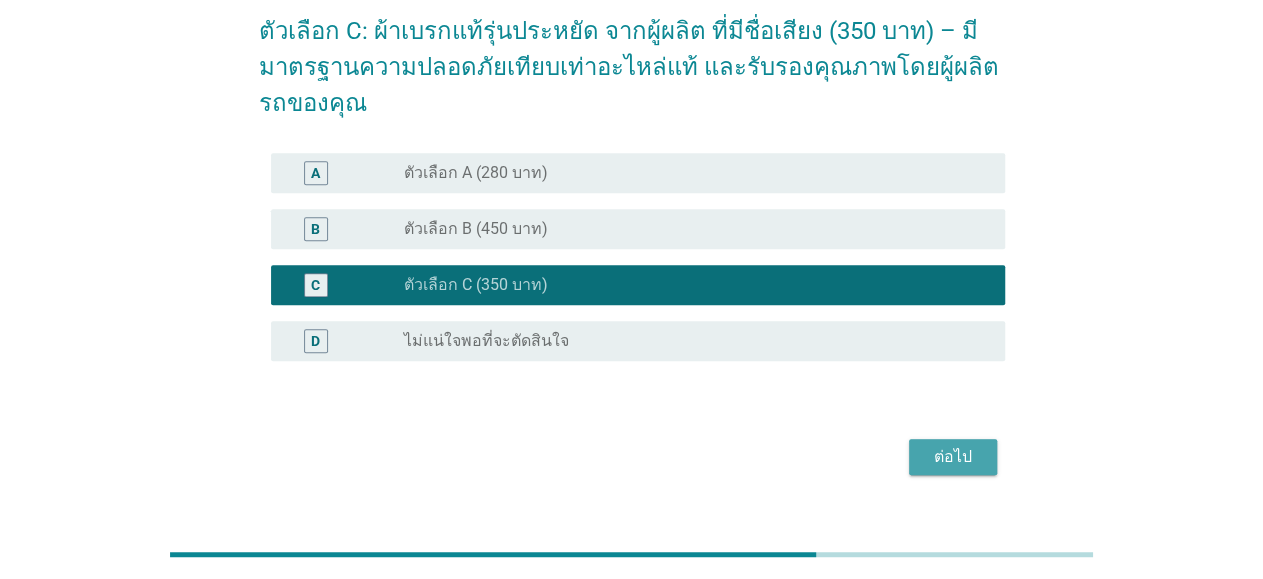click on "ต่อไป" at bounding box center (953, 457) 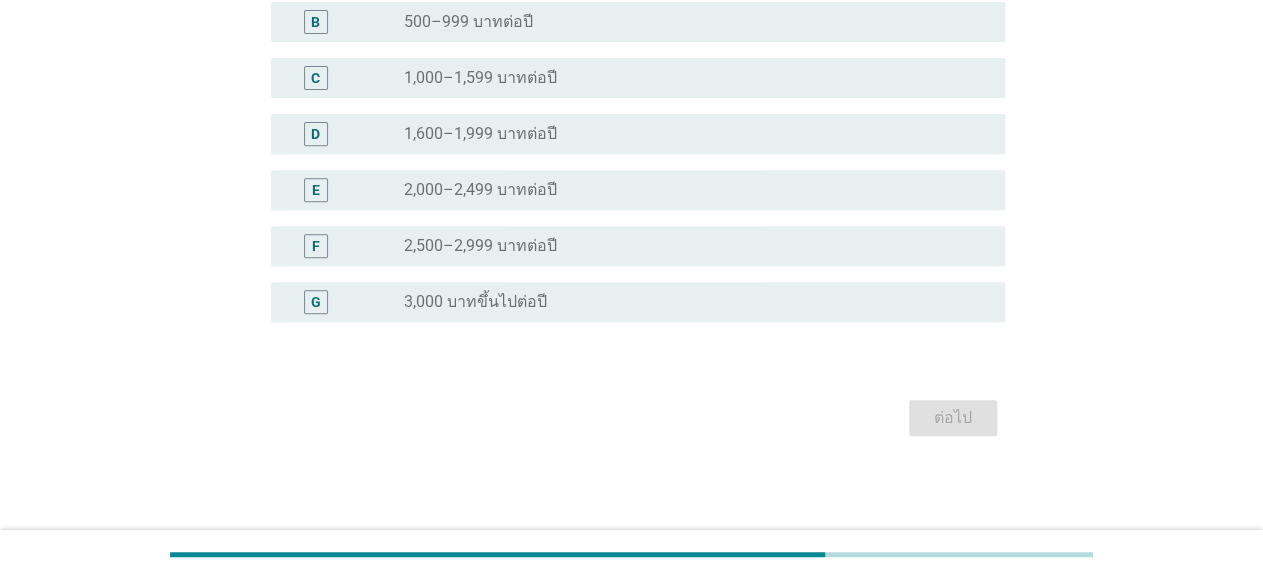 scroll, scrollTop: 0, scrollLeft: 0, axis: both 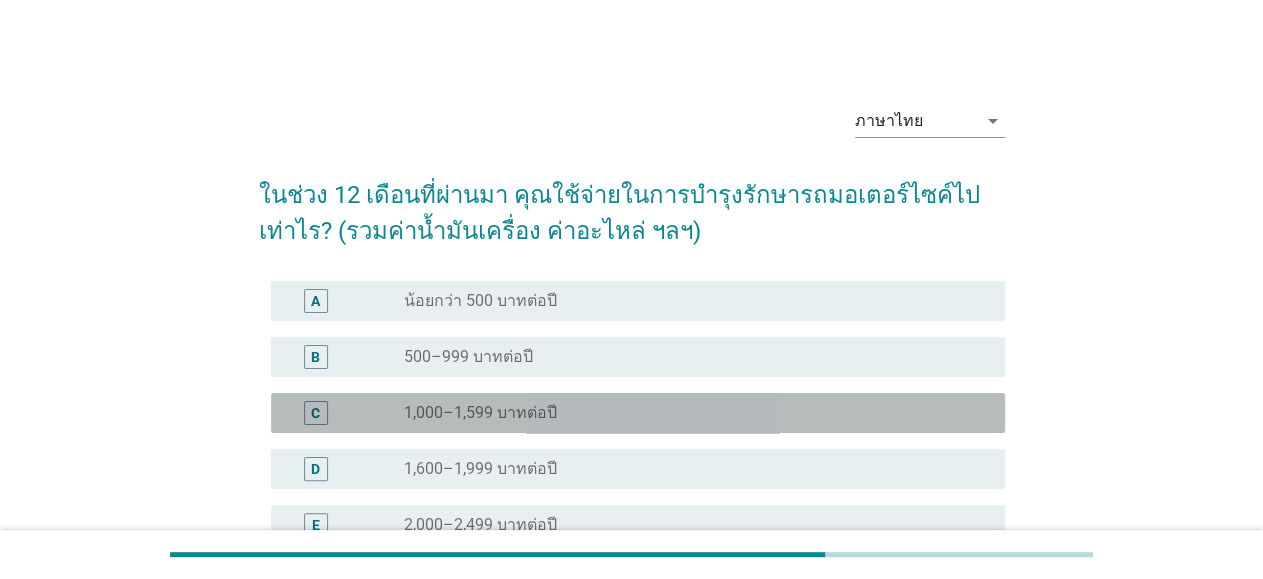 click on "radio_button_unchecked 1,000–1,599 บาทต่อปี" at bounding box center [688, 413] 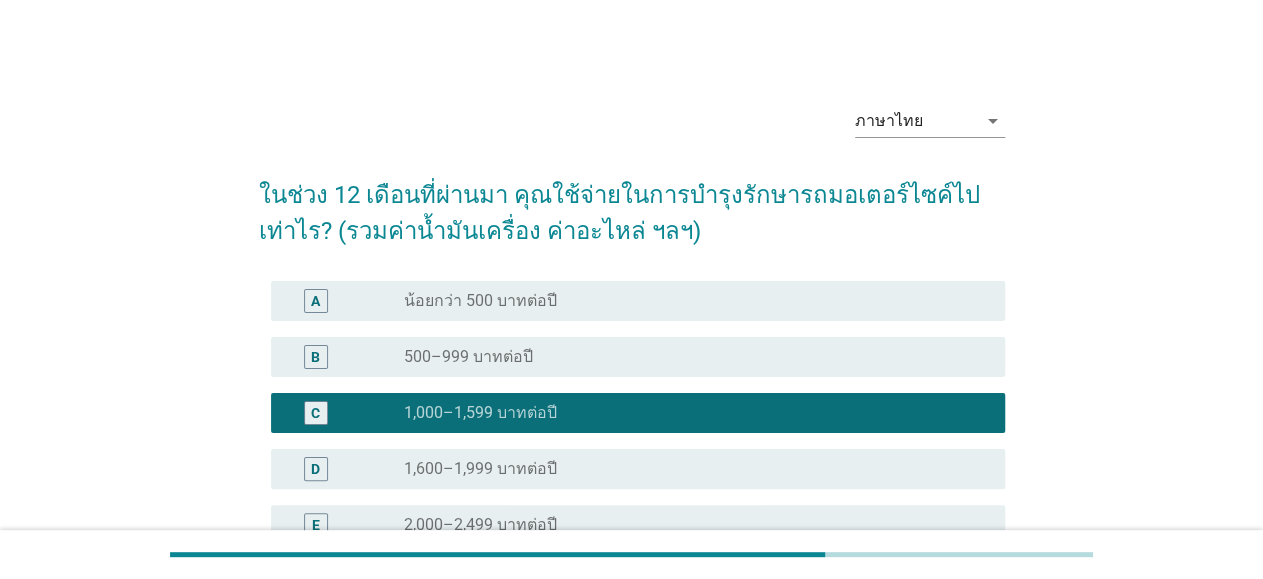 scroll, scrollTop: 334, scrollLeft: 0, axis: vertical 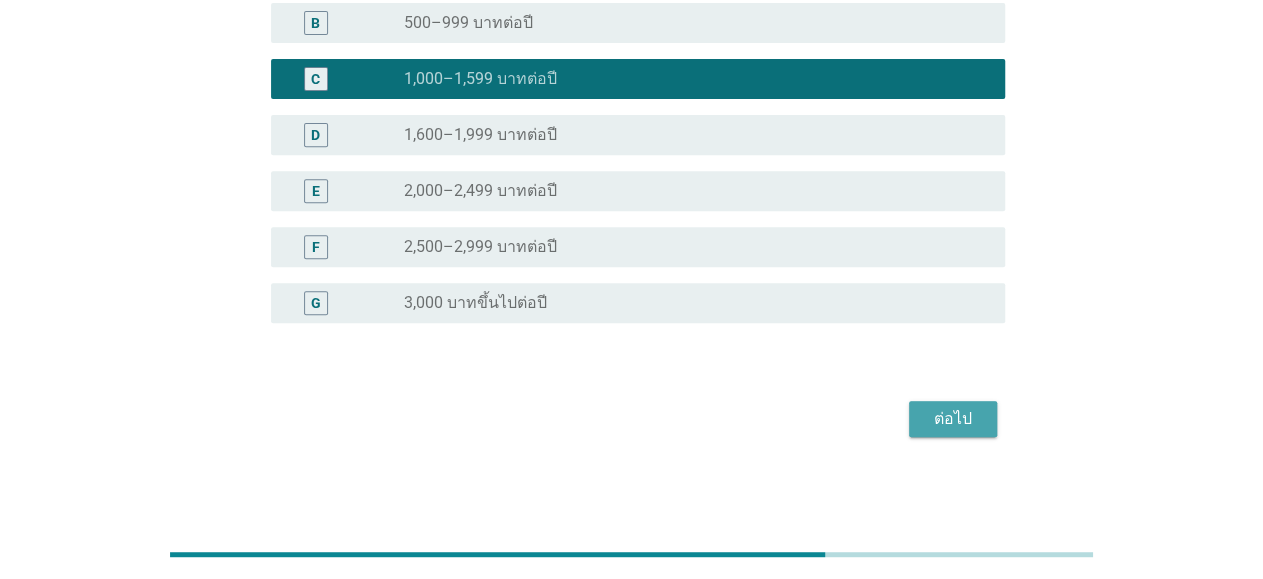 click on "ต่อไป" at bounding box center [953, 419] 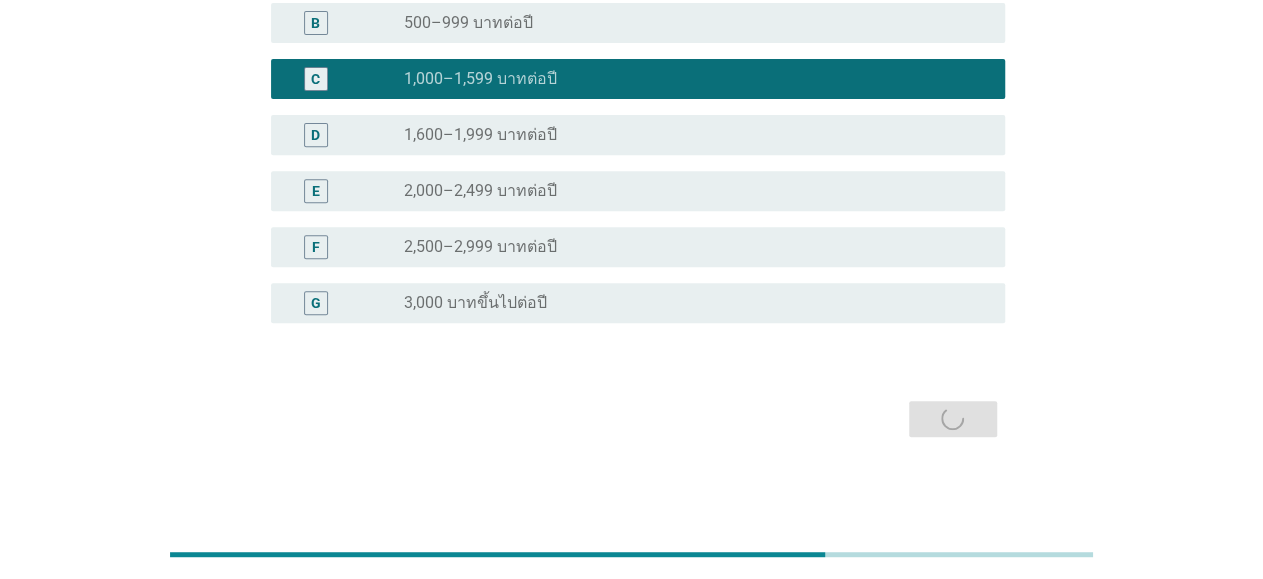 scroll, scrollTop: 0, scrollLeft: 0, axis: both 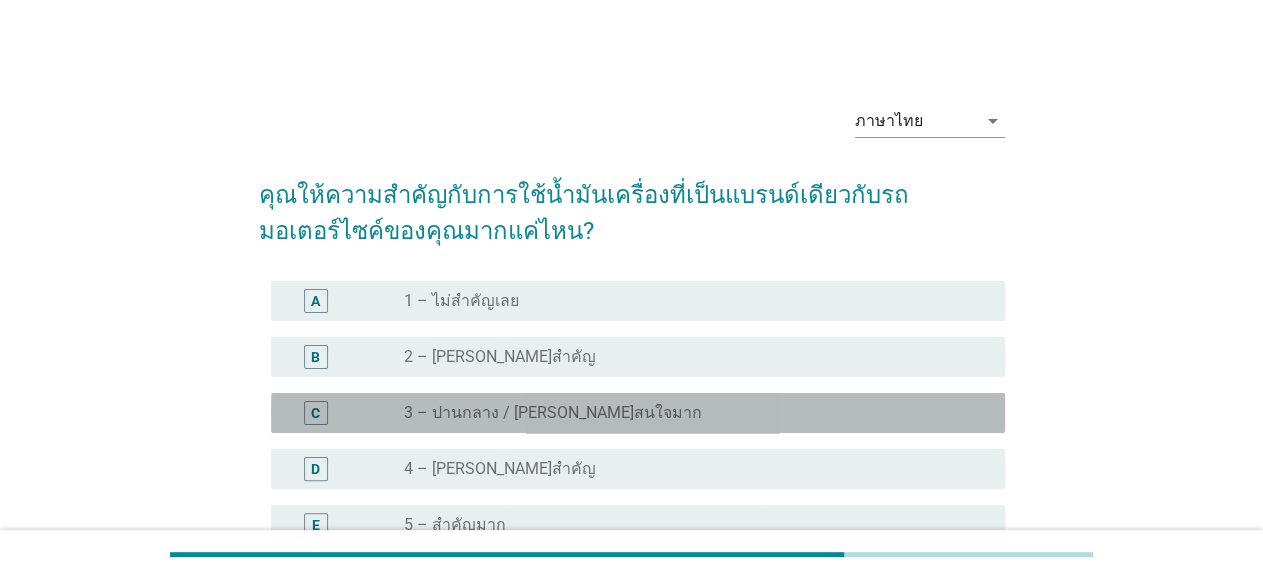 click on "C     radio_button_unchecked 3 – ปานกลาง / [PERSON_NAME]สนใจมาก" at bounding box center [638, 413] 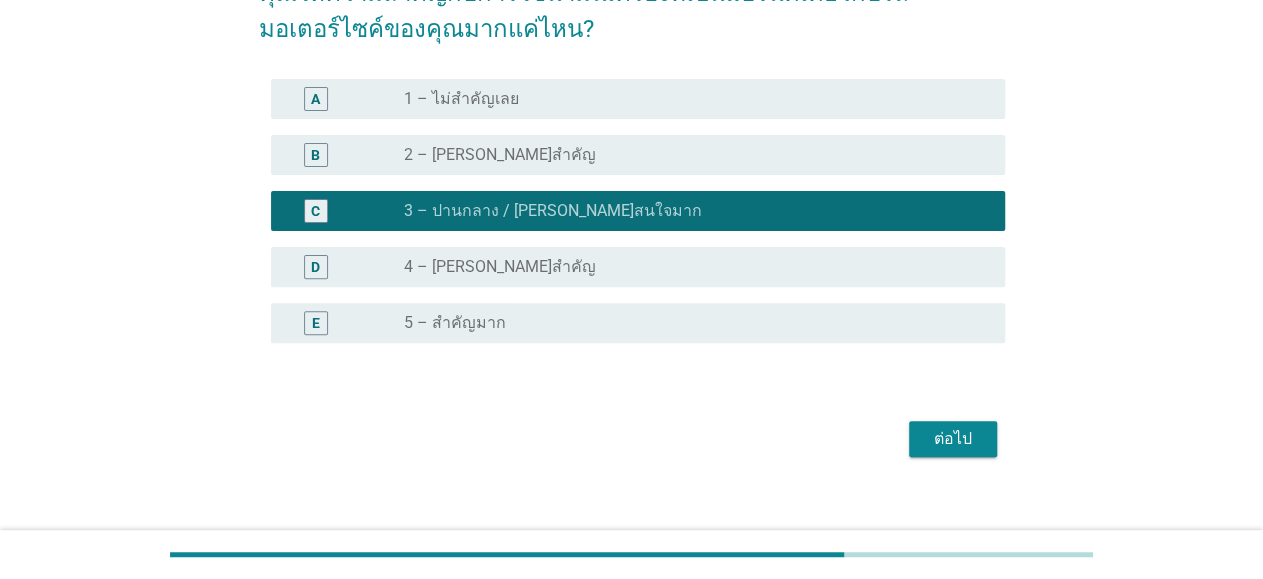 scroll, scrollTop: 222, scrollLeft: 0, axis: vertical 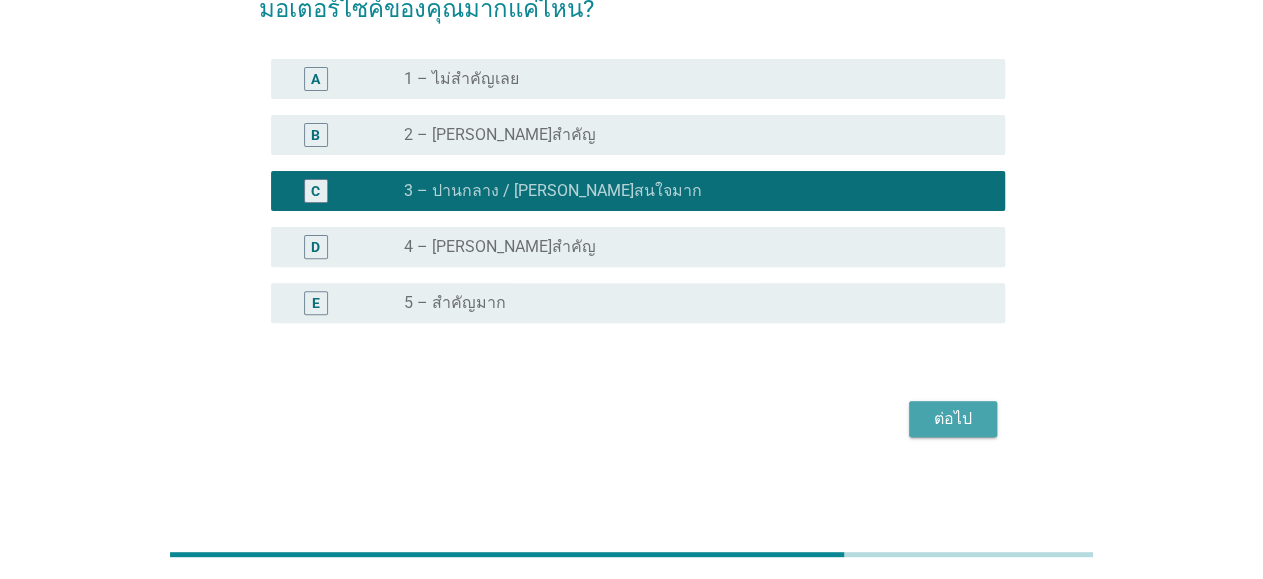 click on "ต่อไป" at bounding box center [953, 419] 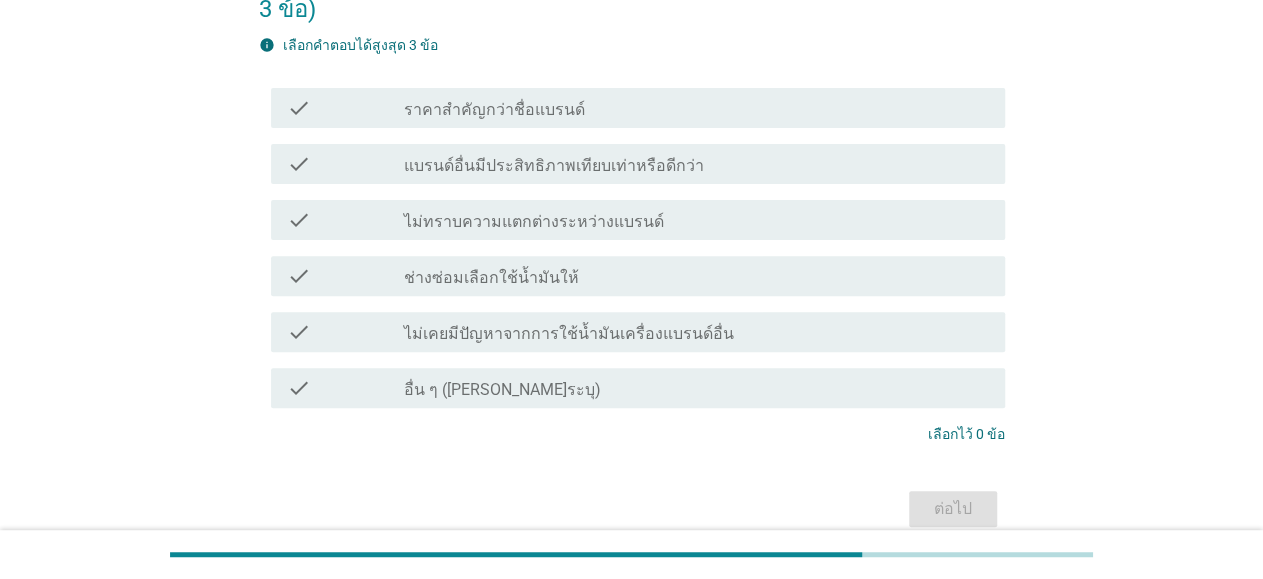 scroll, scrollTop: 0, scrollLeft: 0, axis: both 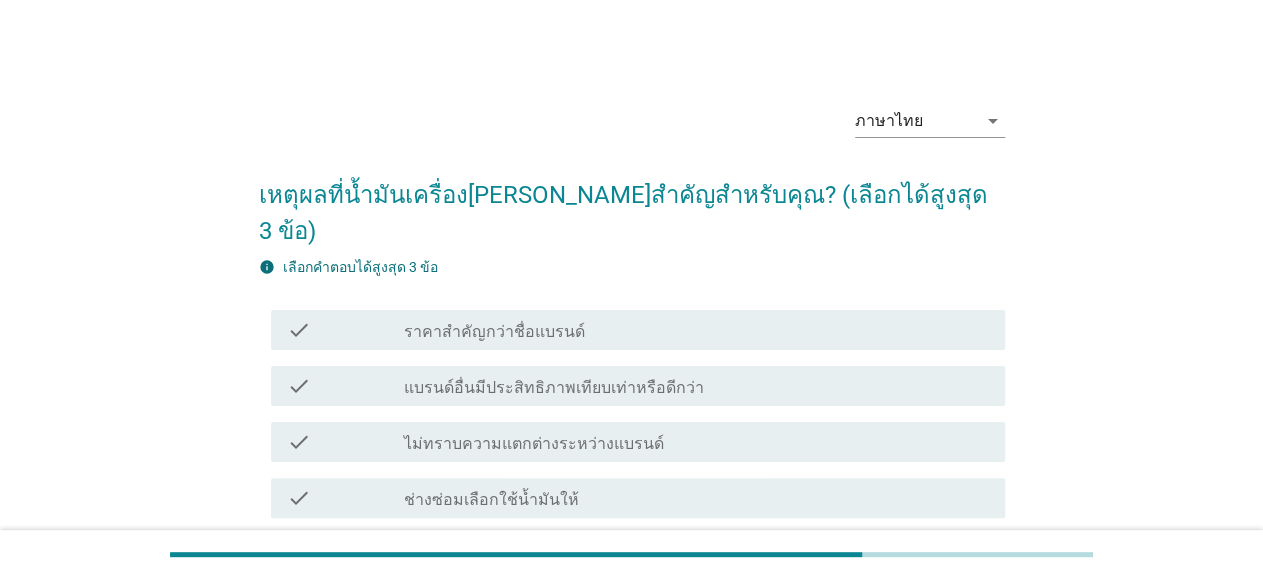 click on "check_box_outline_blank ไม่ทราบความแตกต่างระหว่างแบรนด์" at bounding box center (696, 442) 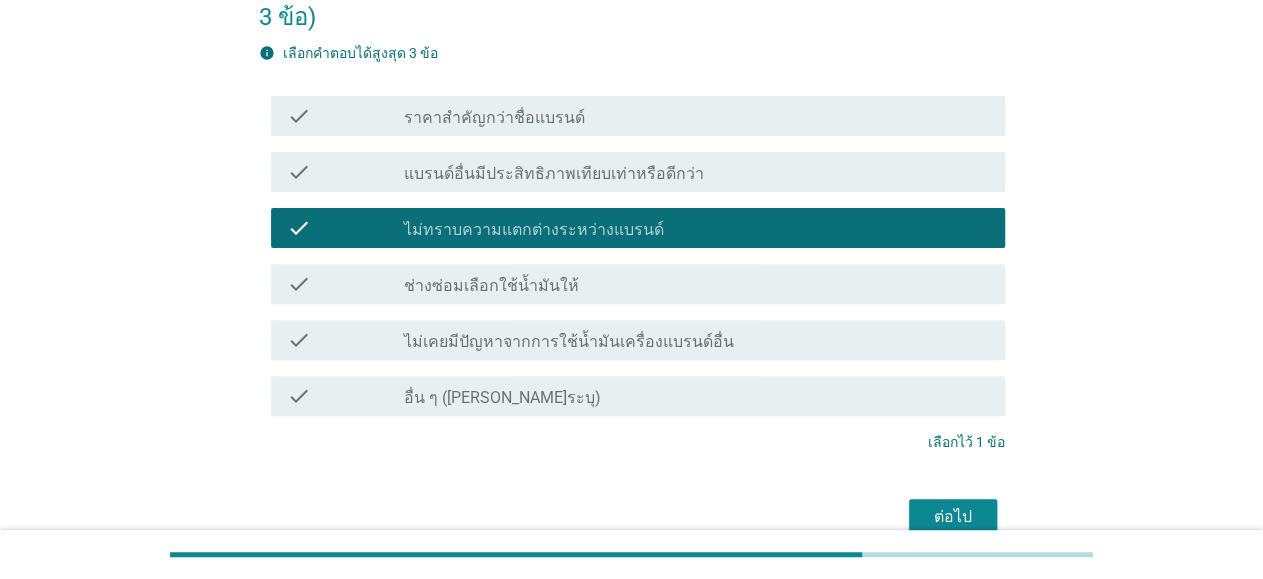 scroll, scrollTop: 276, scrollLeft: 0, axis: vertical 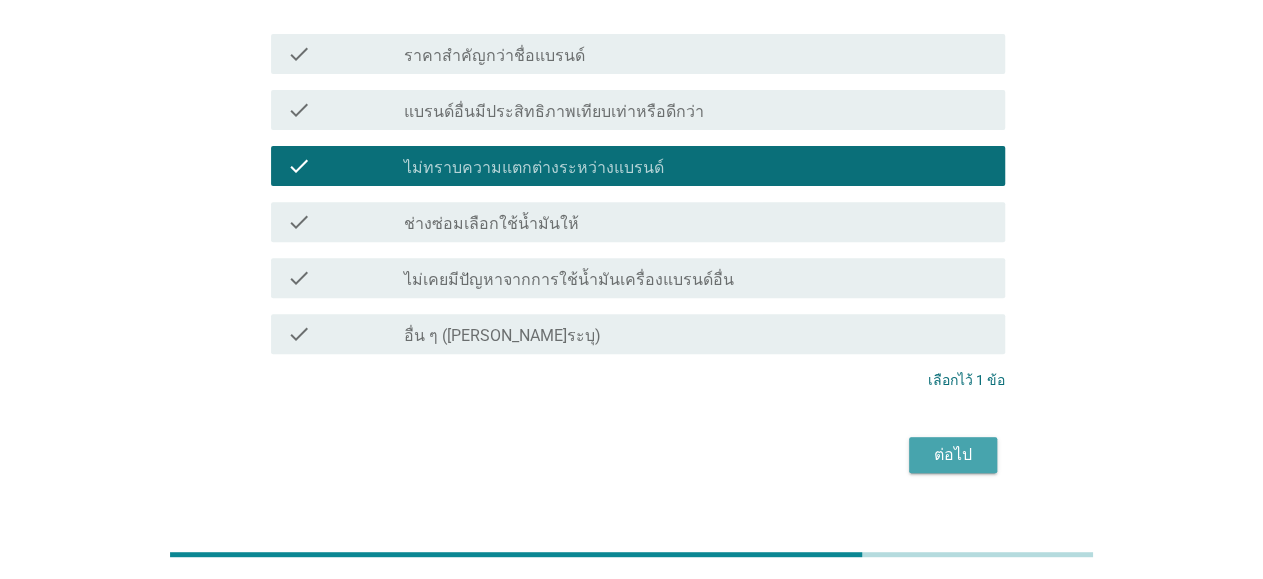 click on "ต่อไป" at bounding box center [953, 455] 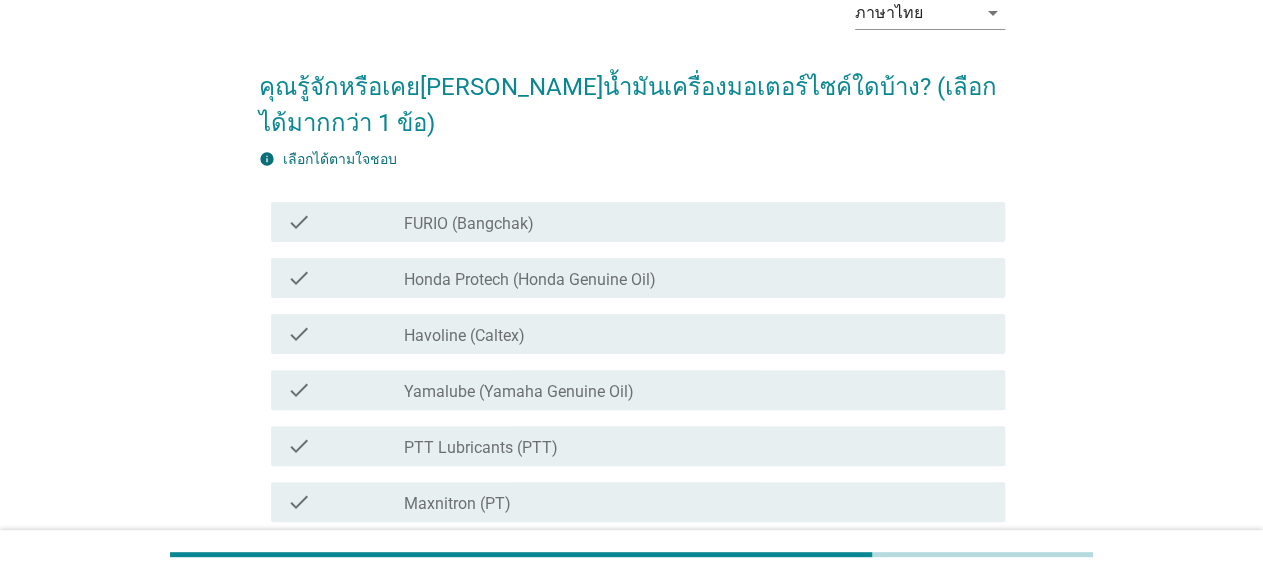 scroll, scrollTop: 208, scrollLeft: 0, axis: vertical 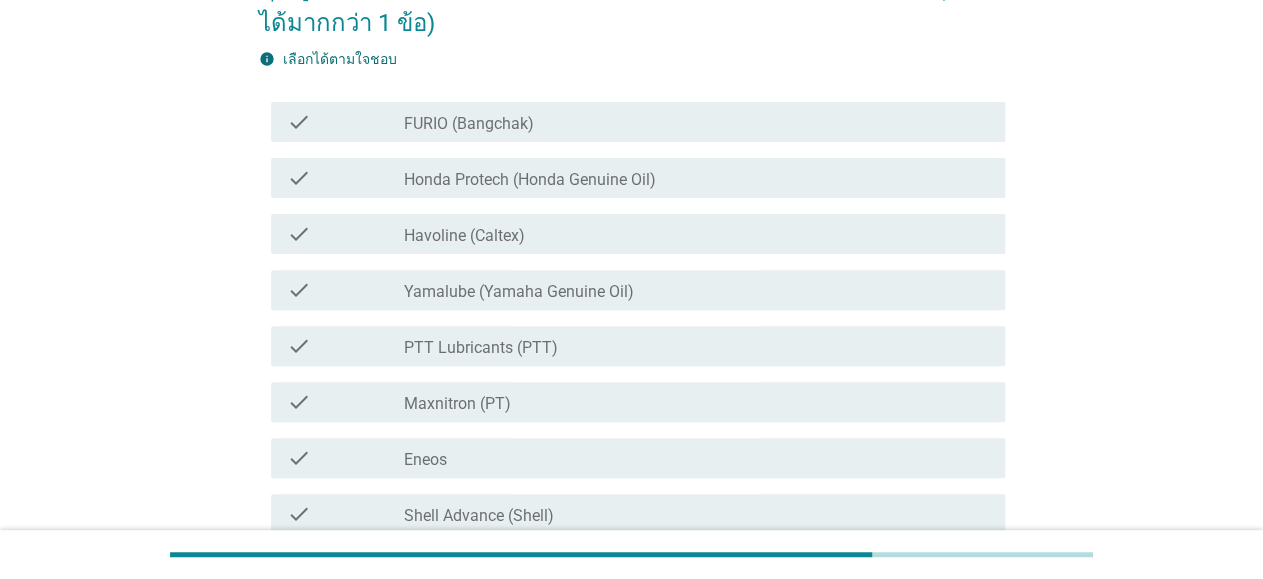 click on "check_box_outline_blank Eneos" at bounding box center [696, 458] 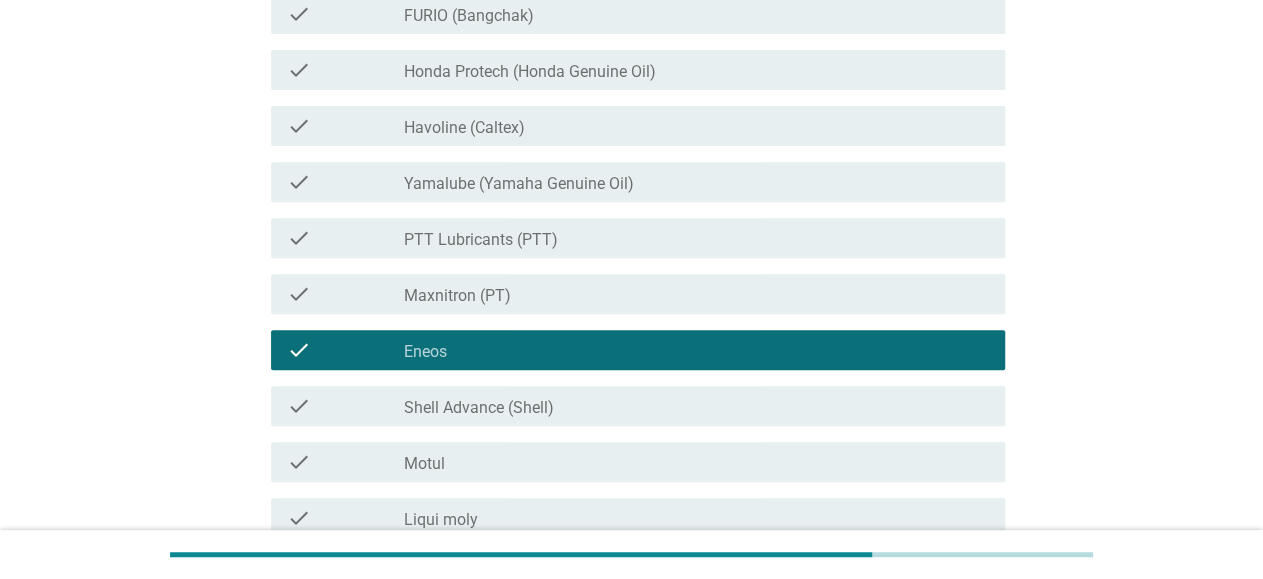 scroll, scrollTop: 624, scrollLeft: 0, axis: vertical 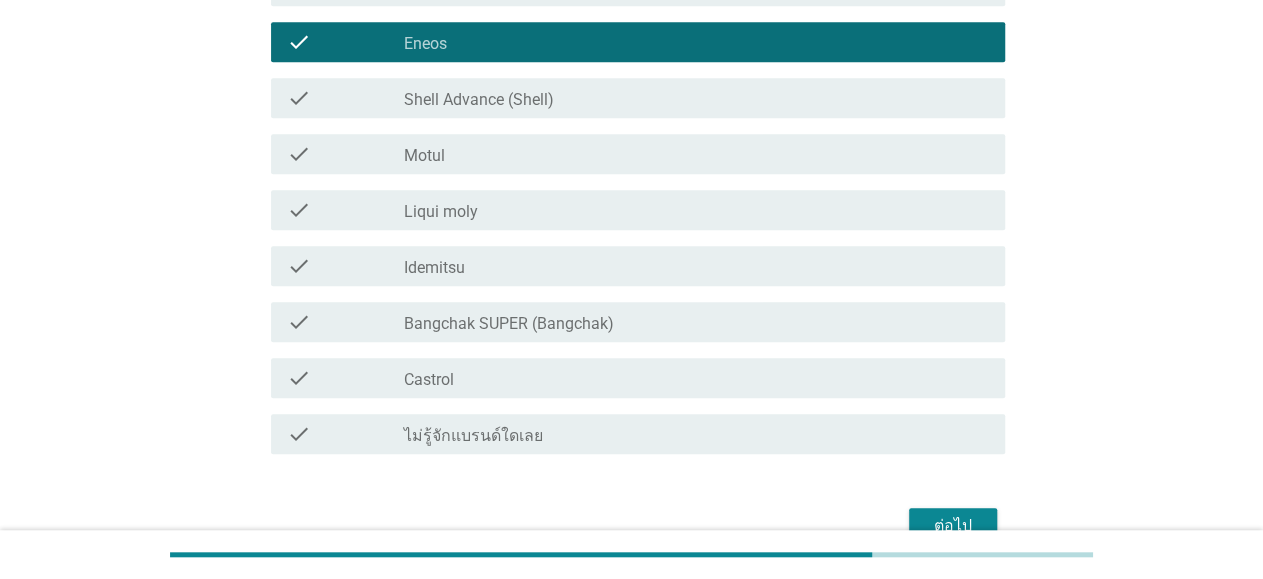 click on "ต่อไป" at bounding box center (632, 526) 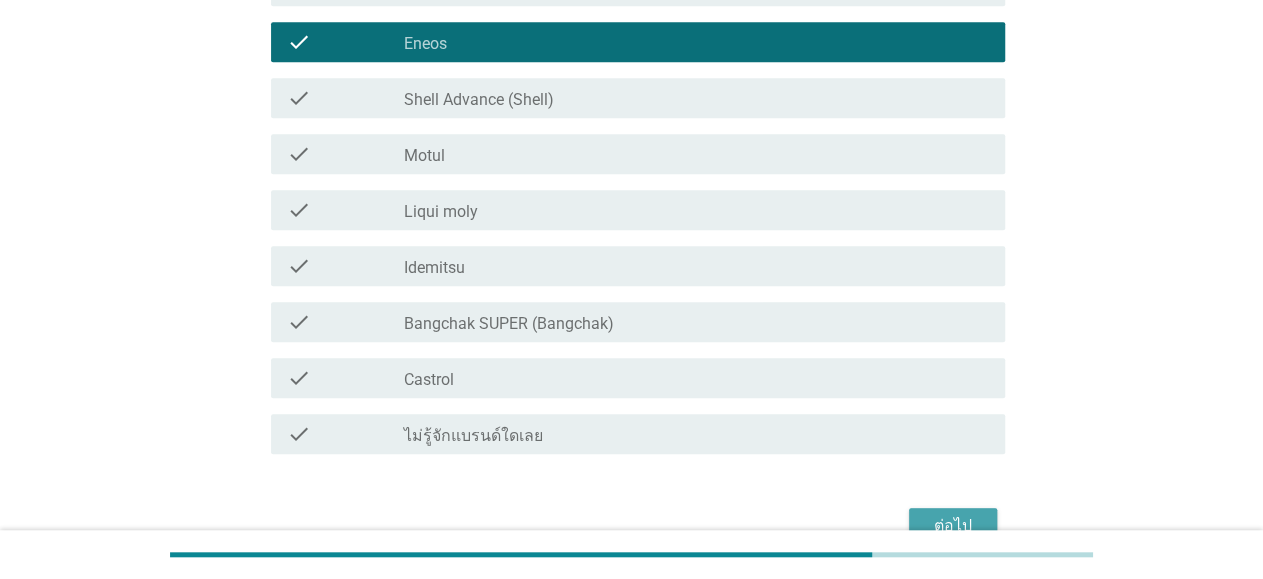 click on "ต่อไป" at bounding box center [953, 526] 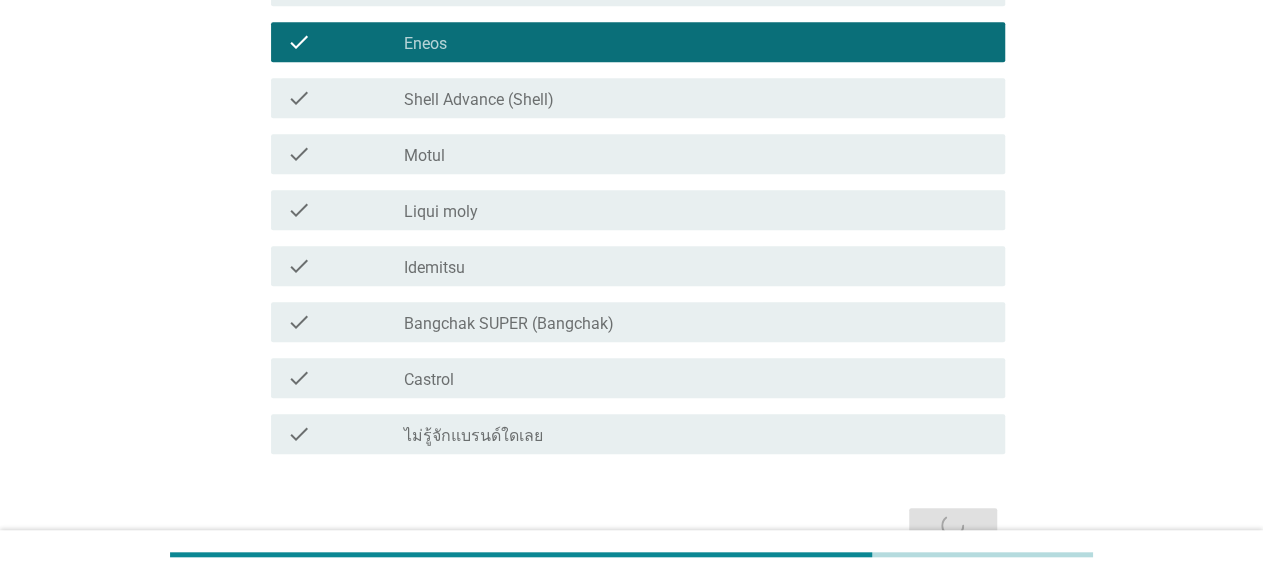 scroll, scrollTop: 0, scrollLeft: 0, axis: both 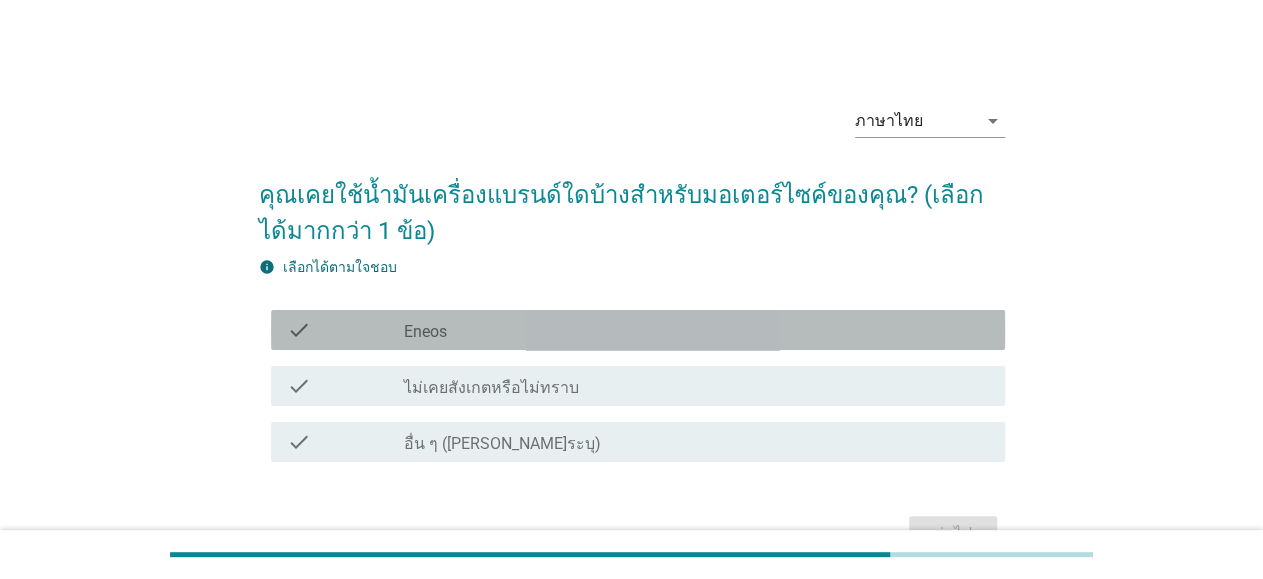 click on "check_box_outline_blank Eneos" at bounding box center [696, 330] 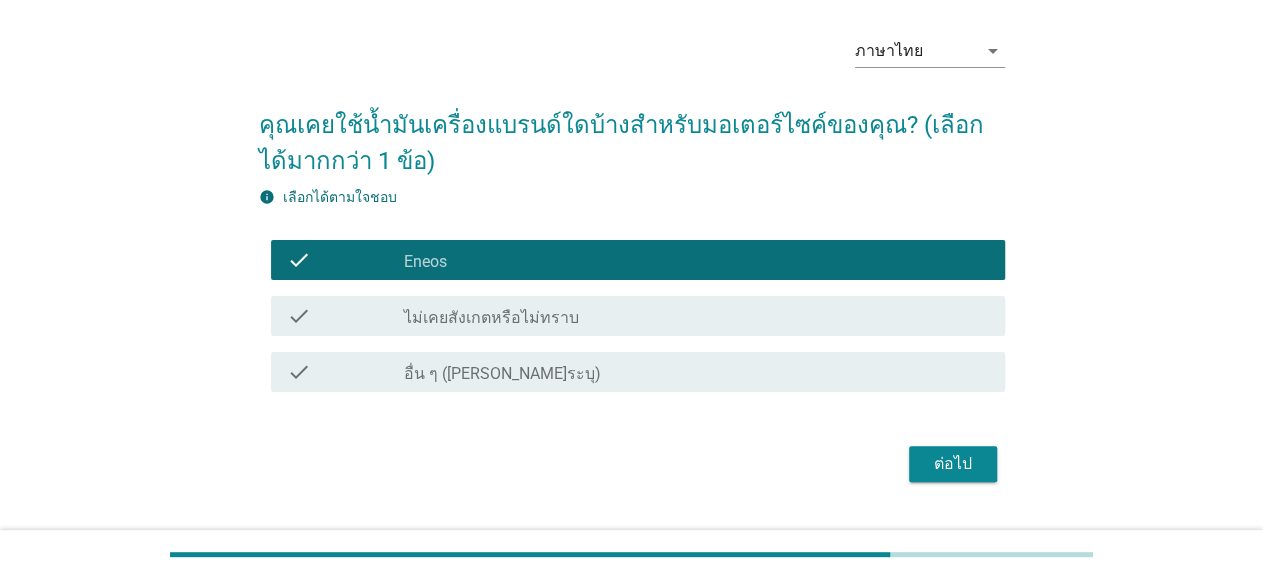 scroll, scrollTop: 116, scrollLeft: 0, axis: vertical 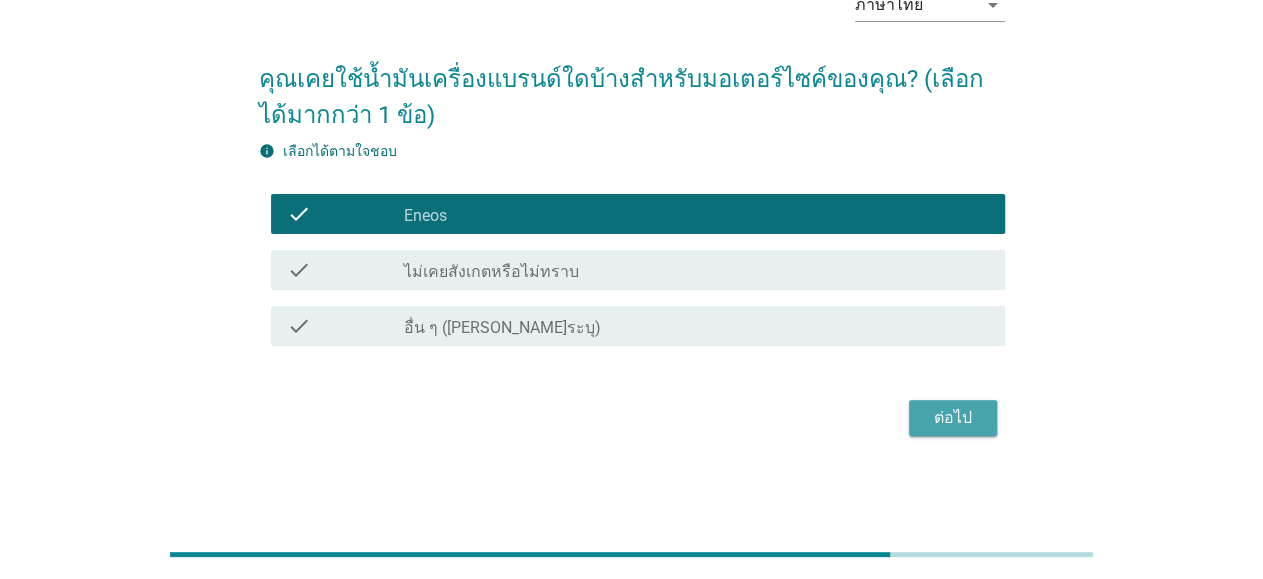 click on "ต่อไป" at bounding box center (953, 418) 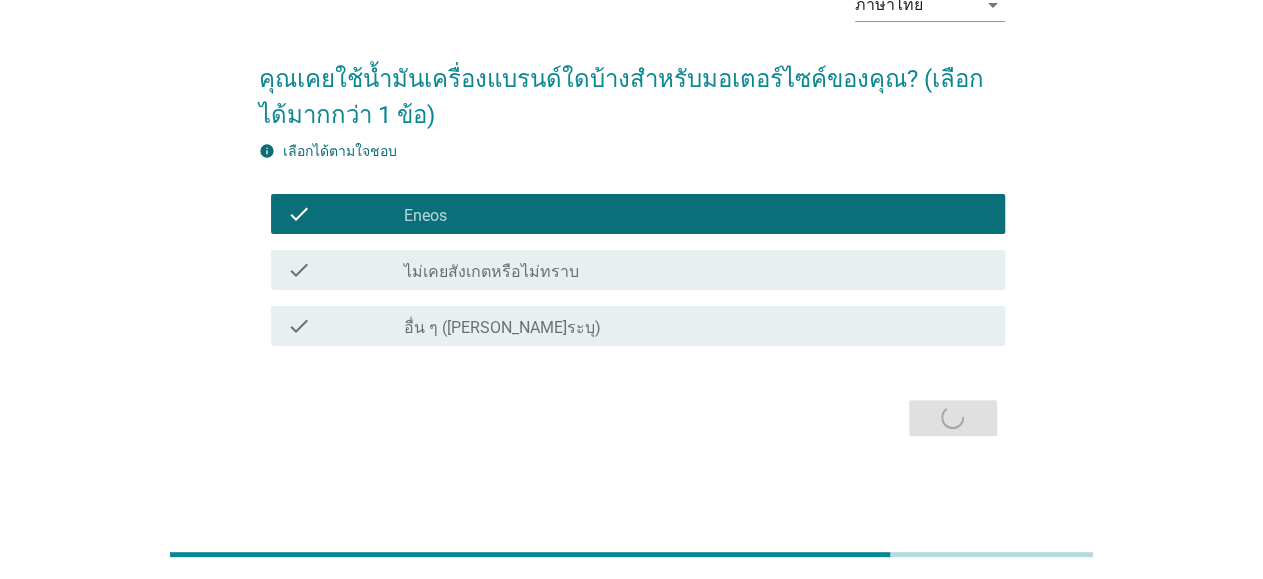 scroll, scrollTop: 0, scrollLeft: 0, axis: both 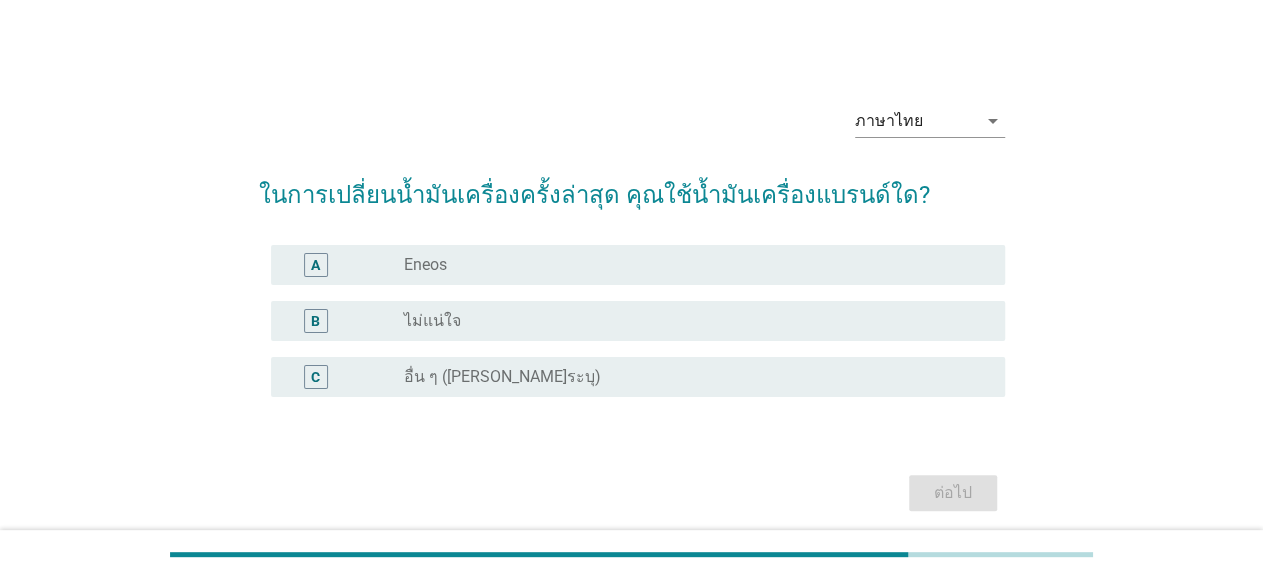 click on "A     radio_button_unchecked Eneos" at bounding box center [638, 265] 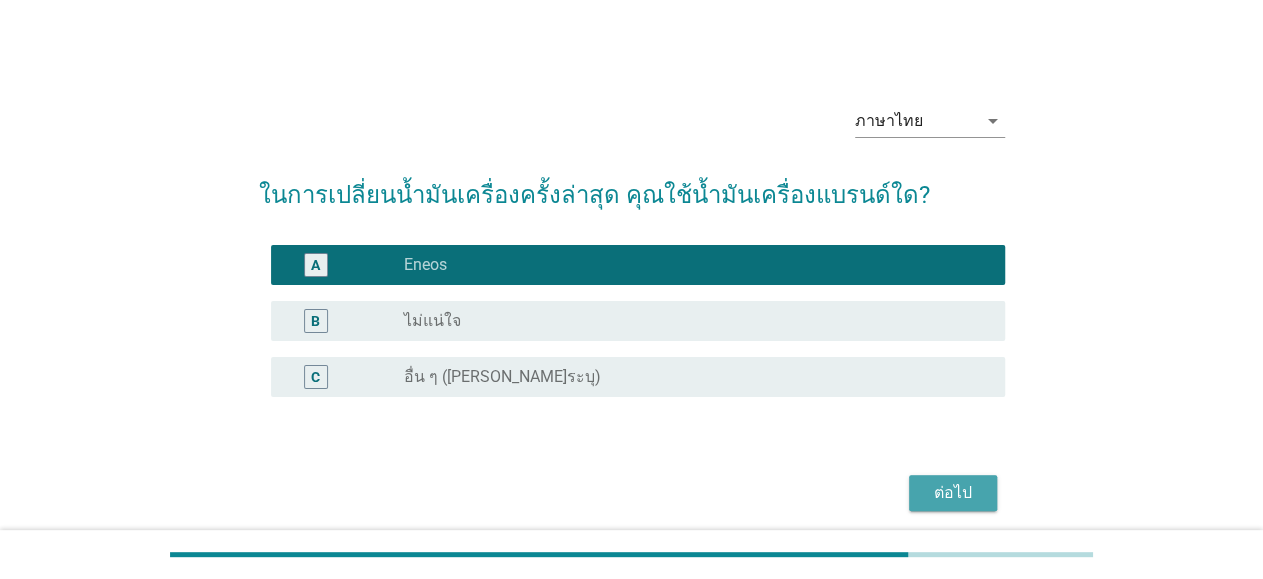 click on "ต่อไป" at bounding box center (953, 493) 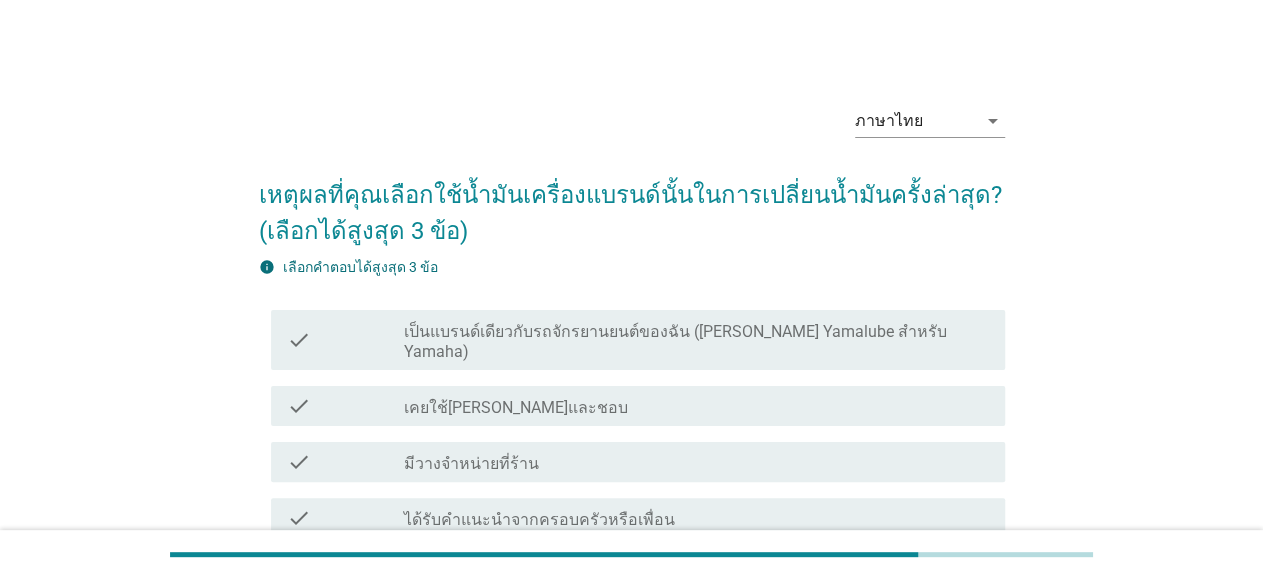 click on "check_box_outline_blank เคยใช้[PERSON_NAME]และชอบ" at bounding box center [696, 406] 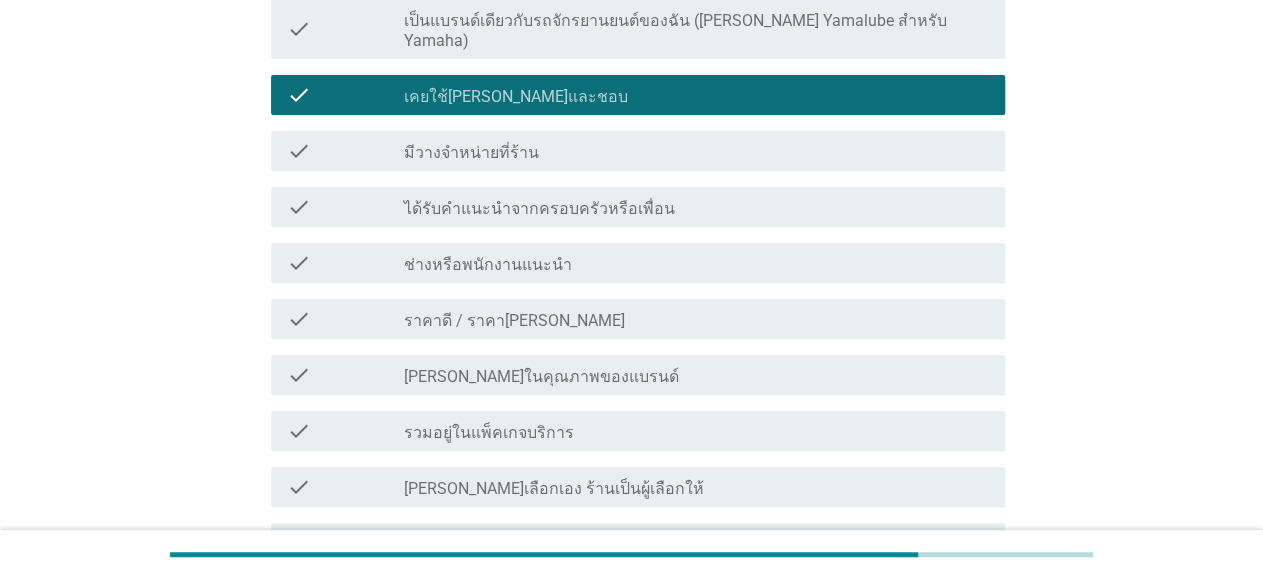 scroll, scrollTop: 312, scrollLeft: 0, axis: vertical 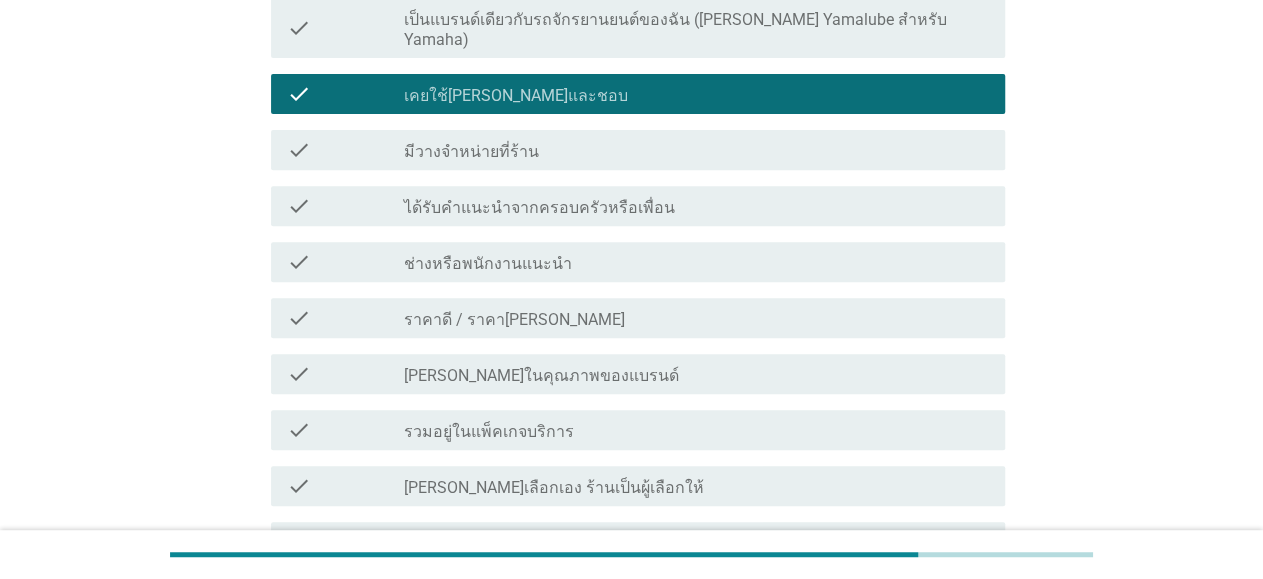 click on "check_box_outline_blank [PERSON_NAME]ในคุณภาพของแบรนด์" at bounding box center [696, 374] 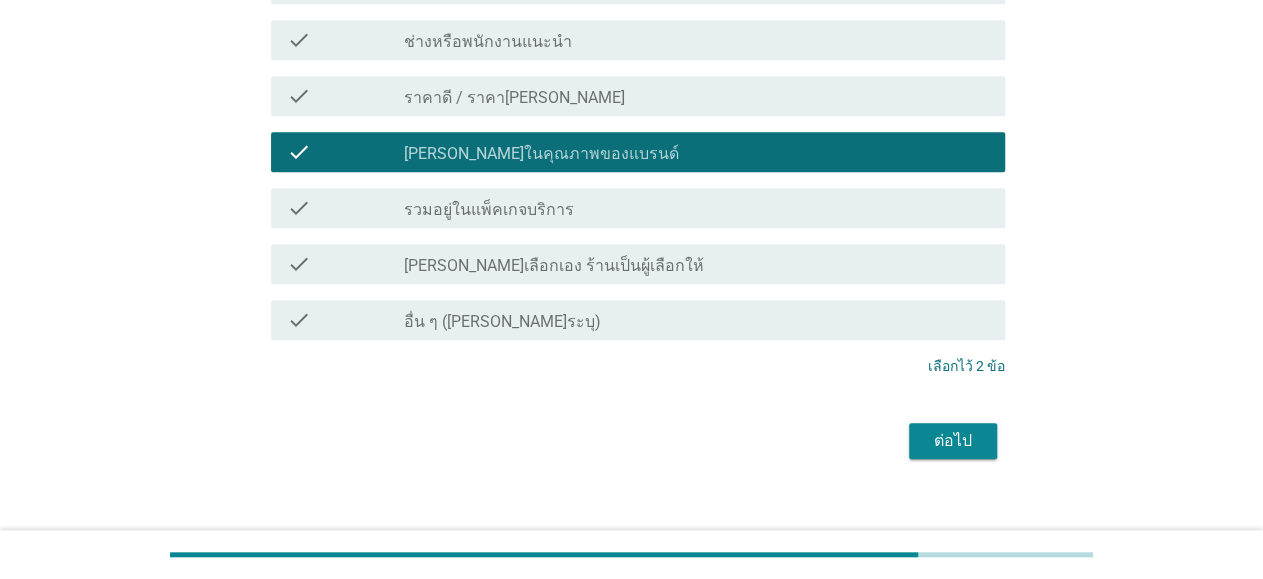 scroll, scrollTop: 536, scrollLeft: 0, axis: vertical 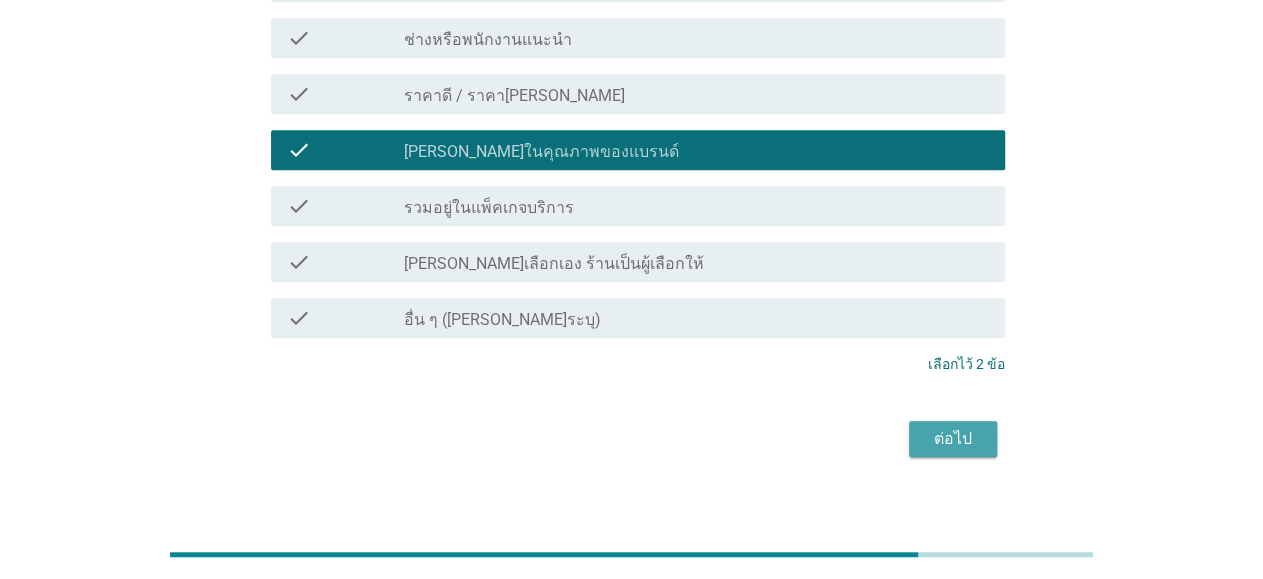 click on "ต่อไป" at bounding box center [953, 439] 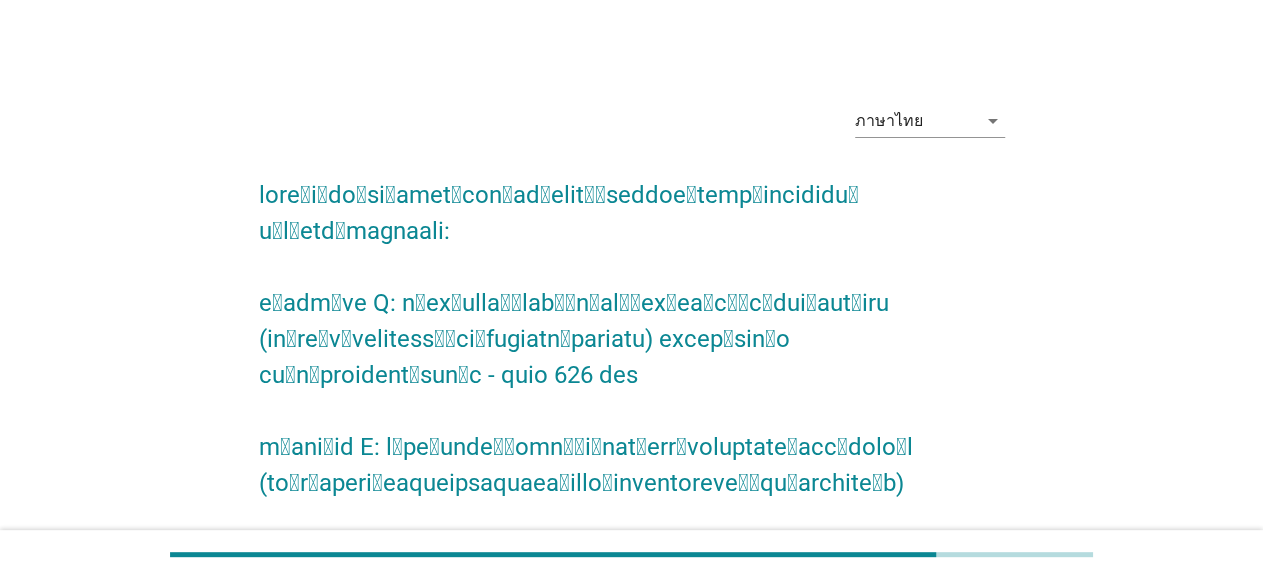 scroll, scrollTop: 312, scrollLeft: 0, axis: vertical 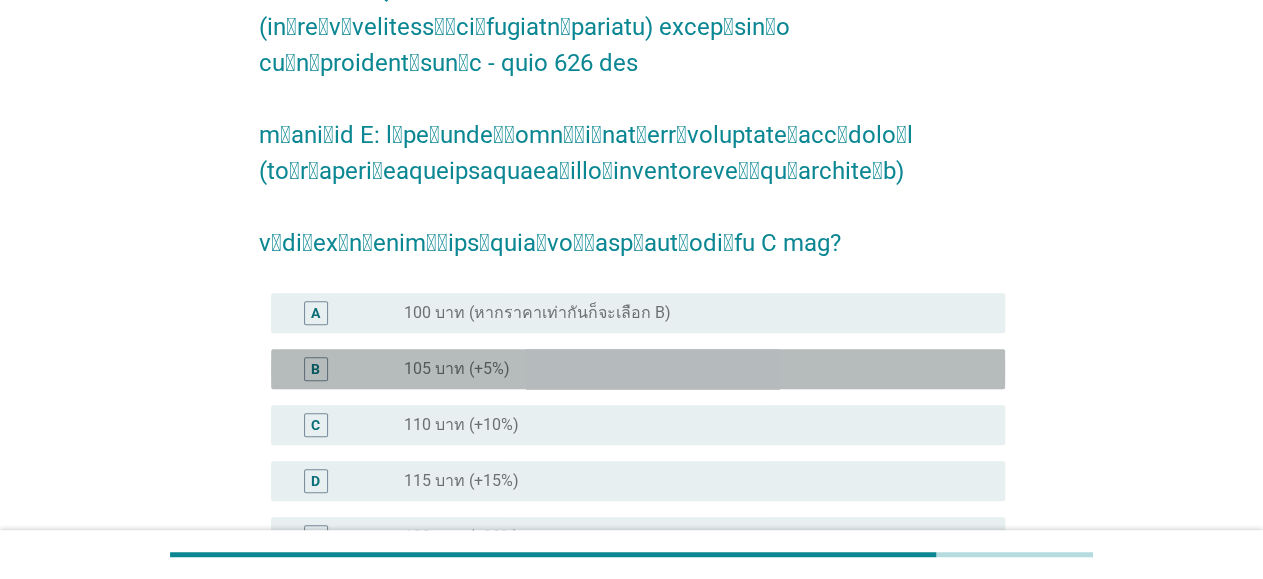 click on "radio_button_unchecked 105 บาท (+5%)" at bounding box center [688, 369] 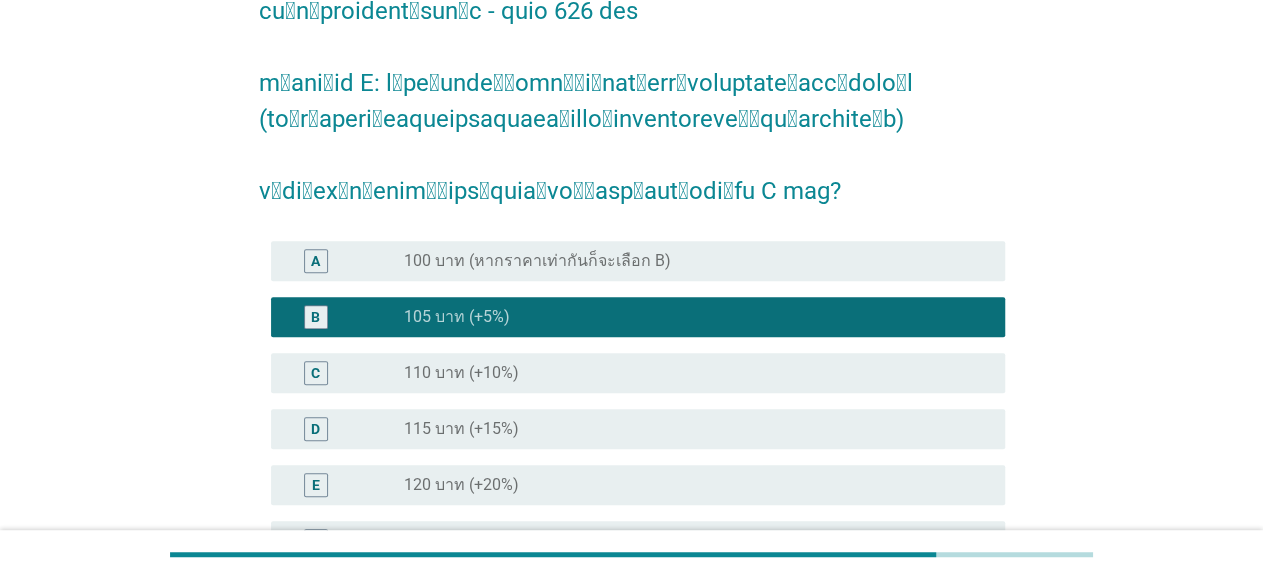 scroll, scrollTop: 520, scrollLeft: 0, axis: vertical 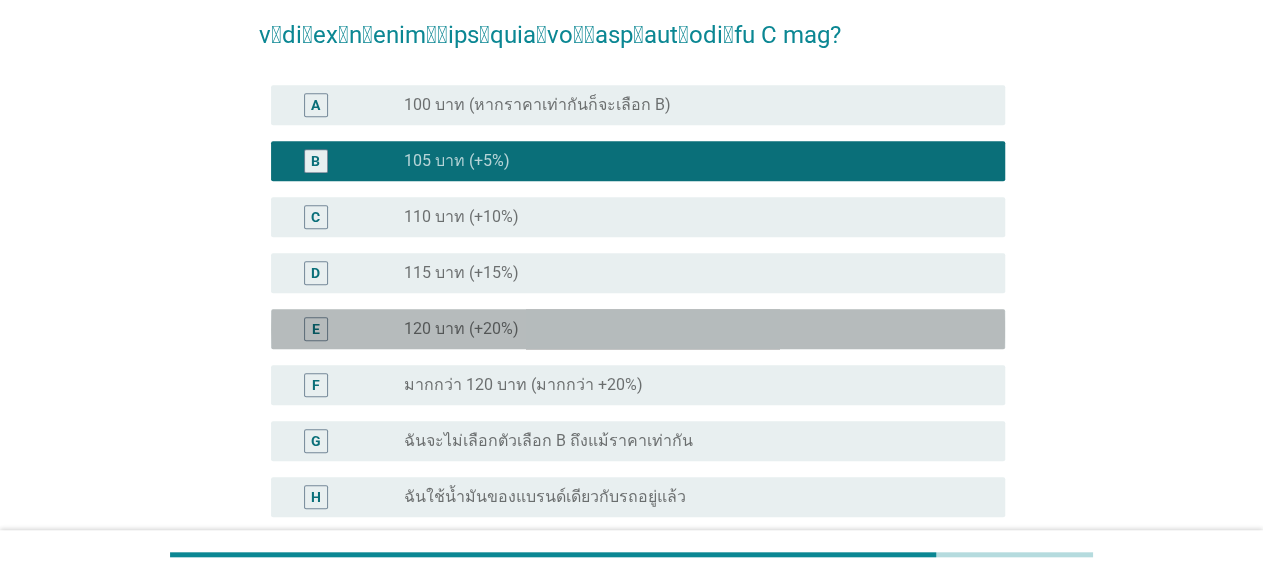 click on "radio_button_unchecked 120 บาท (+20%)" at bounding box center [688, 329] 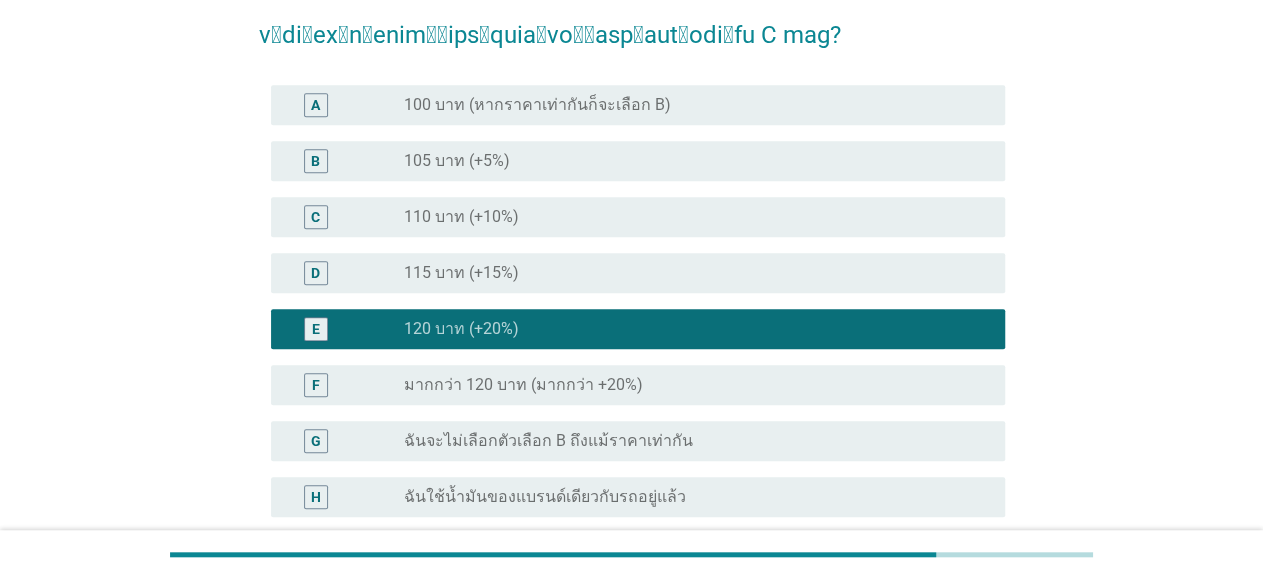 scroll, scrollTop: 642, scrollLeft: 0, axis: vertical 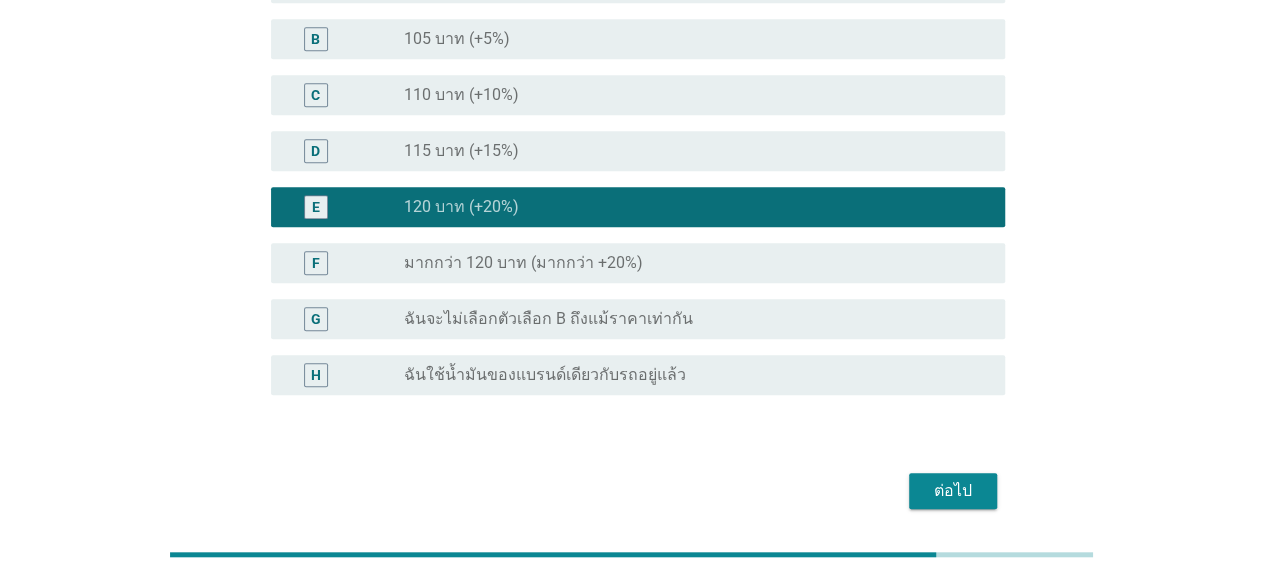 click on "ต่อไป" at bounding box center (953, 491) 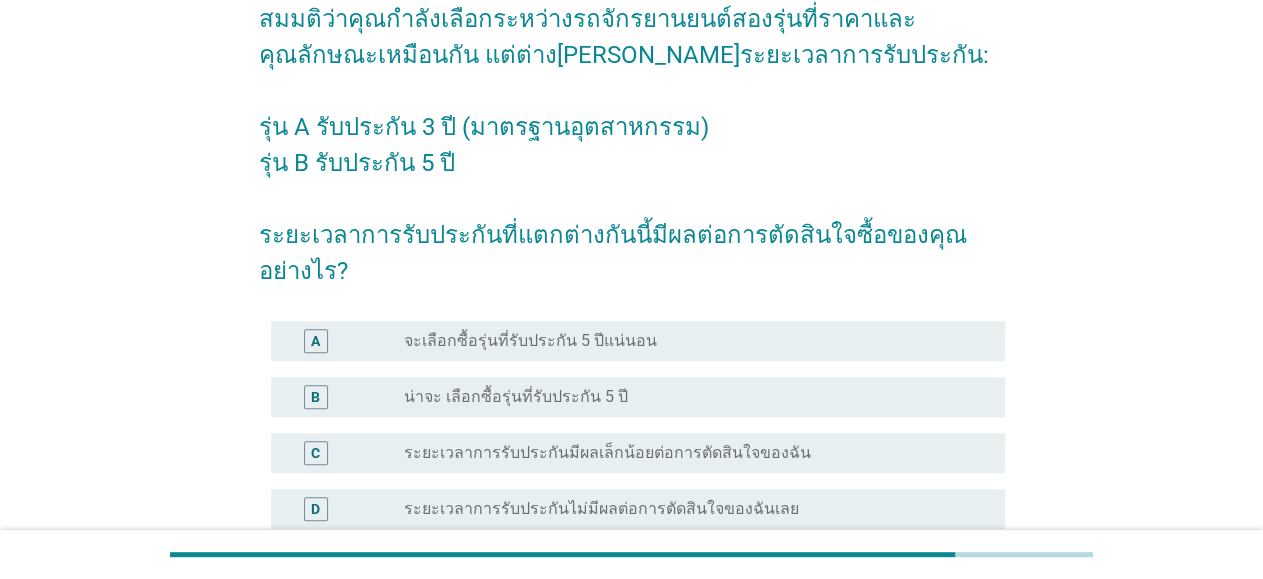 scroll, scrollTop: 208, scrollLeft: 0, axis: vertical 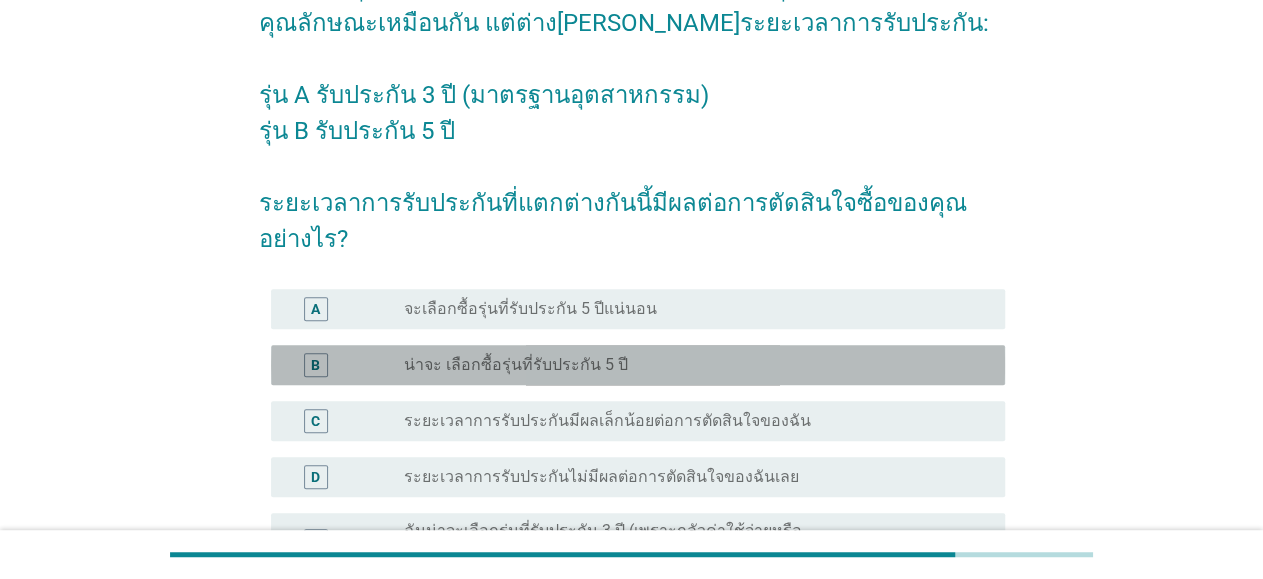 click on "น่าจะ เลือกซื้อรุ่นที่รับประกัน 5 ปี" at bounding box center (516, 365) 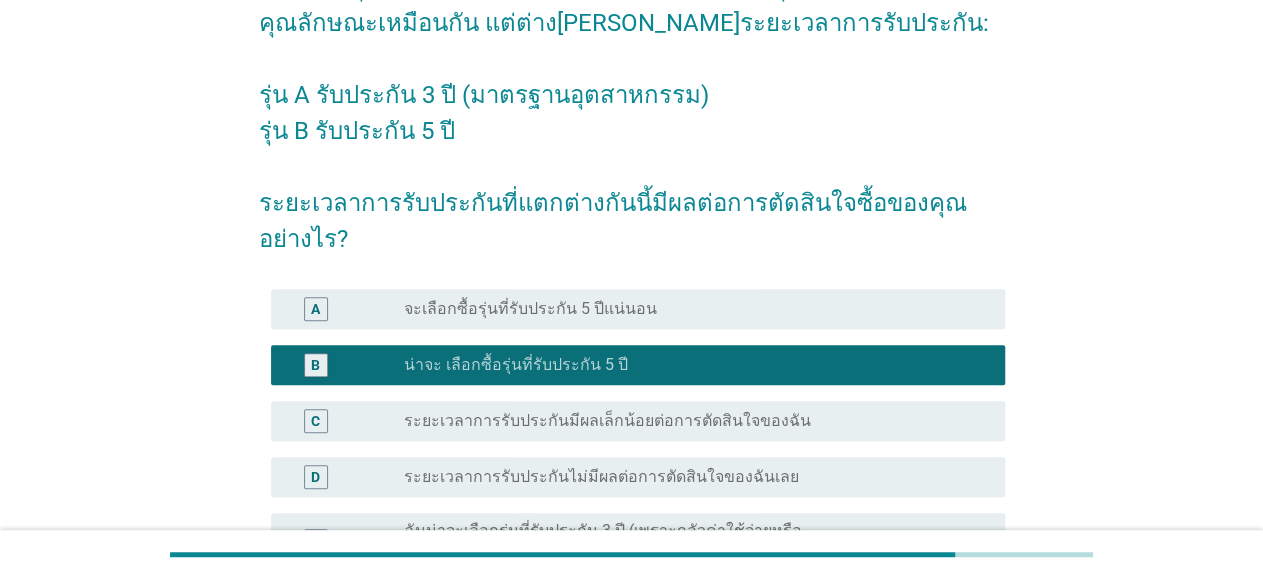scroll, scrollTop: 514, scrollLeft: 0, axis: vertical 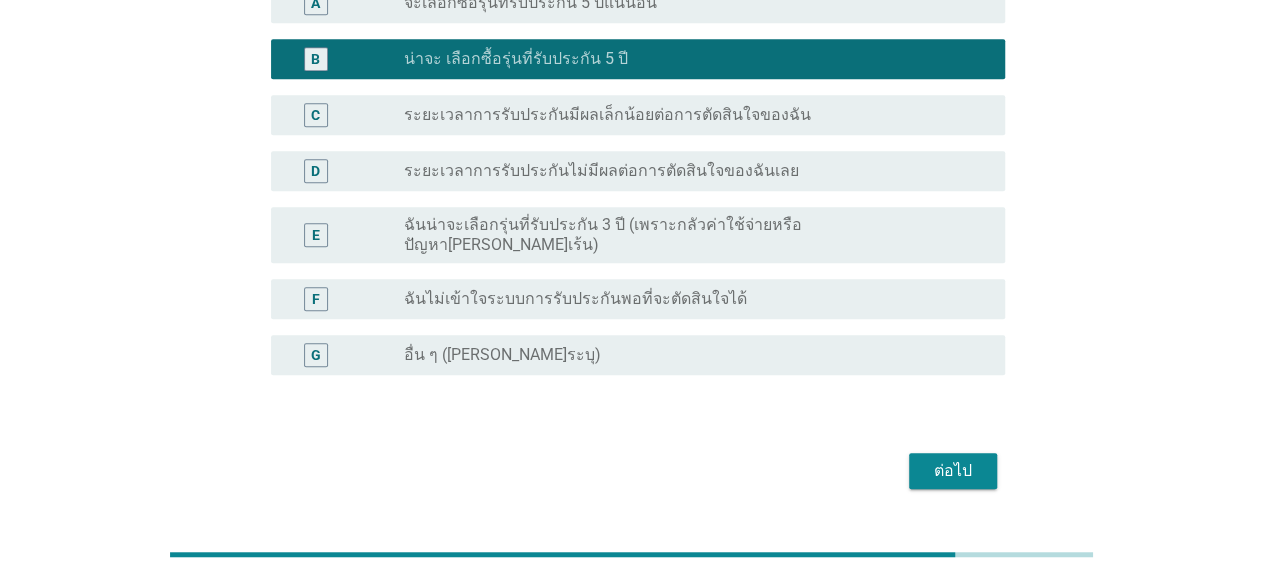 click on "ต่อไป" at bounding box center [953, 471] 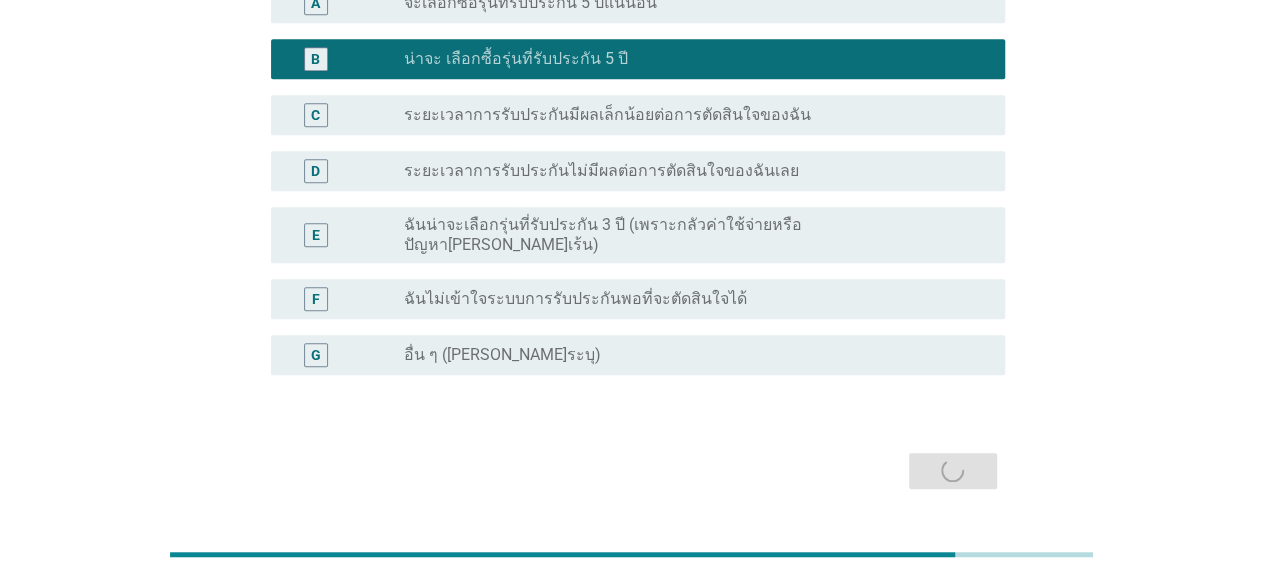 scroll, scrollTop: 0, scrollLeft: 0, axis: both 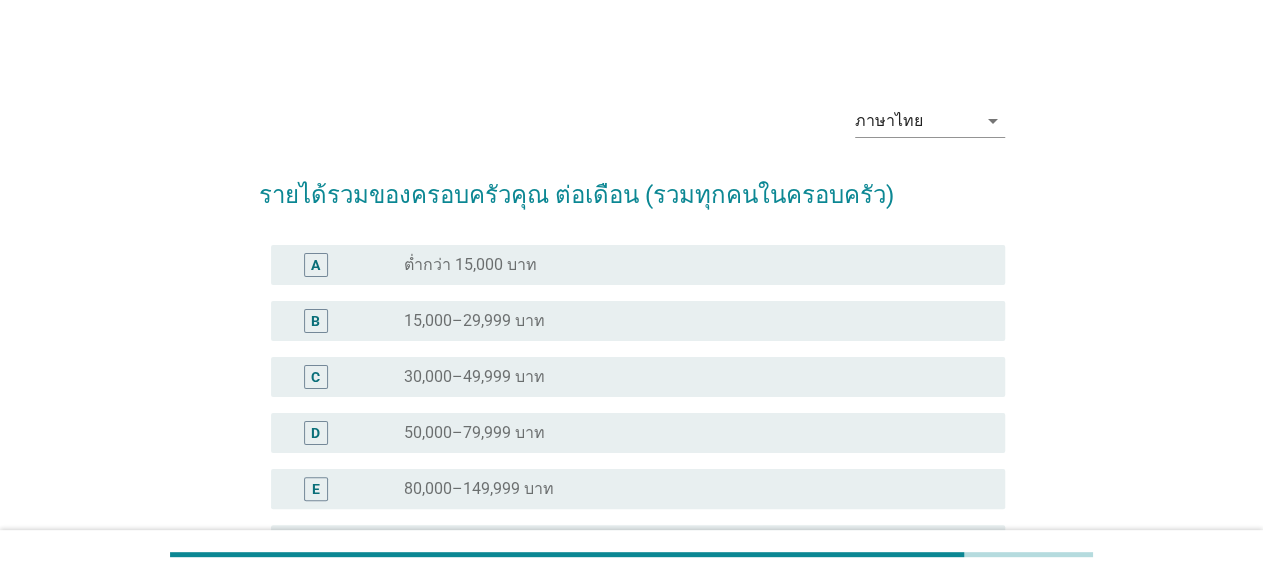 click on "radio_button_unchecked 30,000–49,999 บาท" at bounding box center [688, 377] 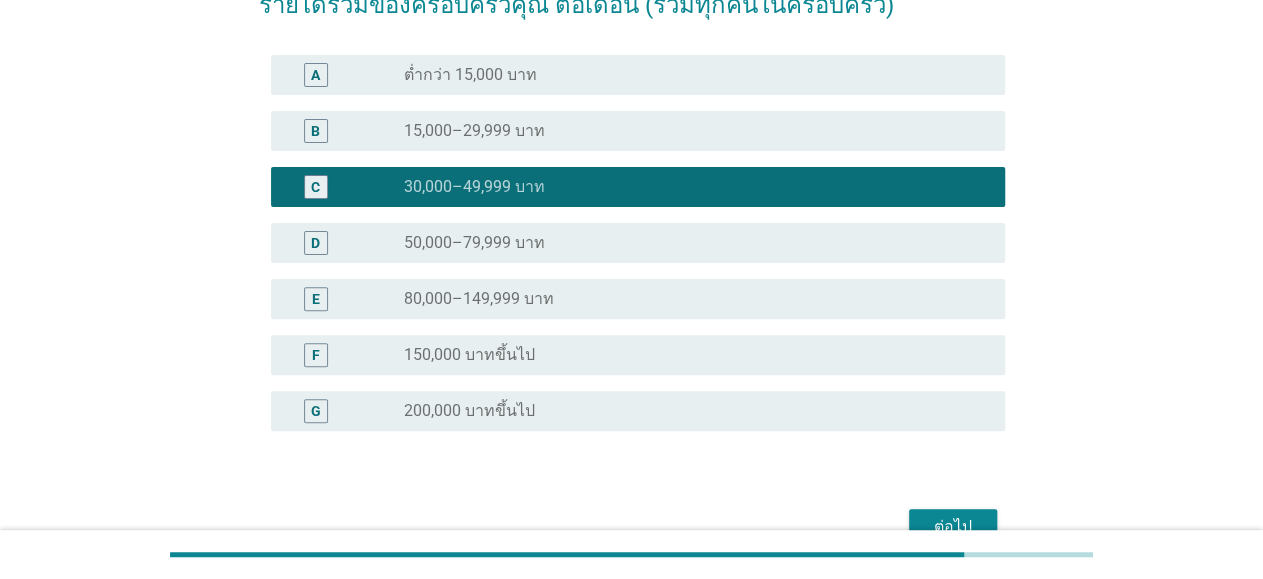 scroll, scrollTop: 298, scrollLeft: 0, axis: vertical 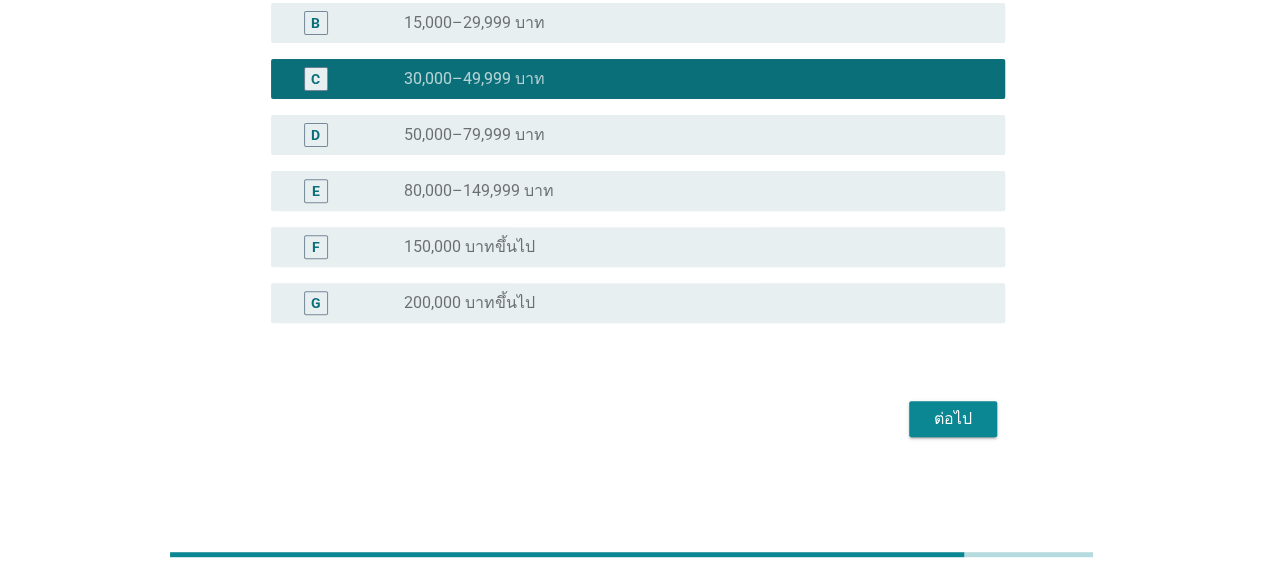 click on "ต่อไป" at bounding box center (953, 419) 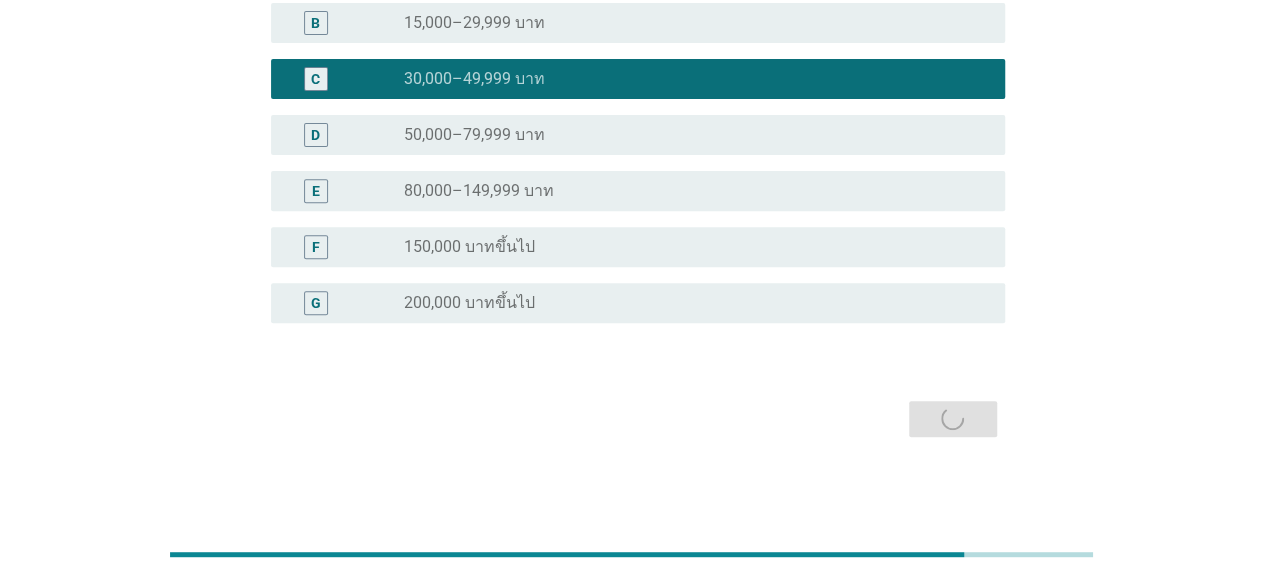 scroll, scrollTop: 0, scrollLeft: 0, axis: both 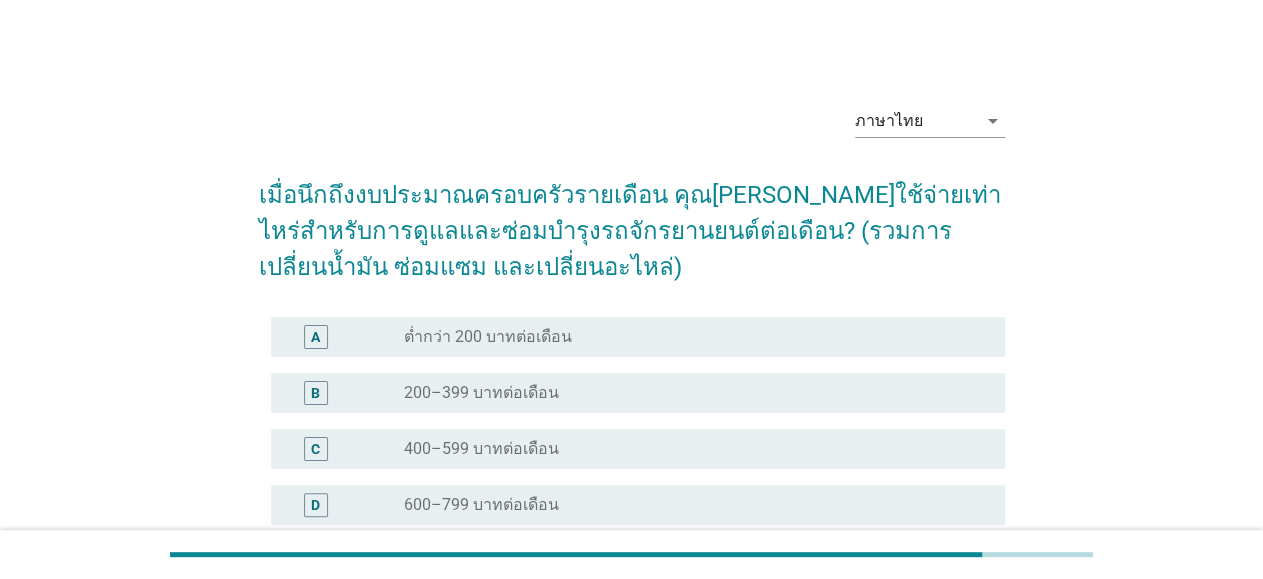 click on "radio_button_unchecked 200–399 บาทต่อเดือน" at bounding box center [688, 393] 